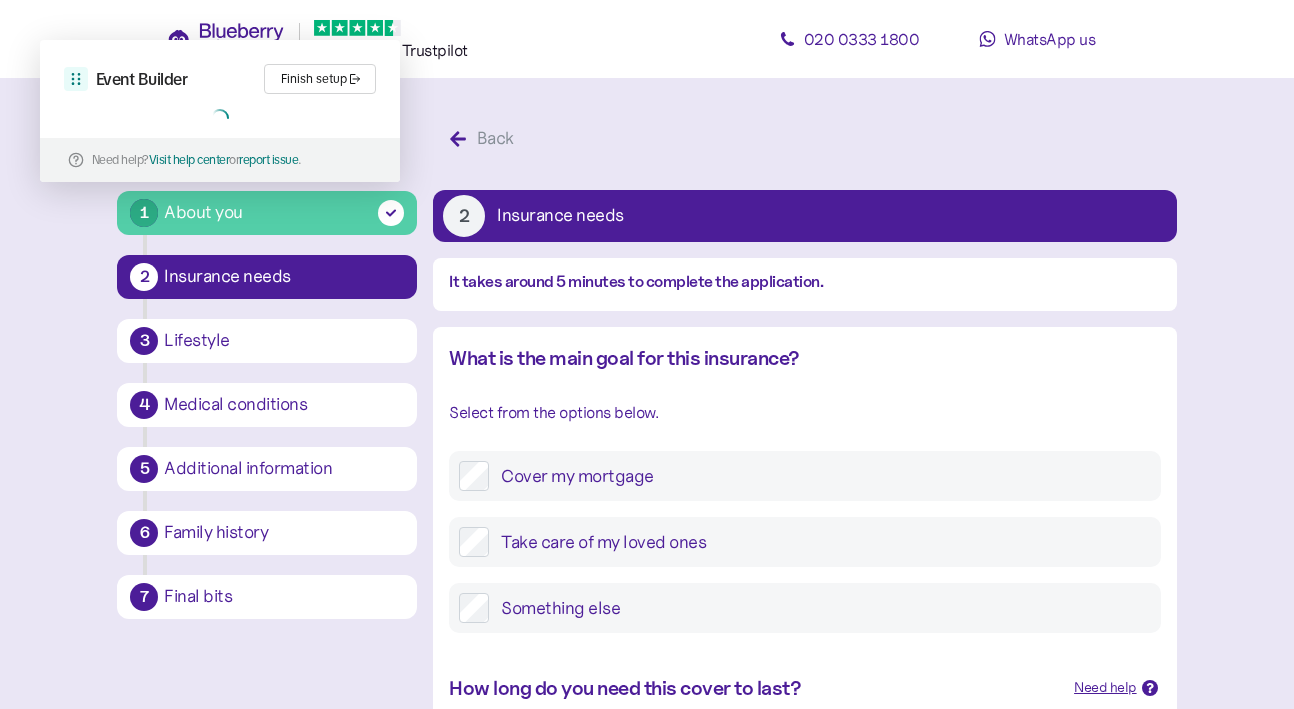 scroll, scrollTop: 38, scrollLeft: 0, axis: vertical 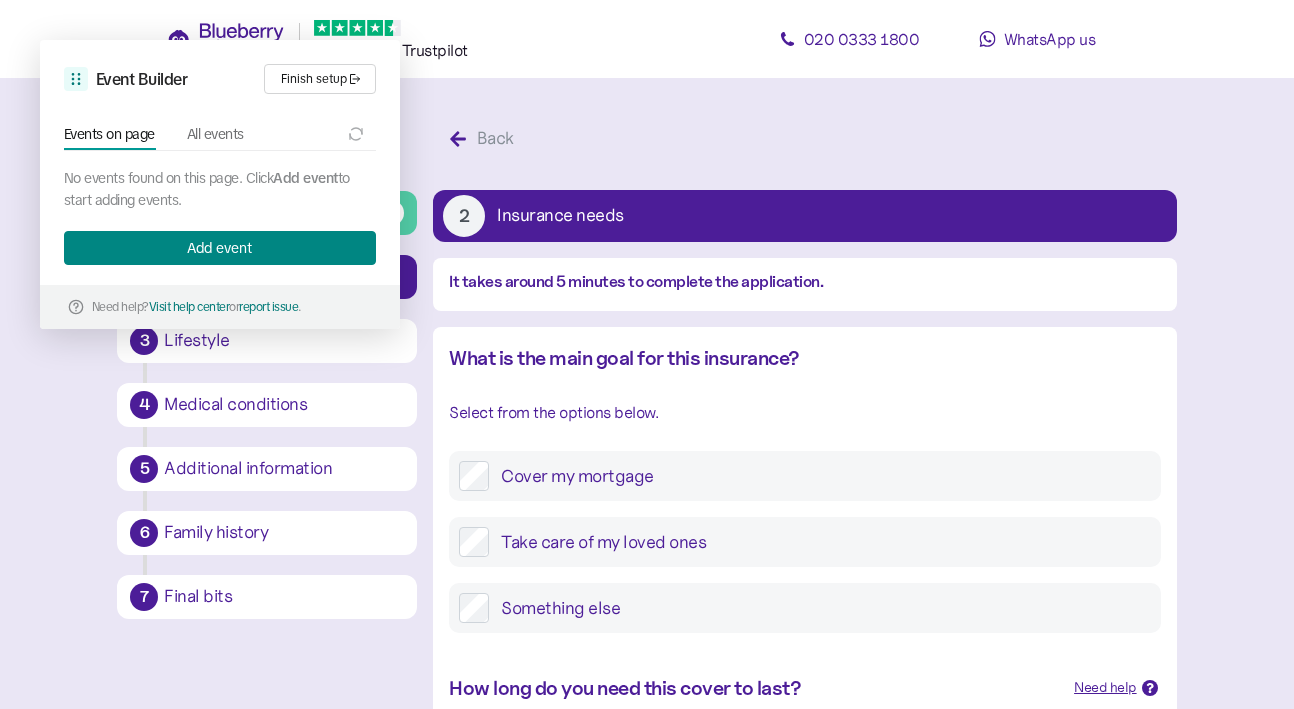 click on "Add event" at bounding box center (220, 248) 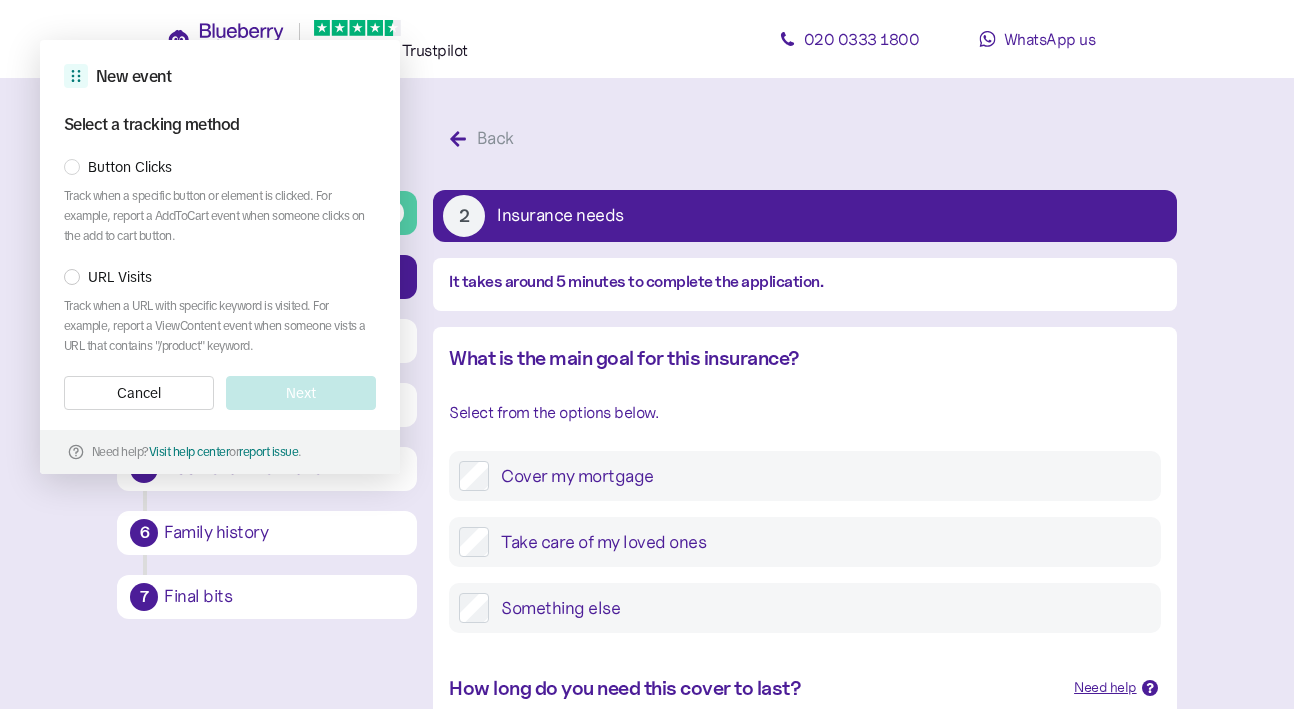 click on "URL Visits" at bounding box center (120, 277) 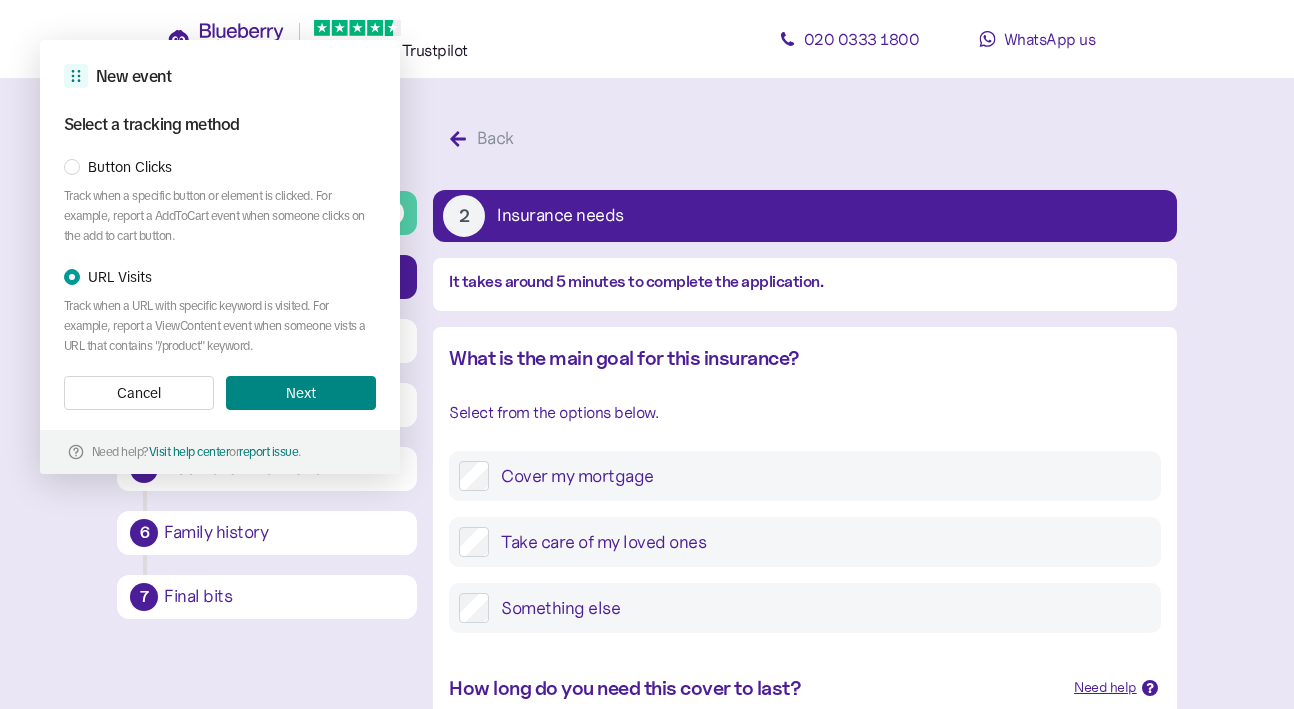click on "Next" at bounding box center [301, 393] 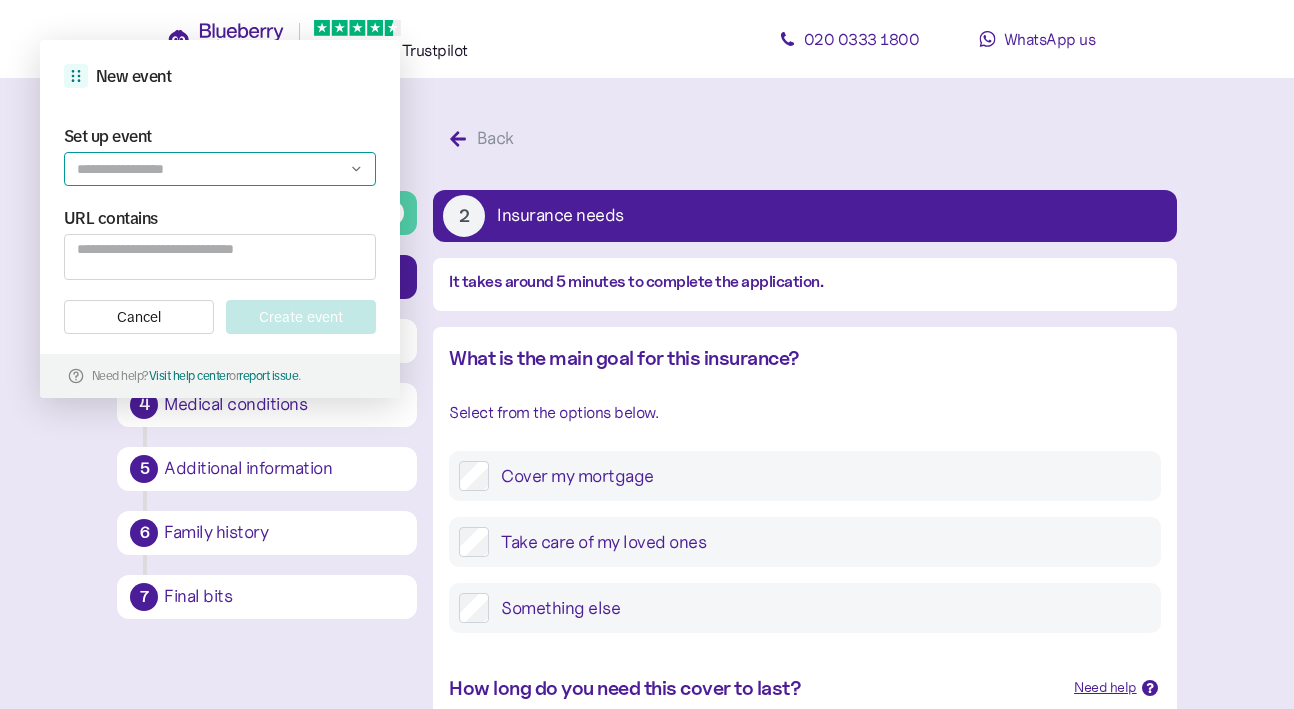 click at bounding box center [220, 169] 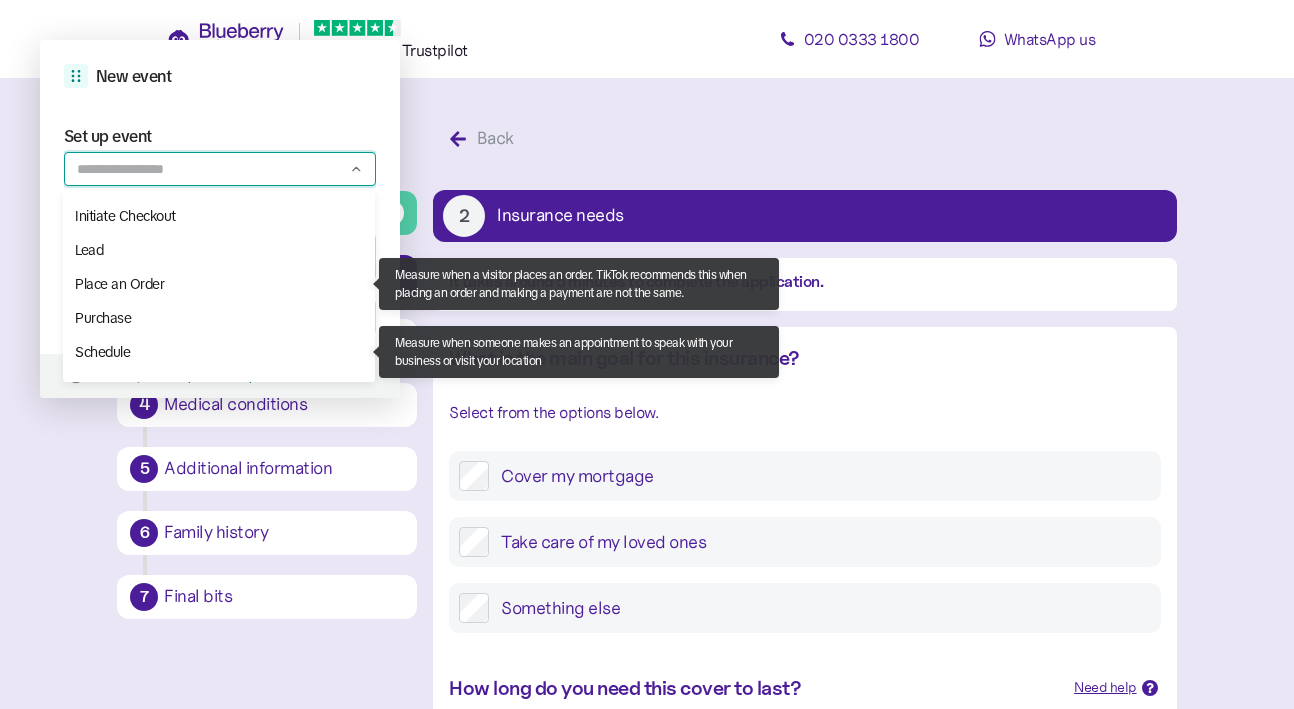 scroll, scrollTop: 325, scrollLeft: 0, axis: vertical 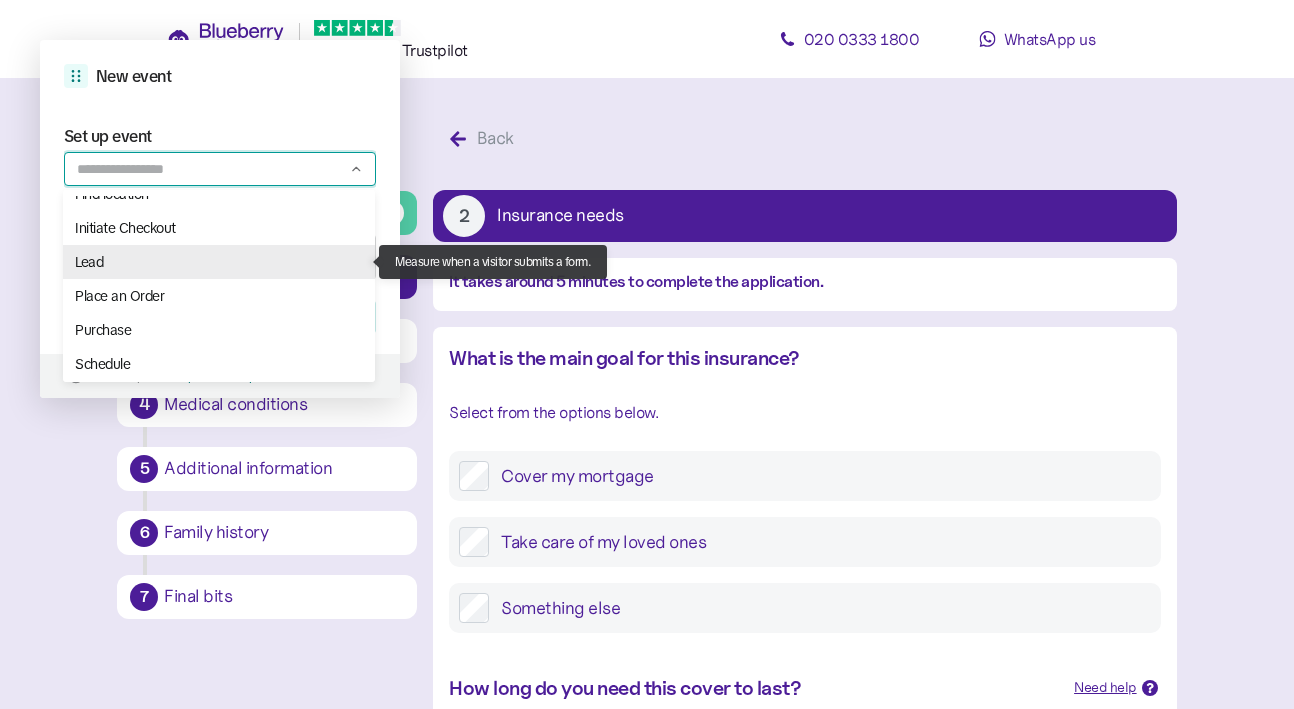 click on "Lead" at bounding box center (222, 262) 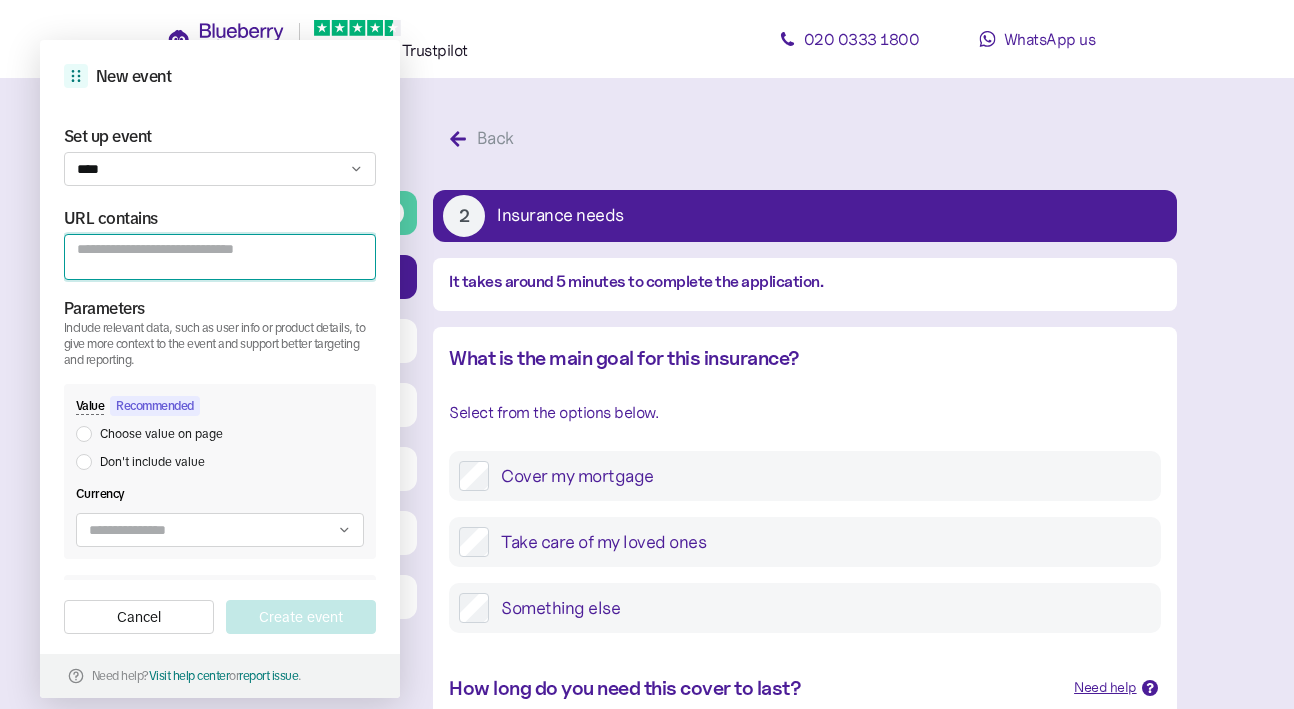 click at bounding box center [220, 257] 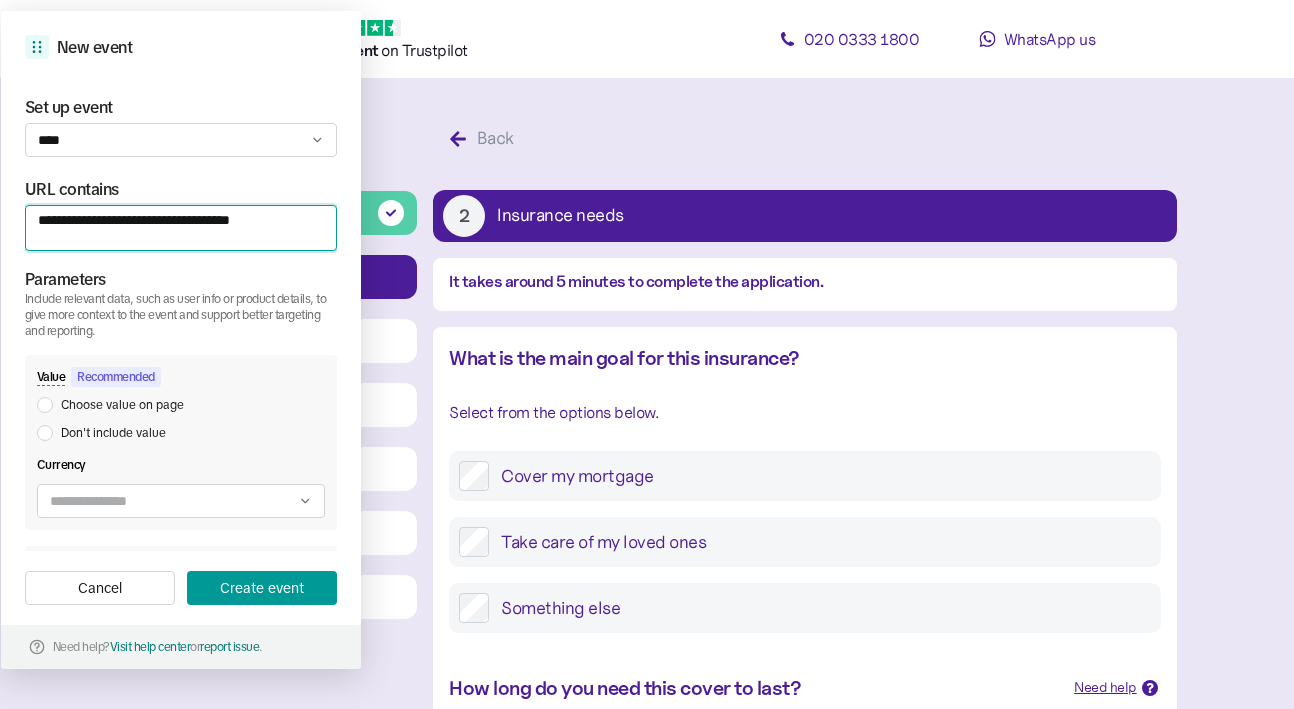 drag, startPoint x: 276, startPoint y: 250, endPoint x: 19, endPoint y: 221, distance: 258.631 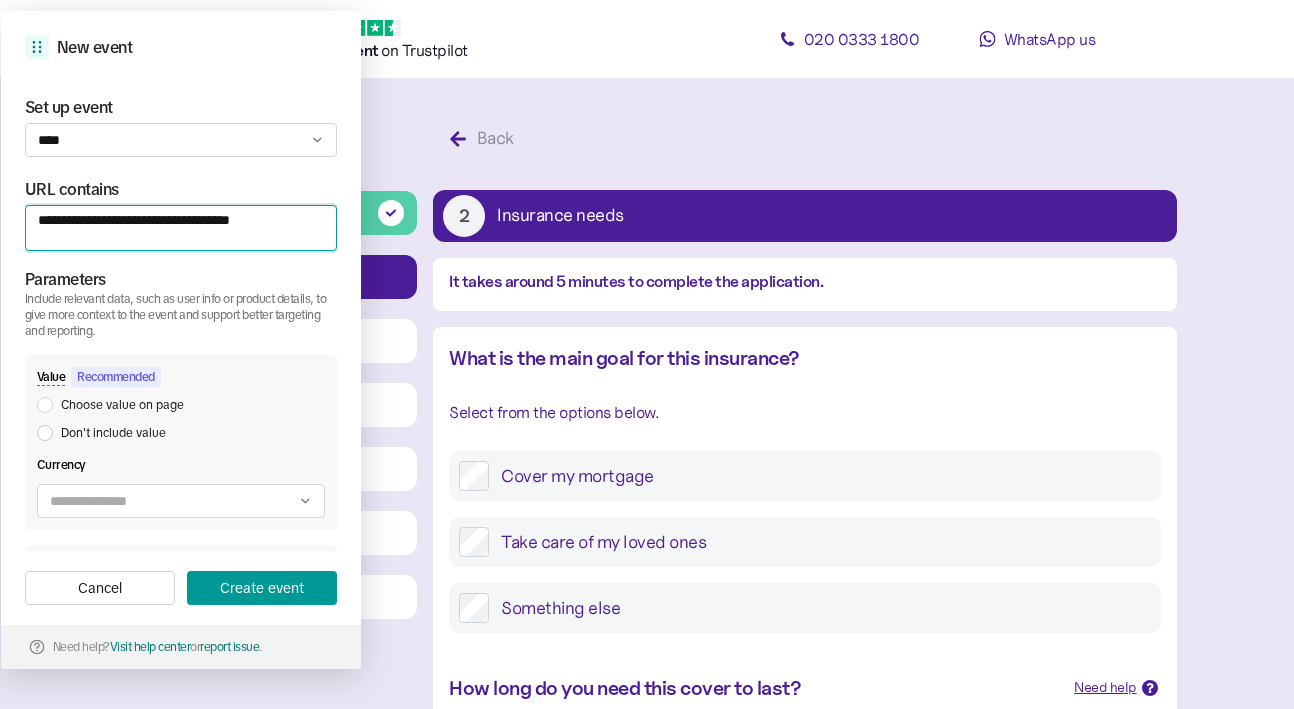 type on "**********" 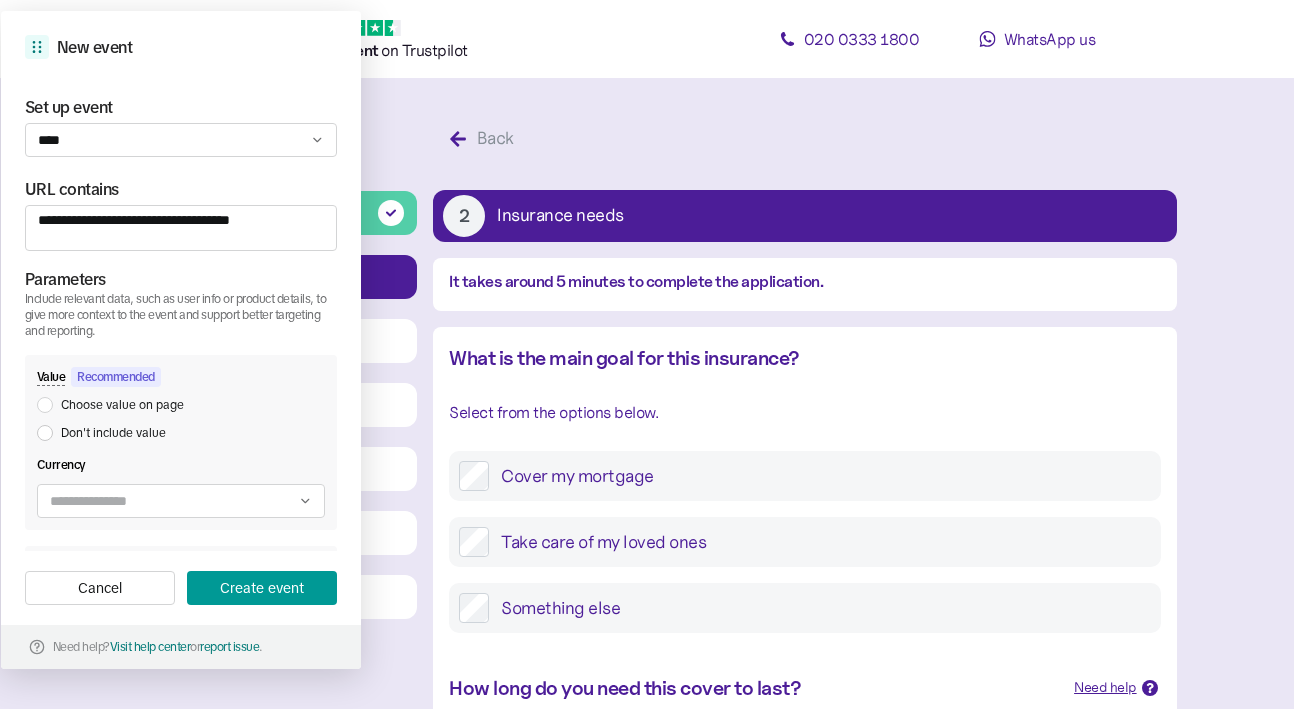 click on "Don't include value" at bounding box center (113, 433) 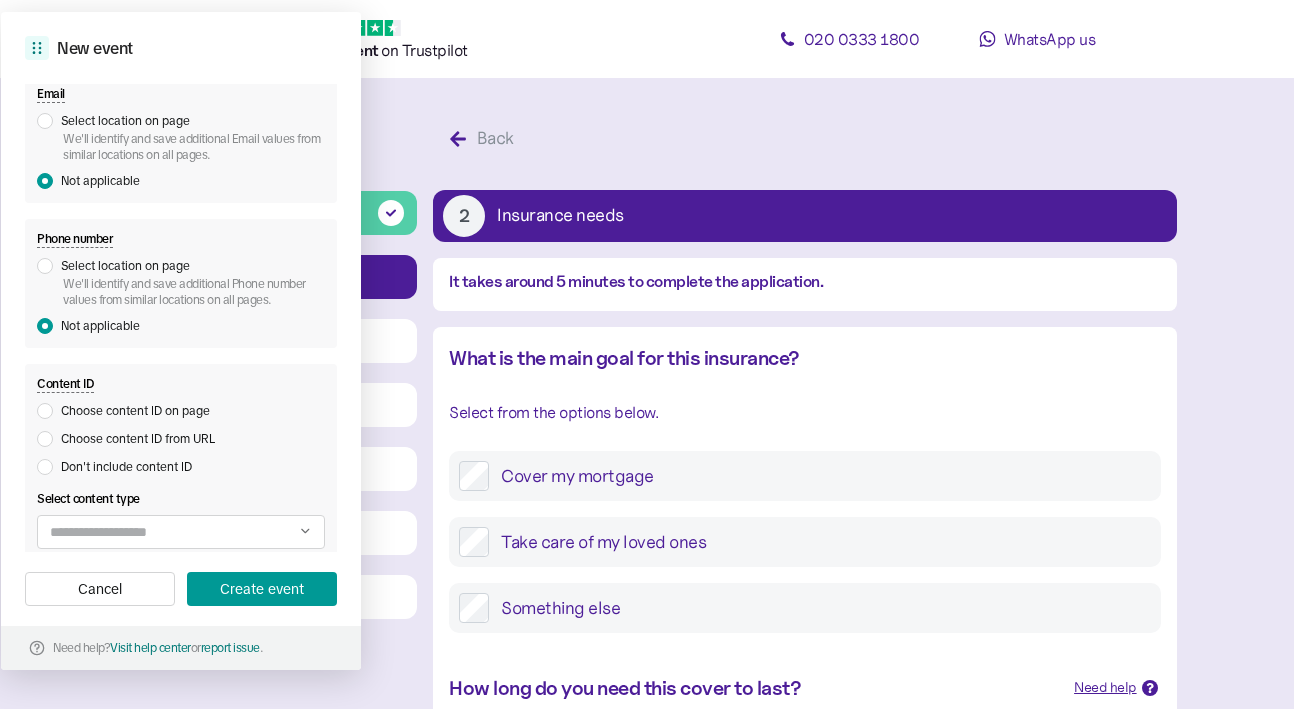 scroll, scrollTop: 482, scrollLeft: 0, axis: vertical 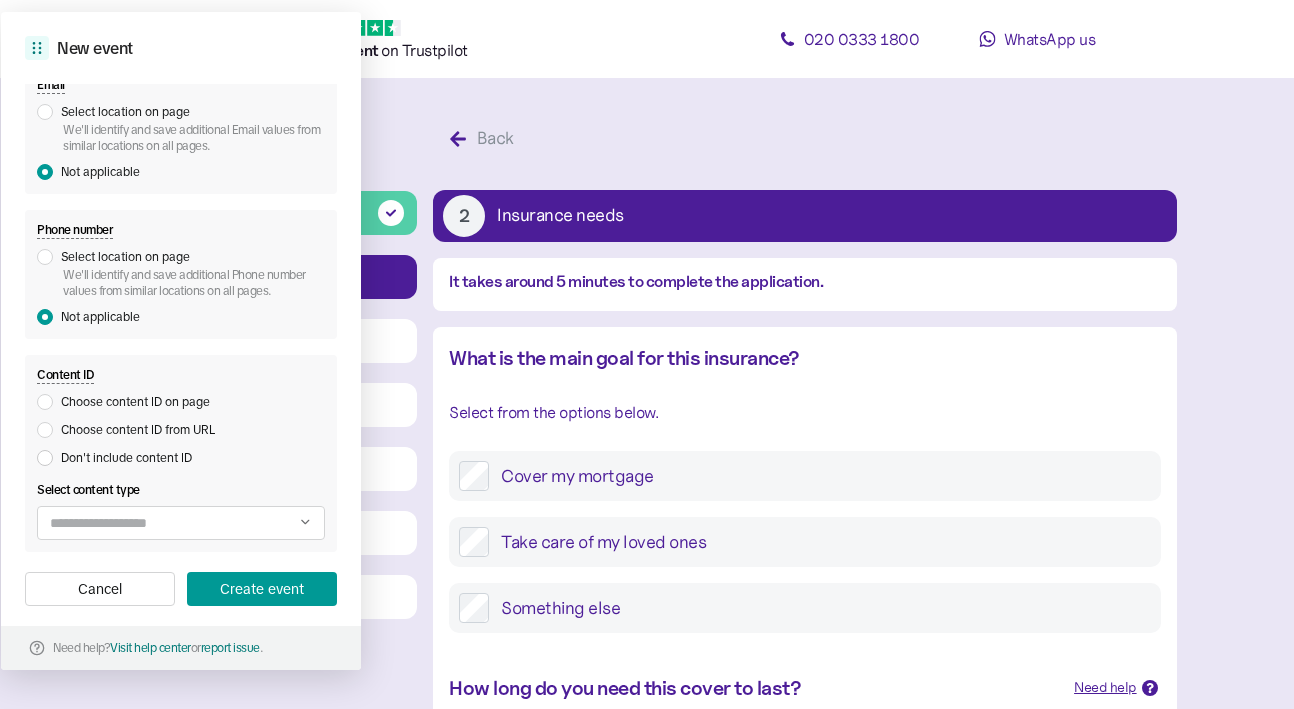 click on "Don't include content ID" at bounding box center (126, 458) 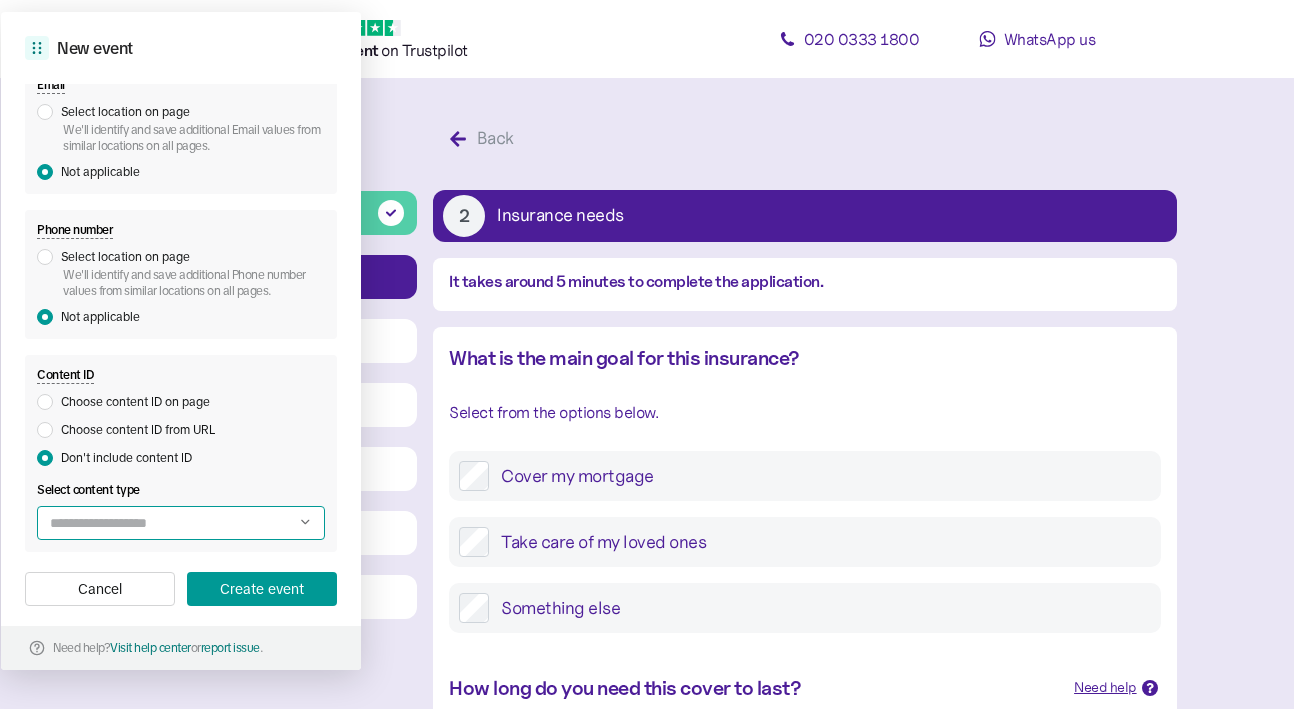 click at bounding box center [181, 523] 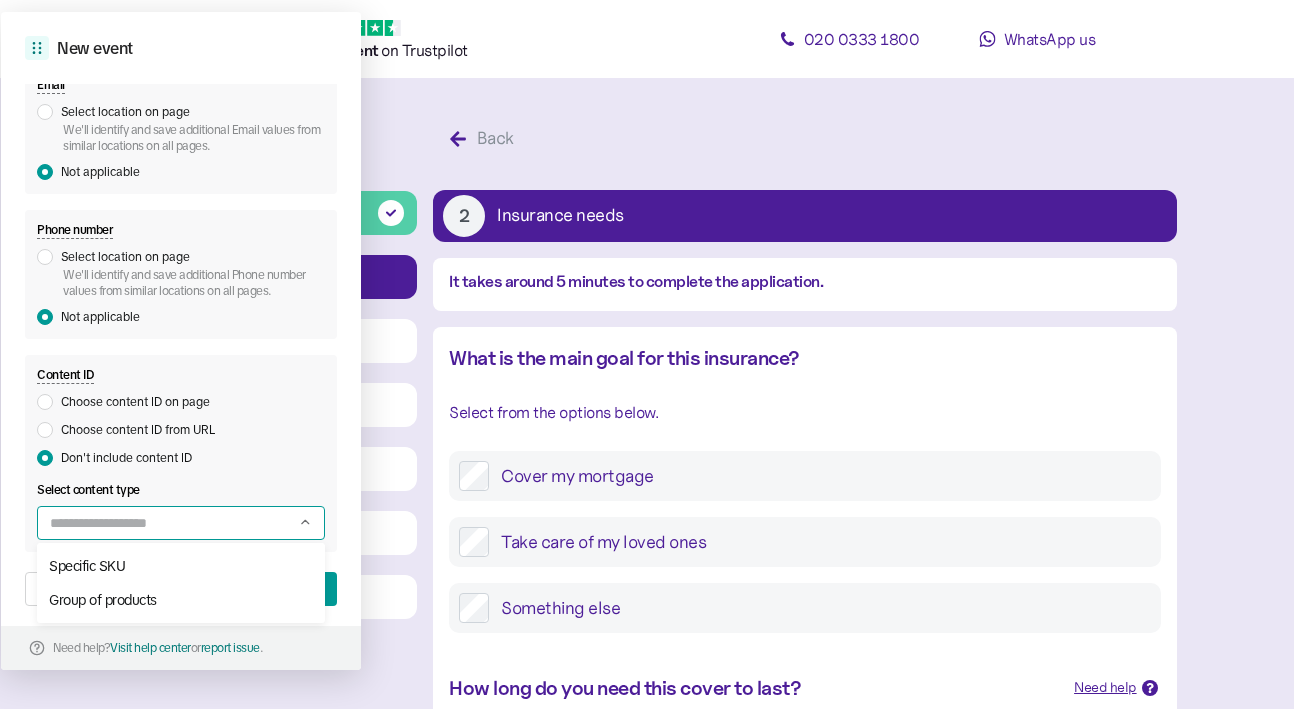 click at bounding box center [181, 523] 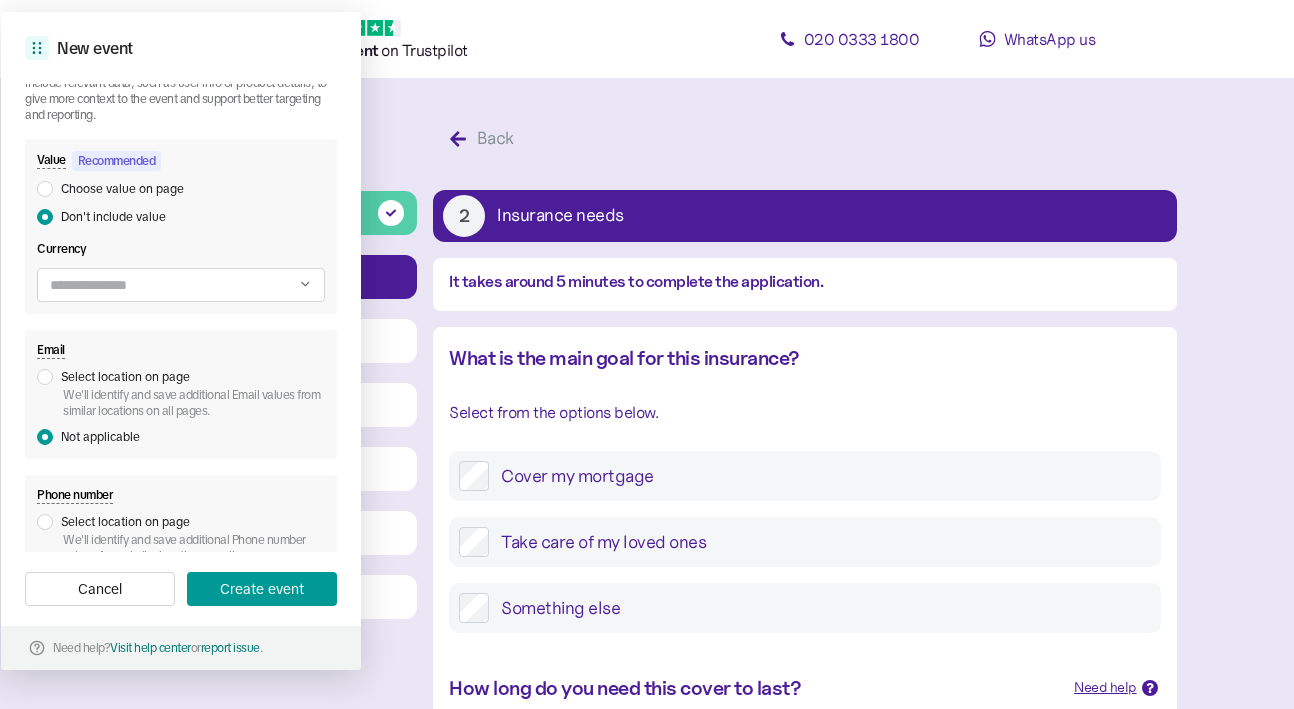 scroll, scrollTop: 0, scrollLeft: 0, axis: both 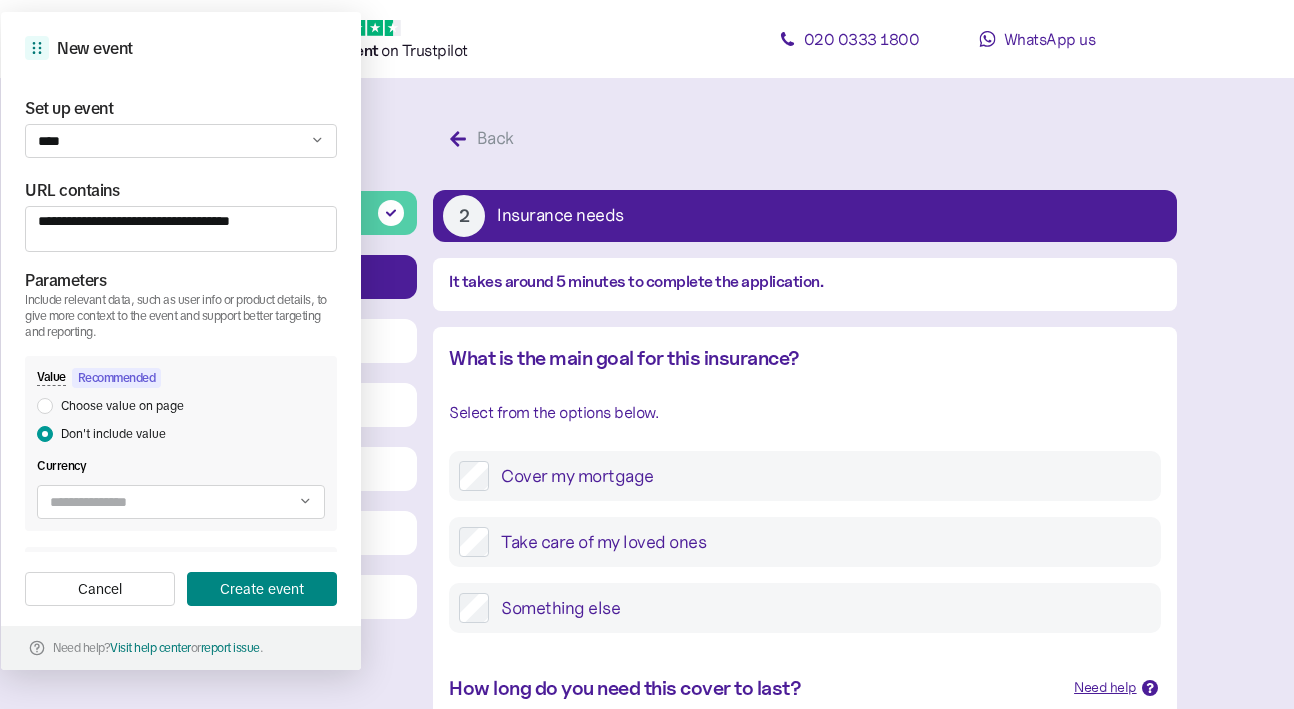 click on "Create event" at bounding box center [262, 589] 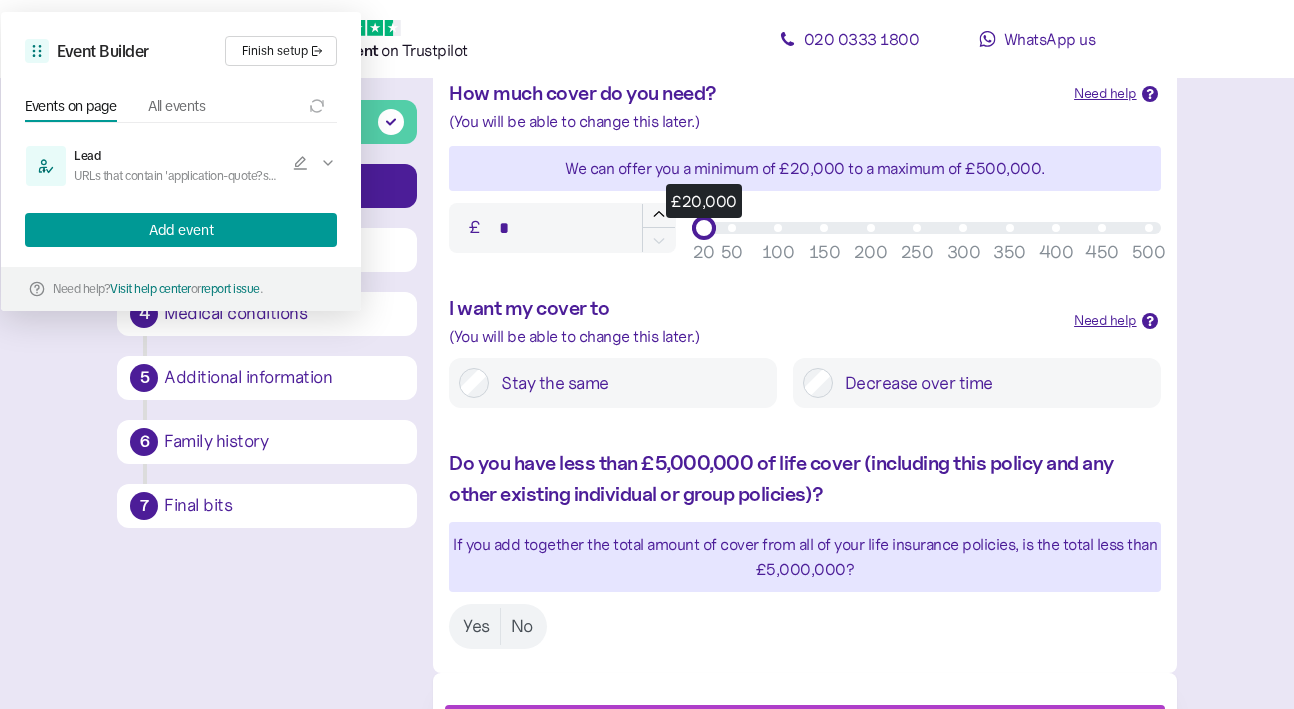 scroll, scrollTop: 958, scrollLeft: 0, axis: vertical 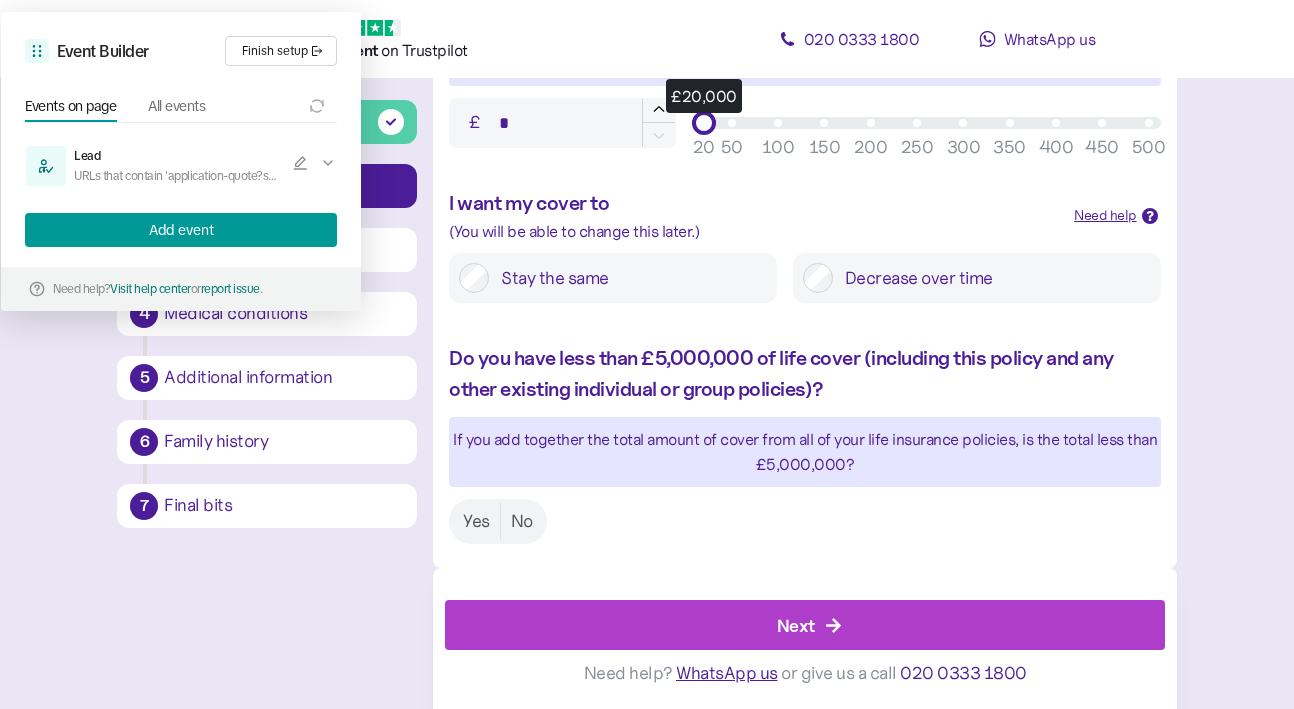 click on "Next" at bounding box center [809, 625] 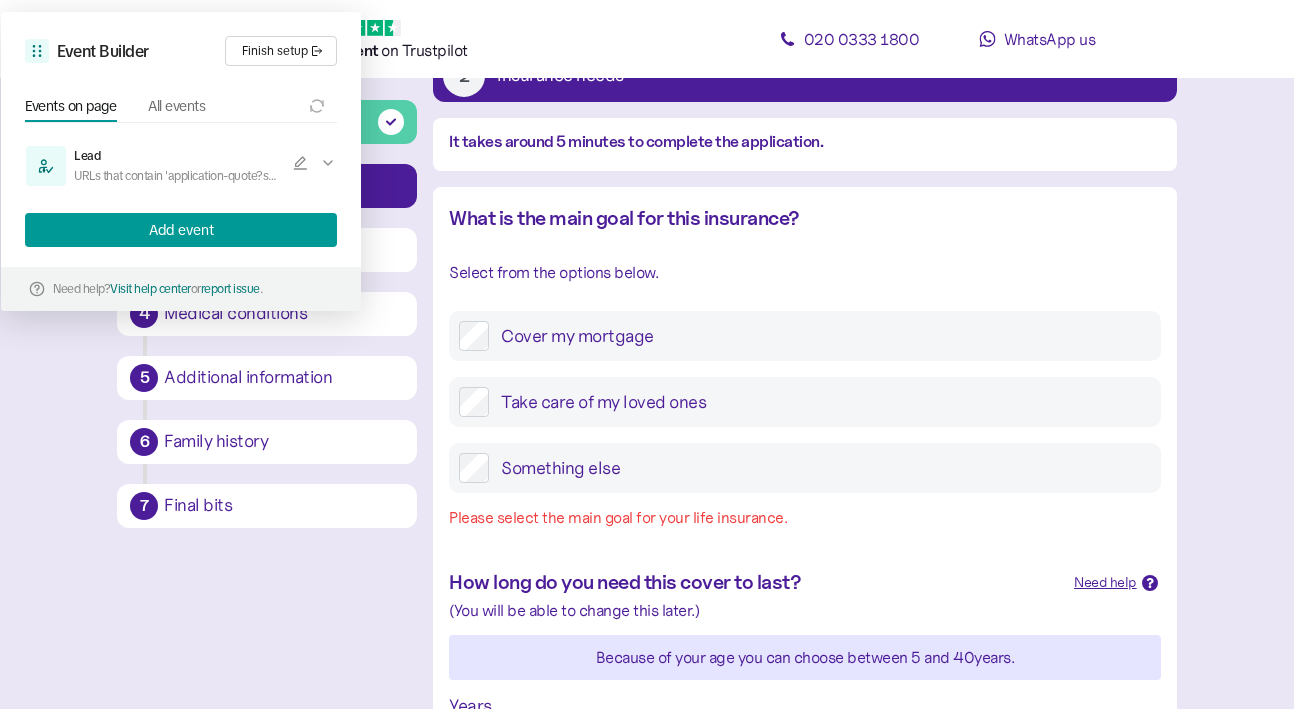scroll, scrollTop: 0, scrollLeft: 0, axis: both 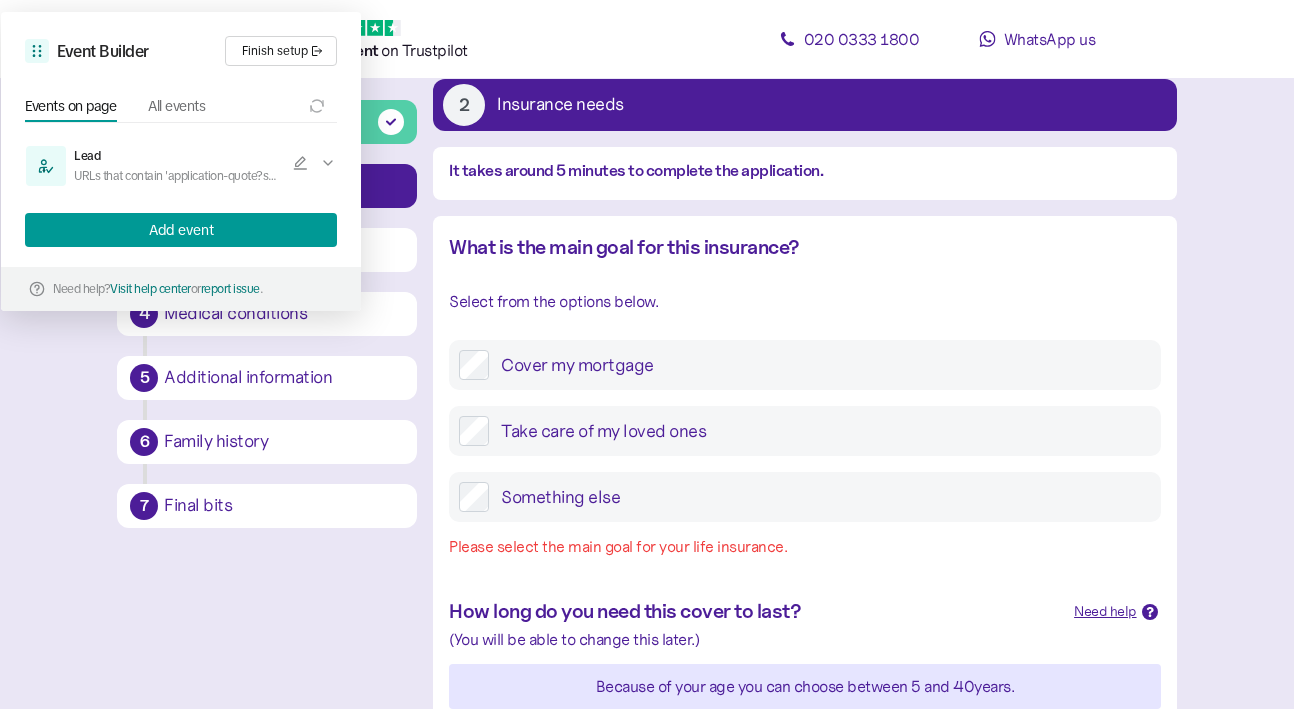 click on "Something else" at bounding box center [819, 497] 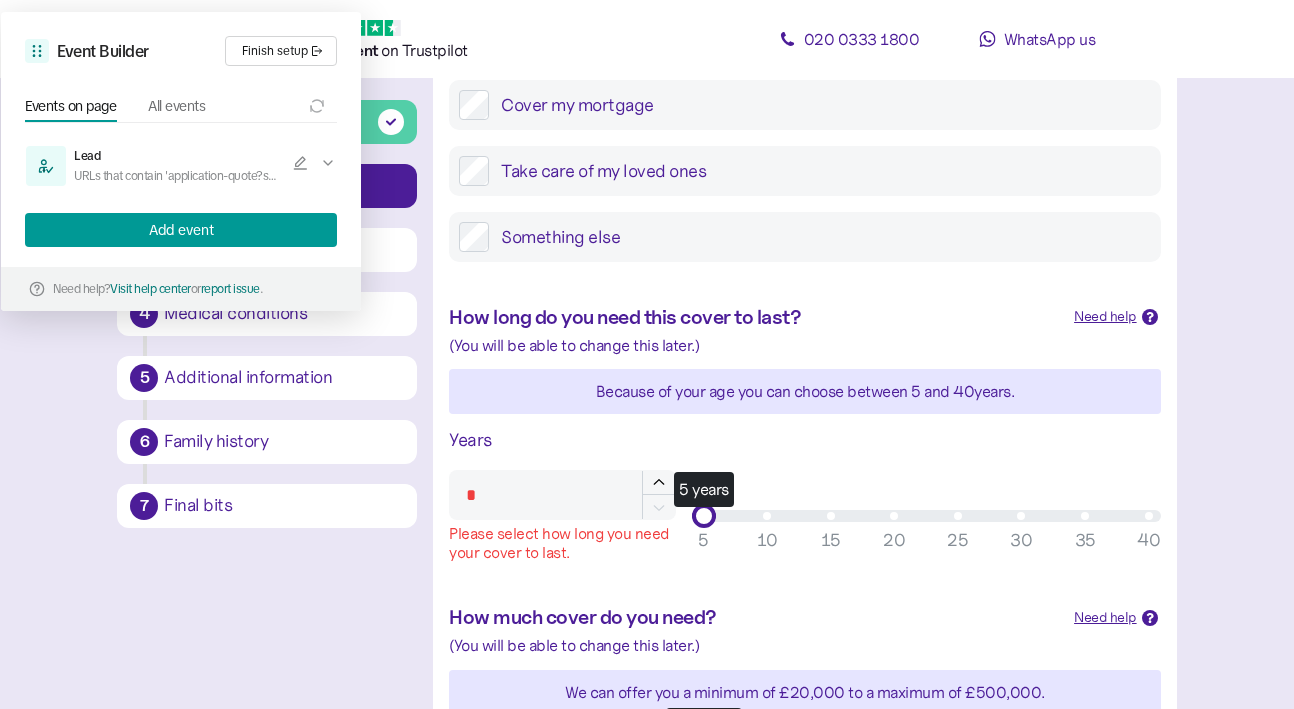 scroll, scrollTop: 675, scrollLeft: 0, axis: vertical 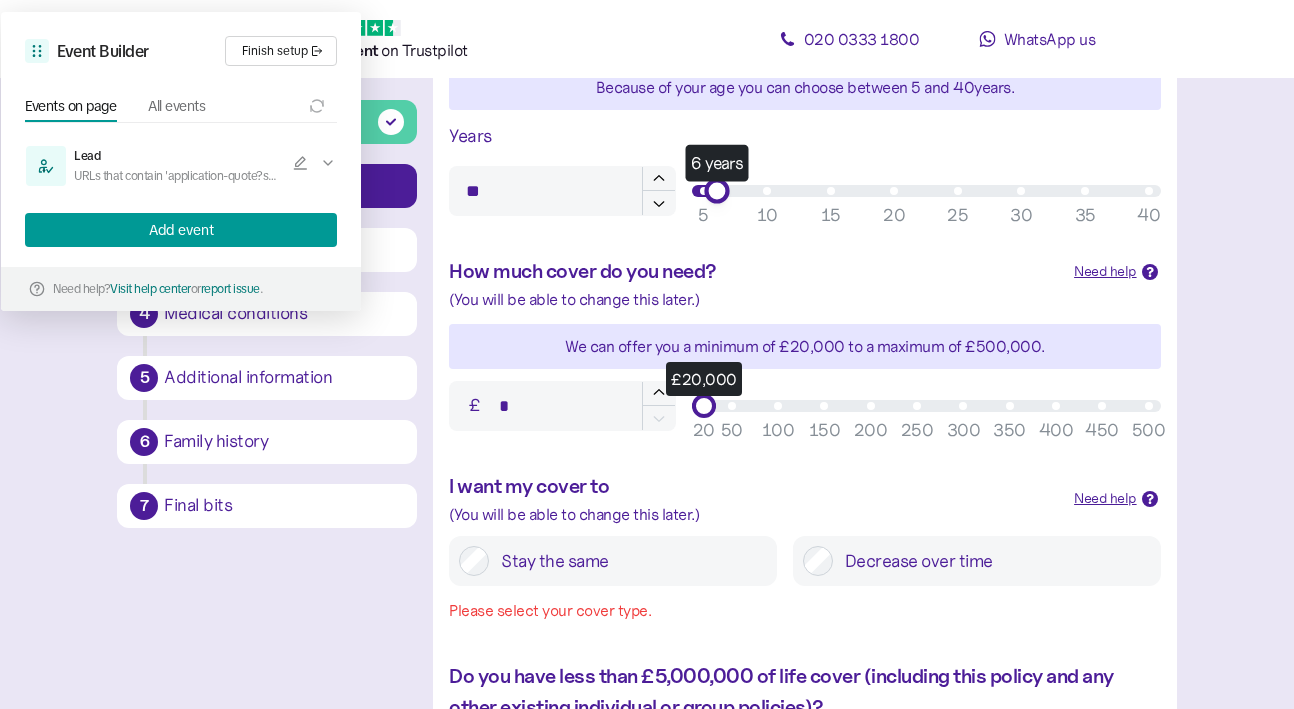 type on "**" 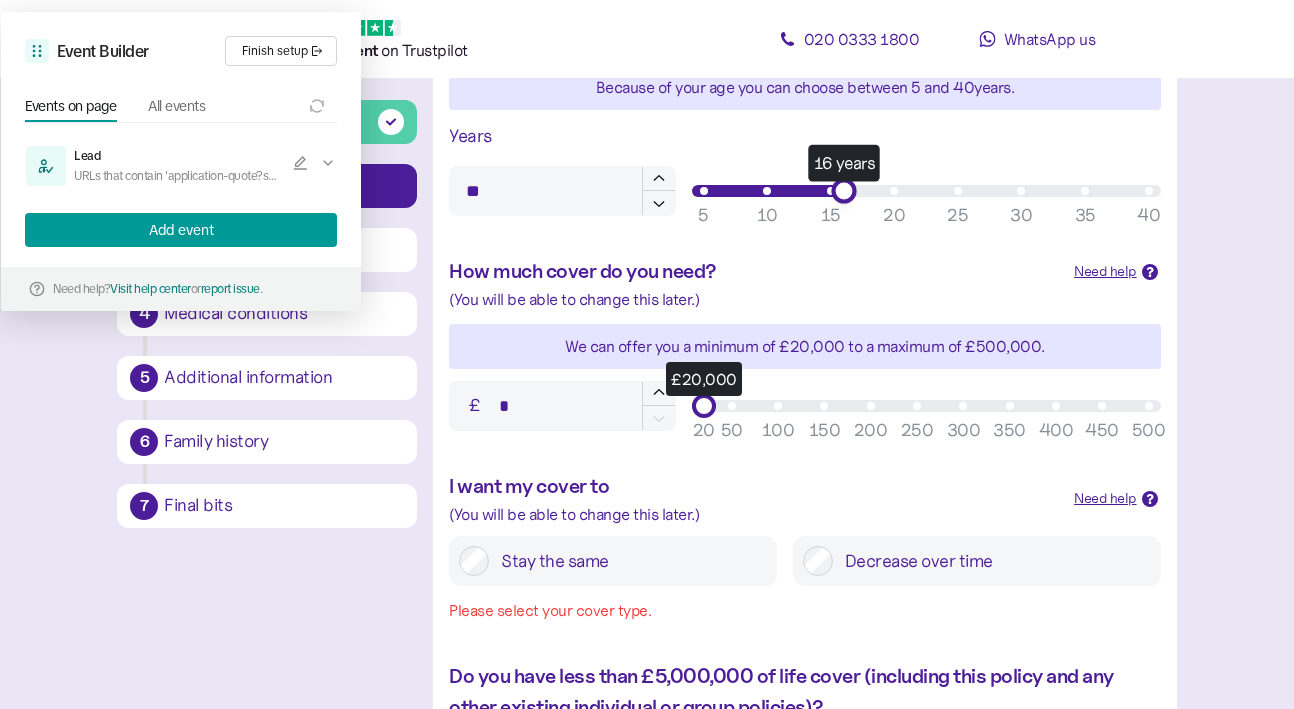 drag, startPoint x: 703, startPoint y: 210, endPoint x: 839, endPoint y: 206, distance: 136.0588 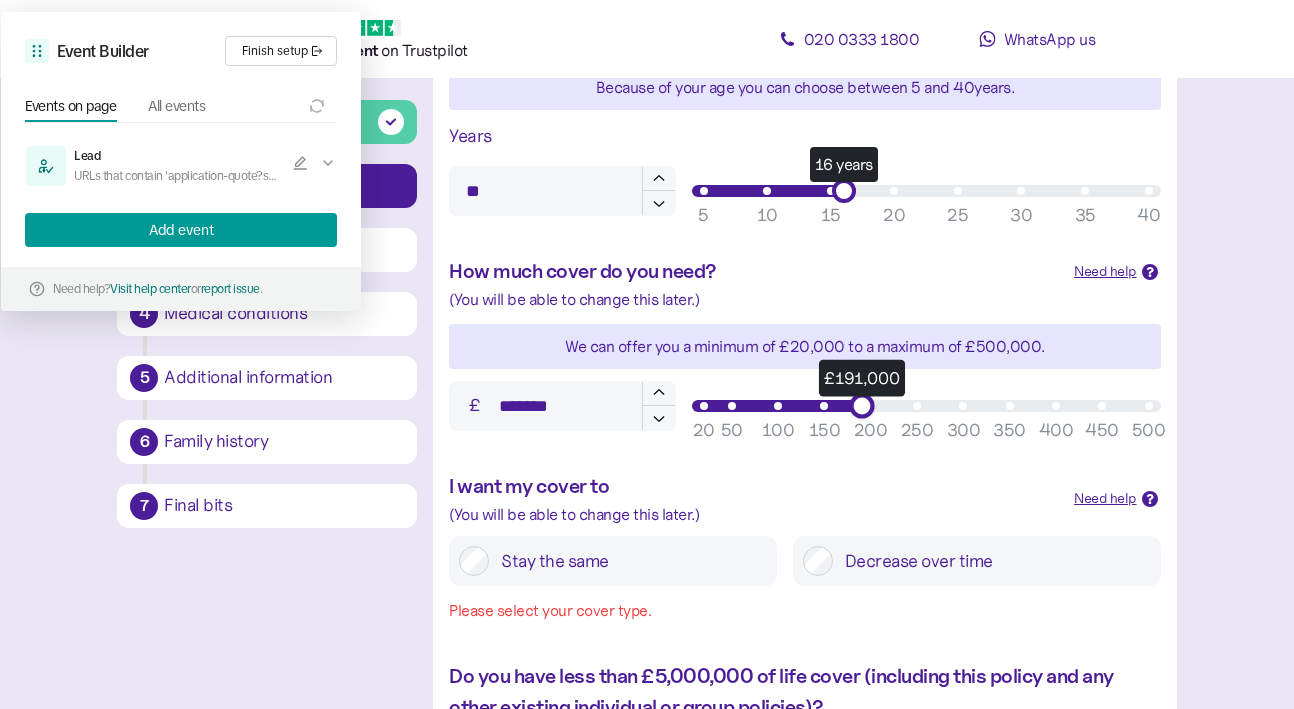 type on "*******" 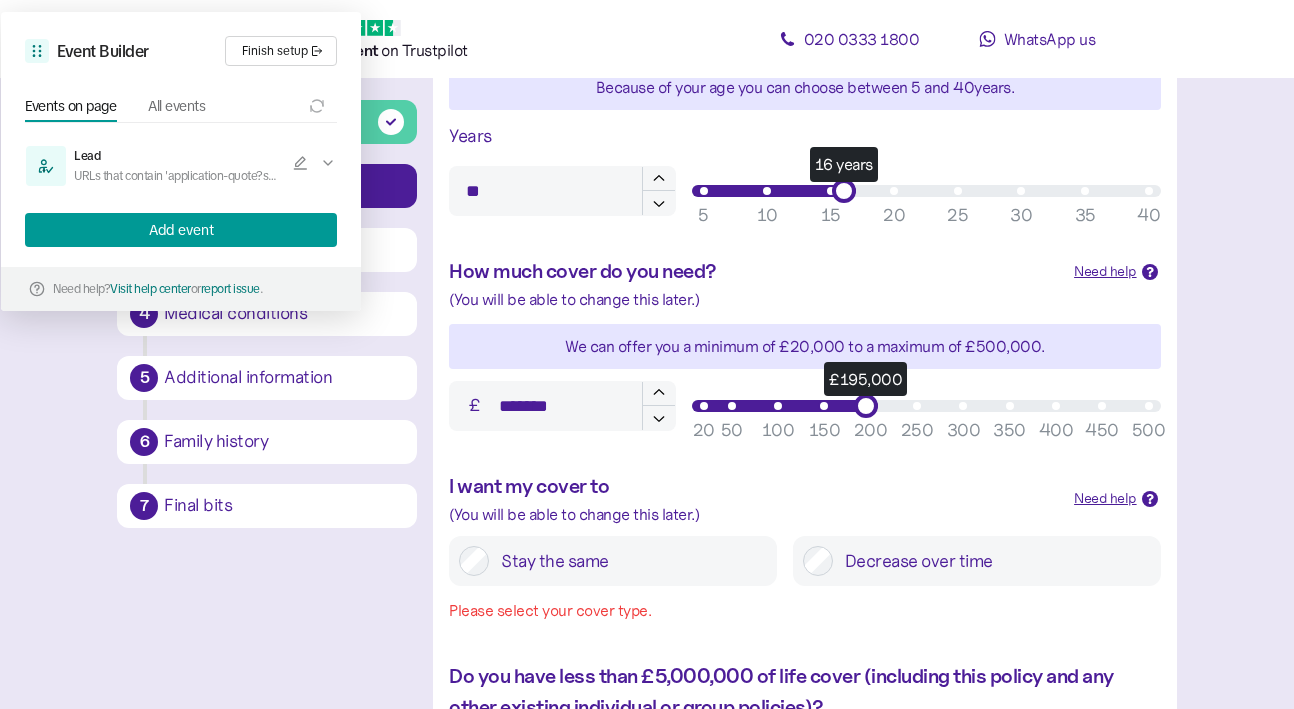 click on "Stay the same" at bounding box center (627, 561) 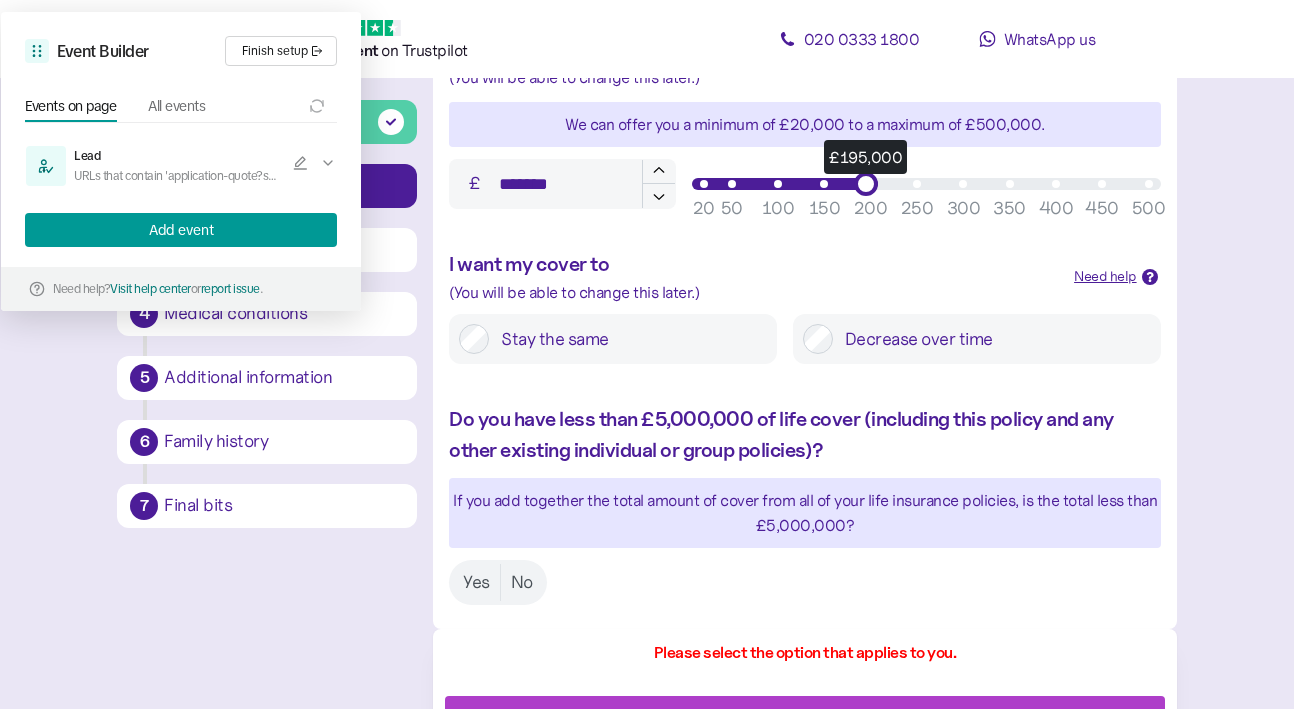 scroll, scrollTop: 993, scrollLeft: 0, axis: vertical 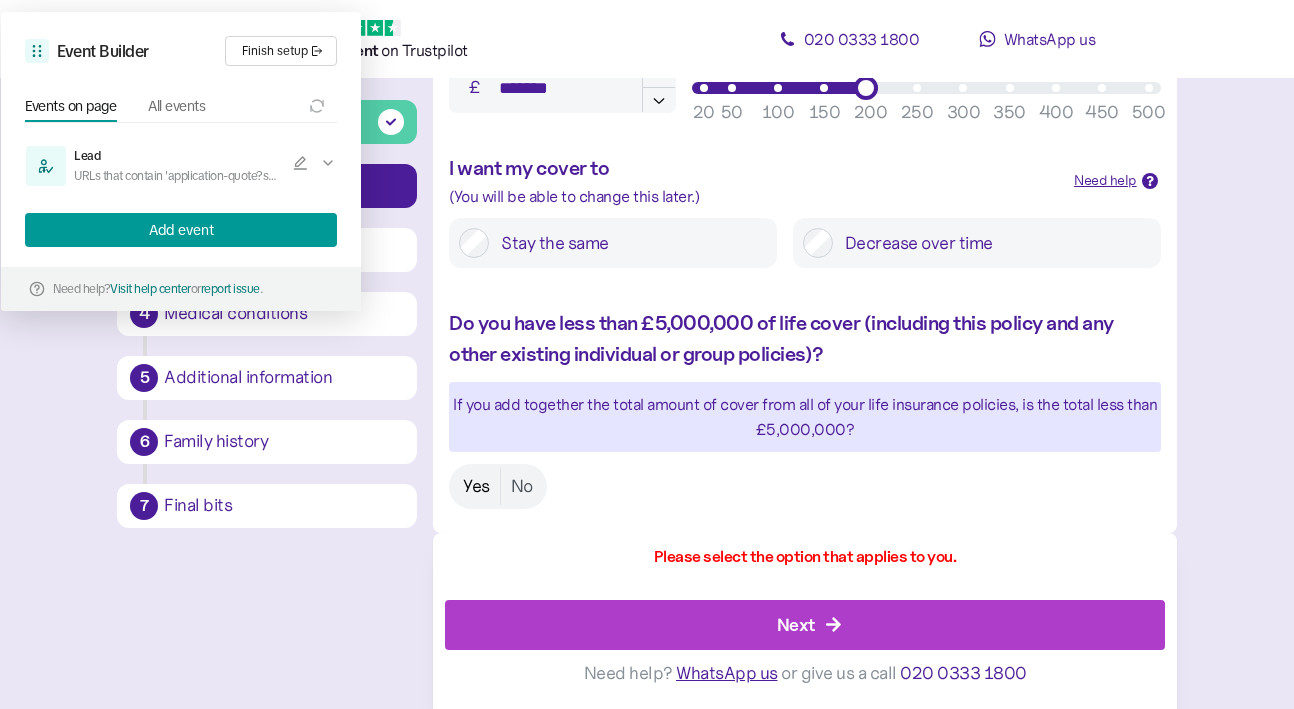 click on "Yes" at bounding box center [476, 486] 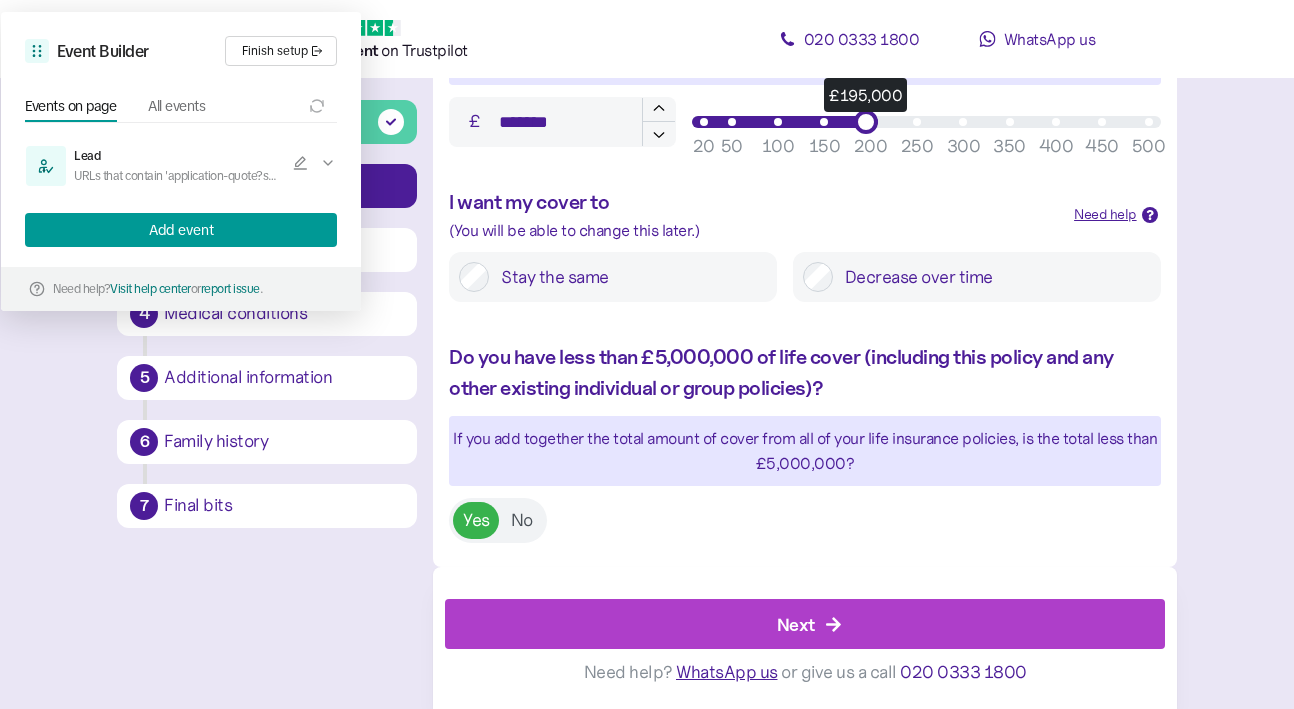 scroll, scrollTop: 958, scrollLeft: 0, axis: vertical 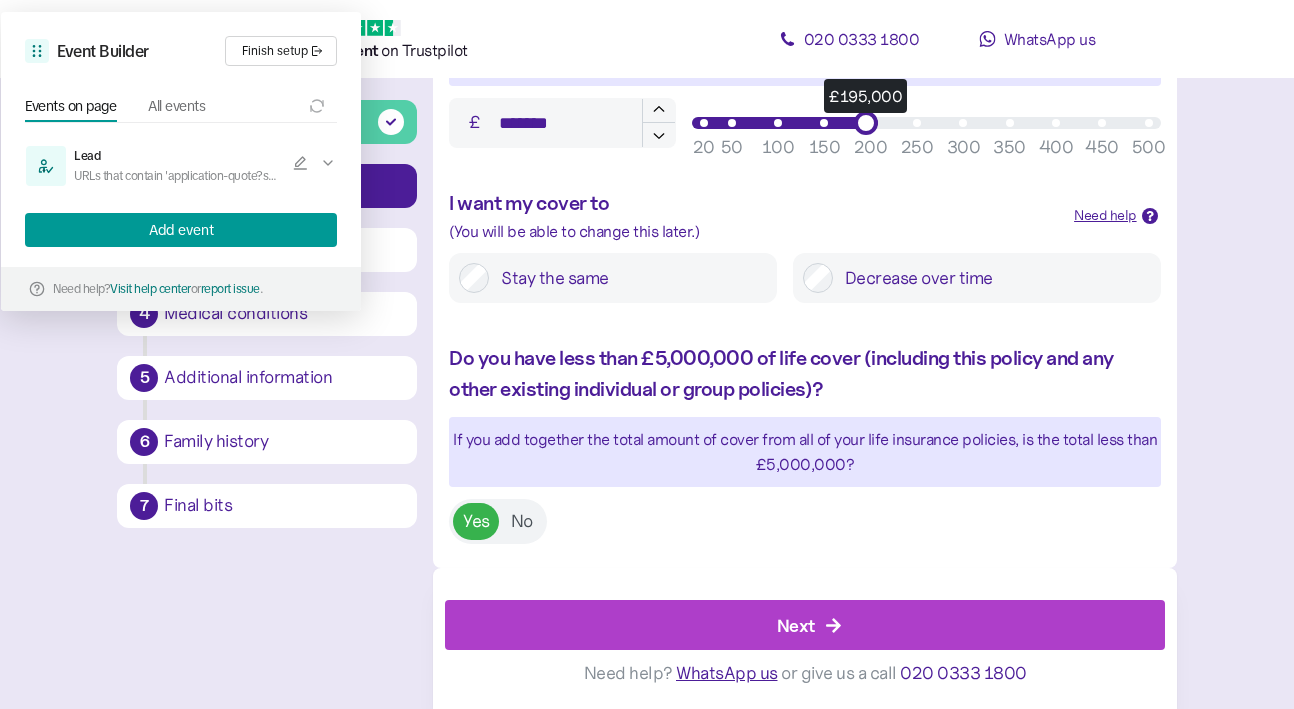 click on "Next" at bounding box center [809, 625] 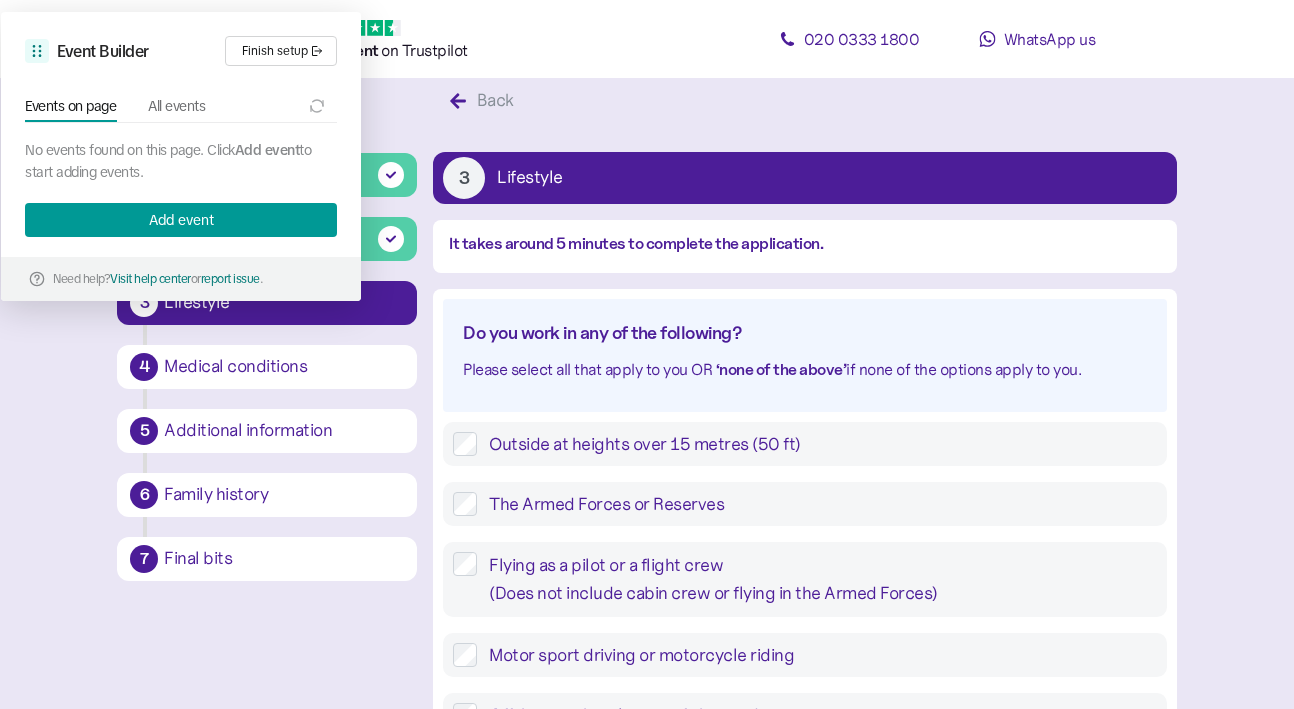 scroll, scrollTop: 451, scrollLeft: 0, axis: vertical 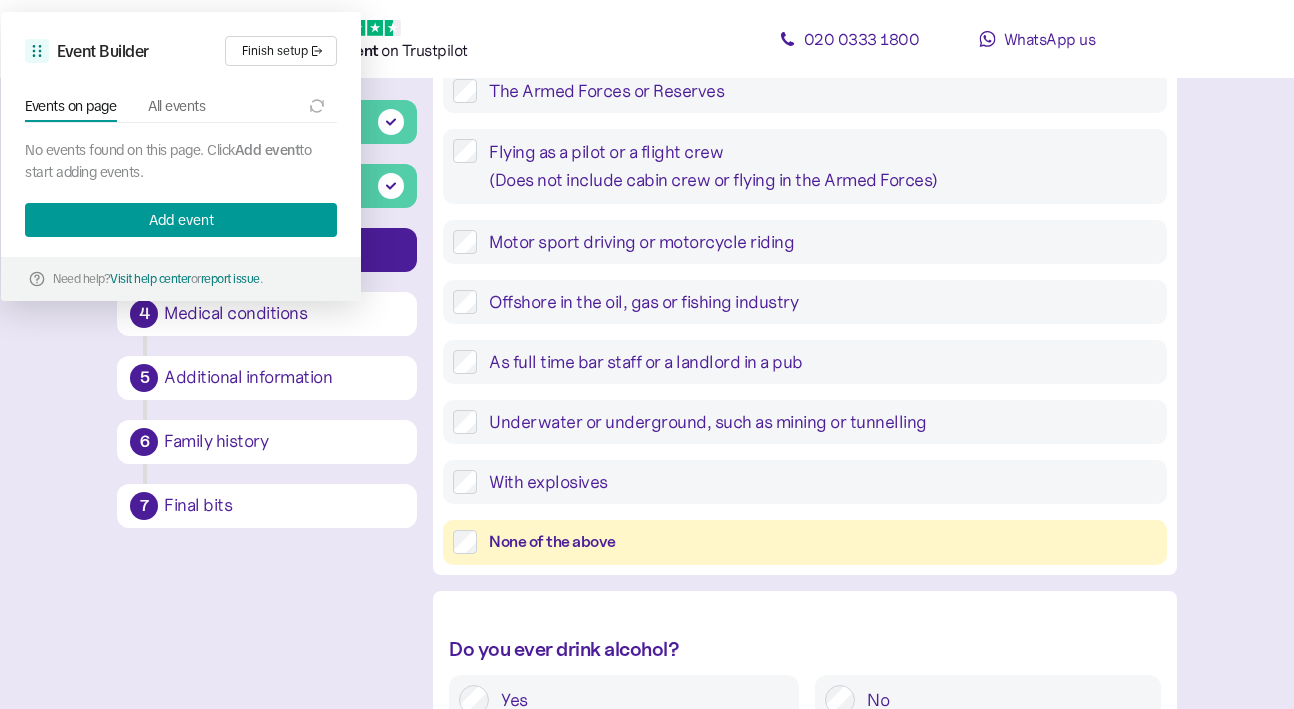 click on "None of the above" at bounding box center (804, 542) 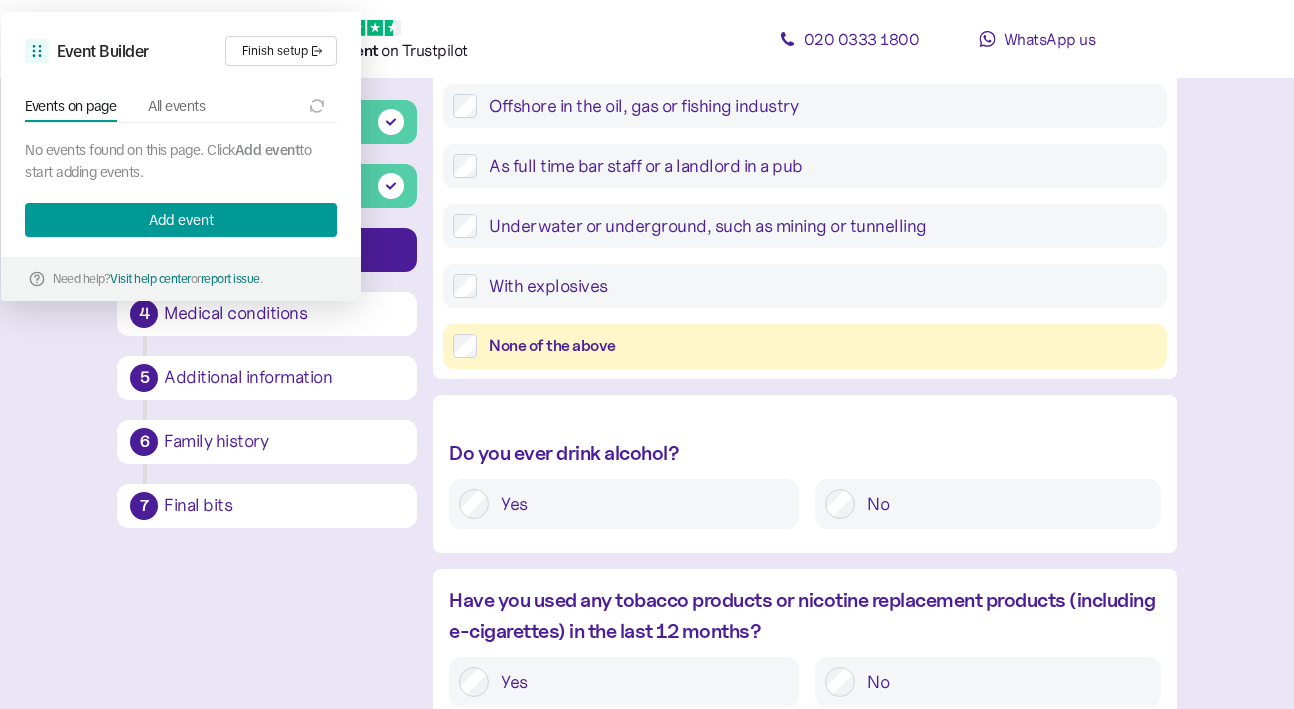 scroll, scrollTop: 666, scrollLeft: 0, axis: vertical 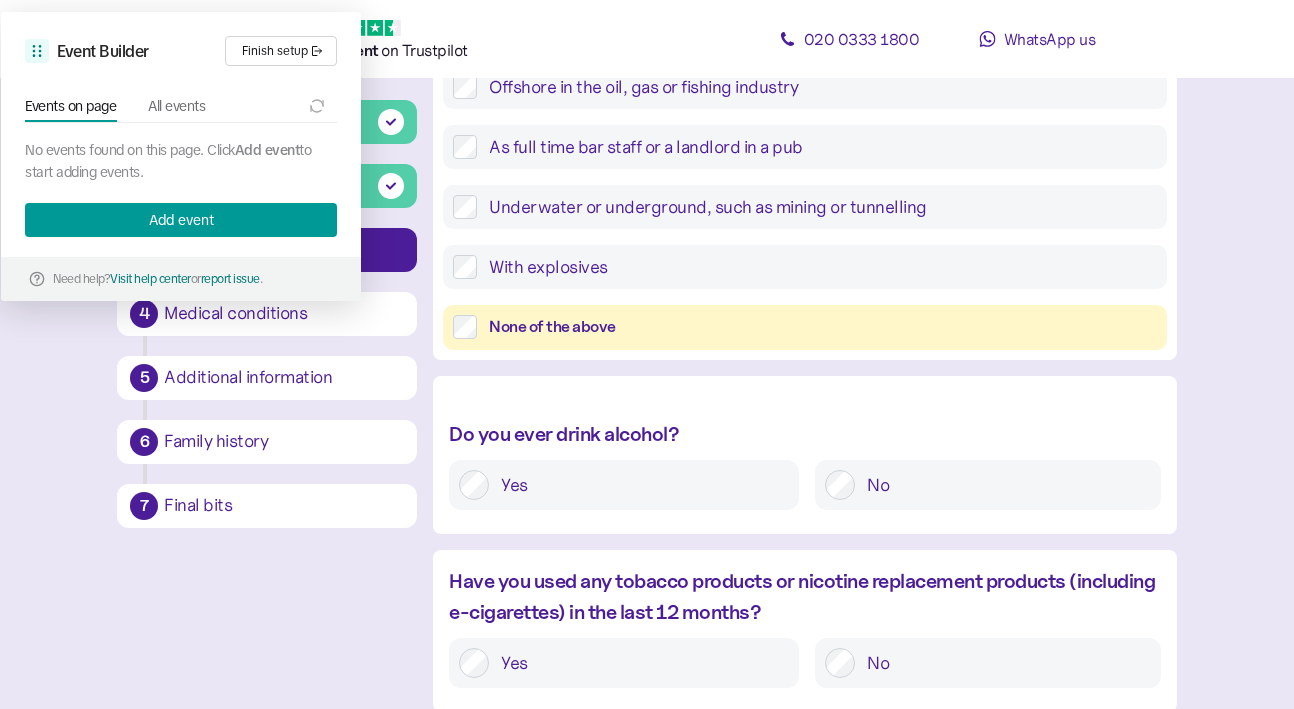 click on "No" at bounding box center (987, 485) 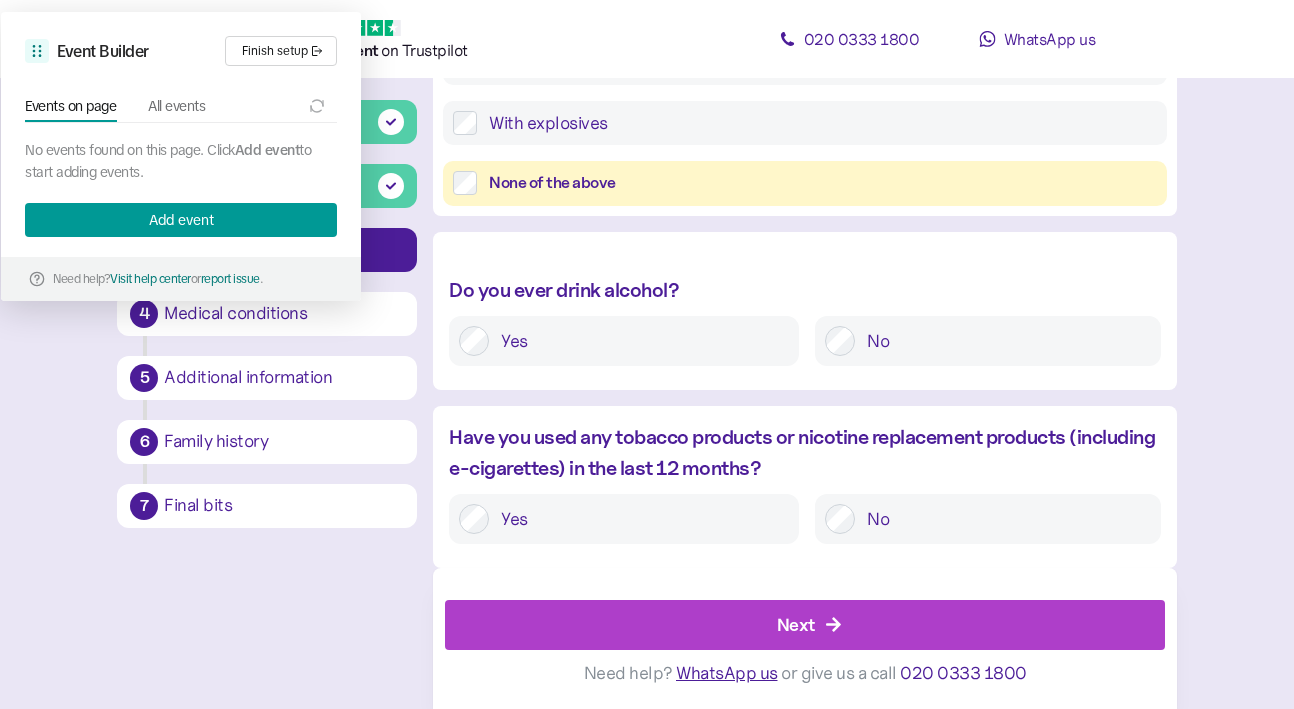 click on "No" at bounding box center (1002, 341) 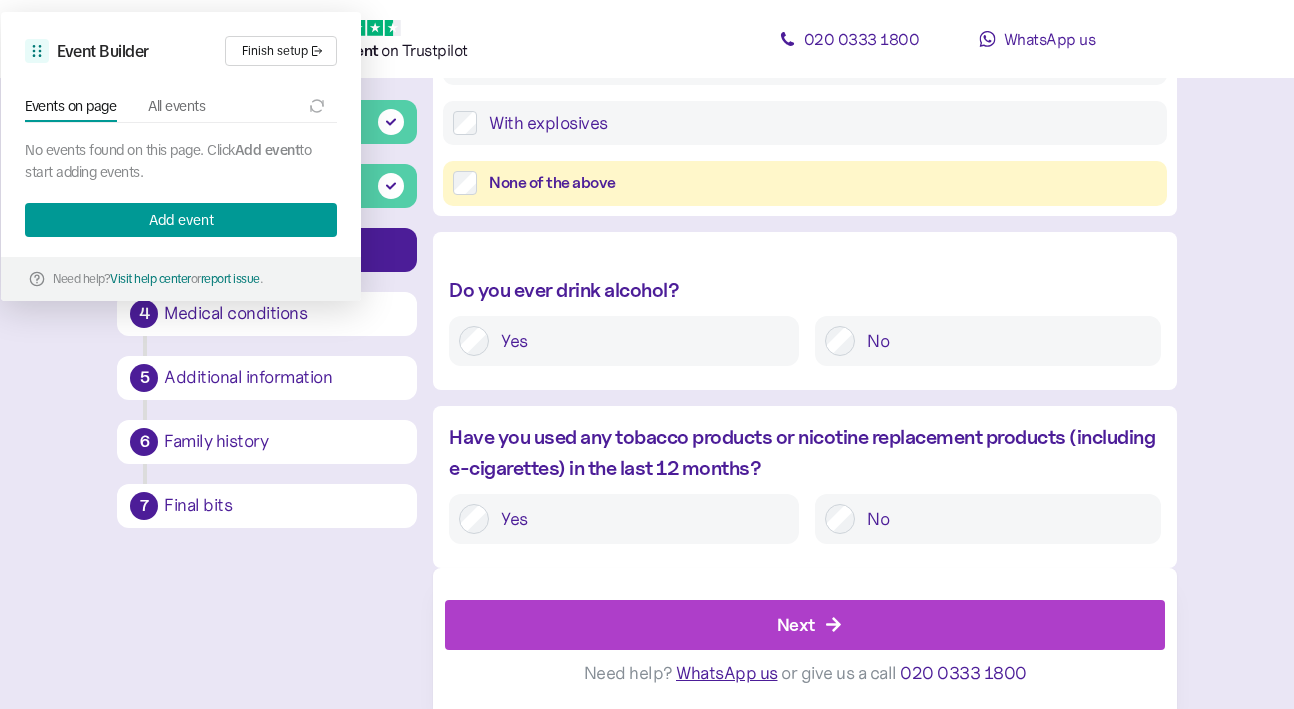 click on "Next" at bounding box center [809, 625] 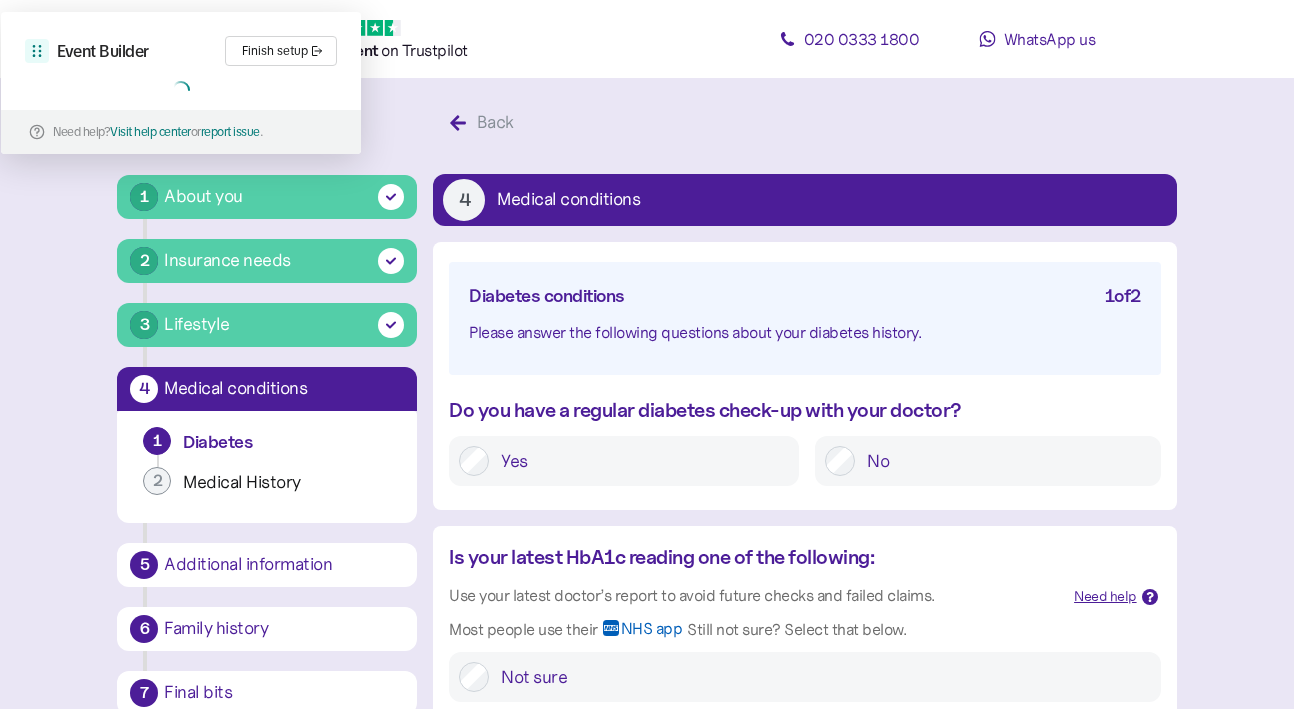 scroll, scrollTop: 38, scrollLeft: 0, axis: vertical 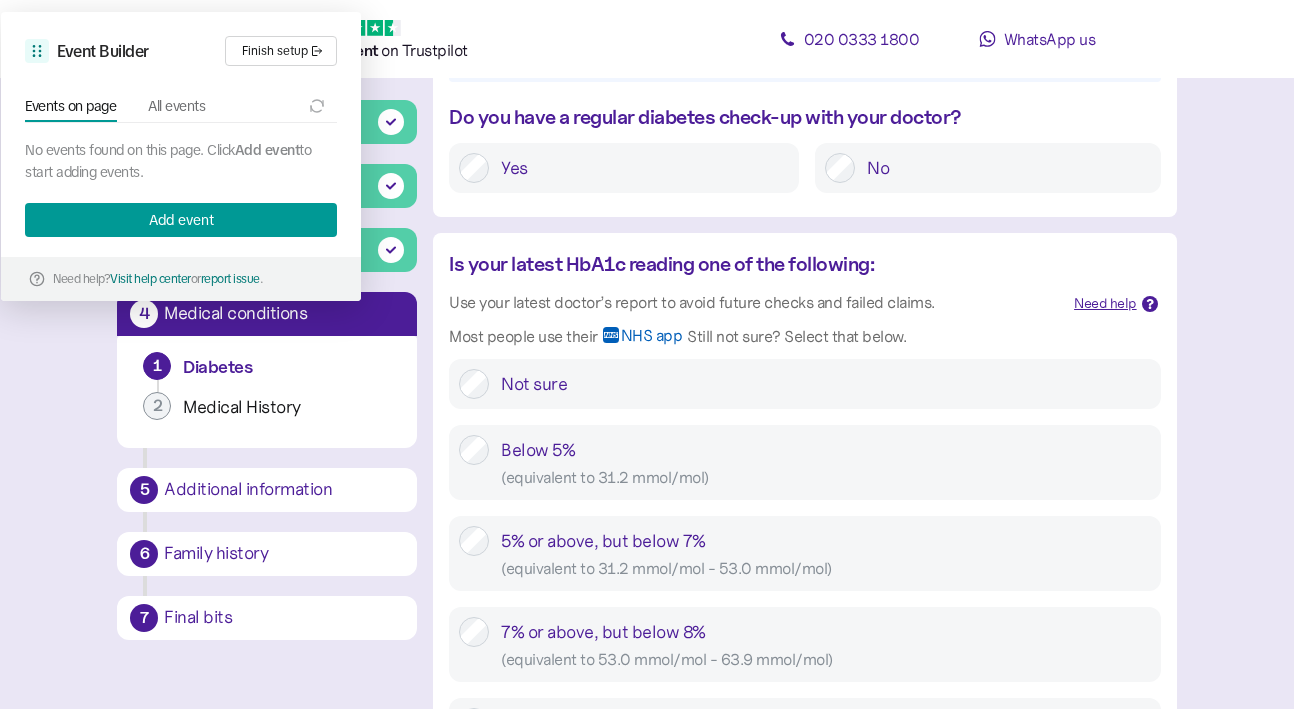 click on "Not sure" at bounding box center [825, 384] 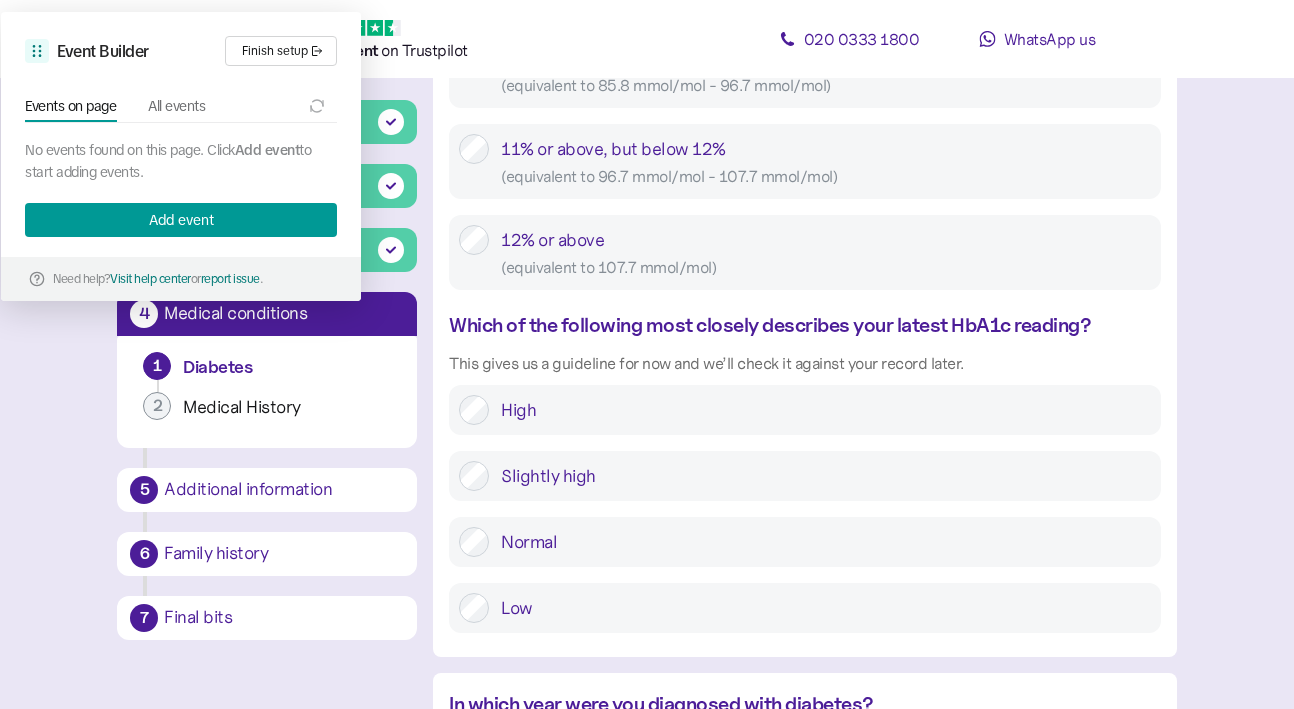 scroll, scrollTop: 1207, scrollLeft: 0, axis: vertical 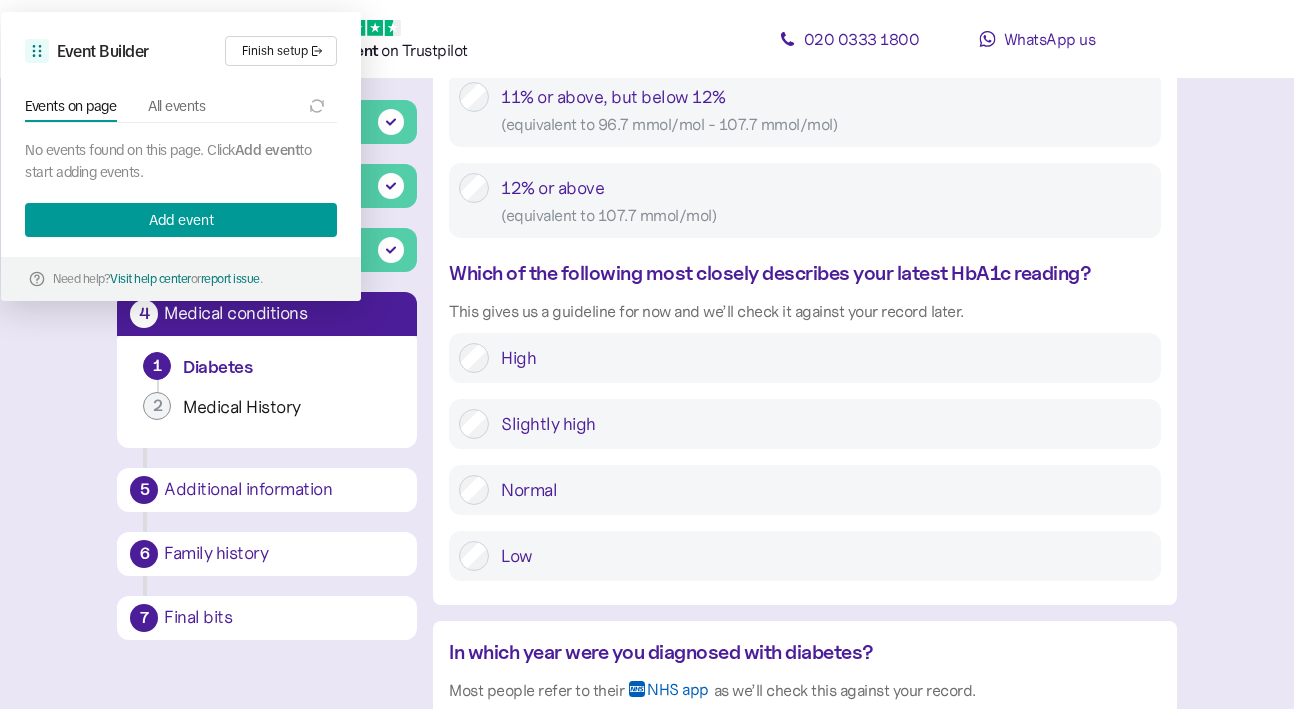 click on "Normal" at bounding box center [819, 490] 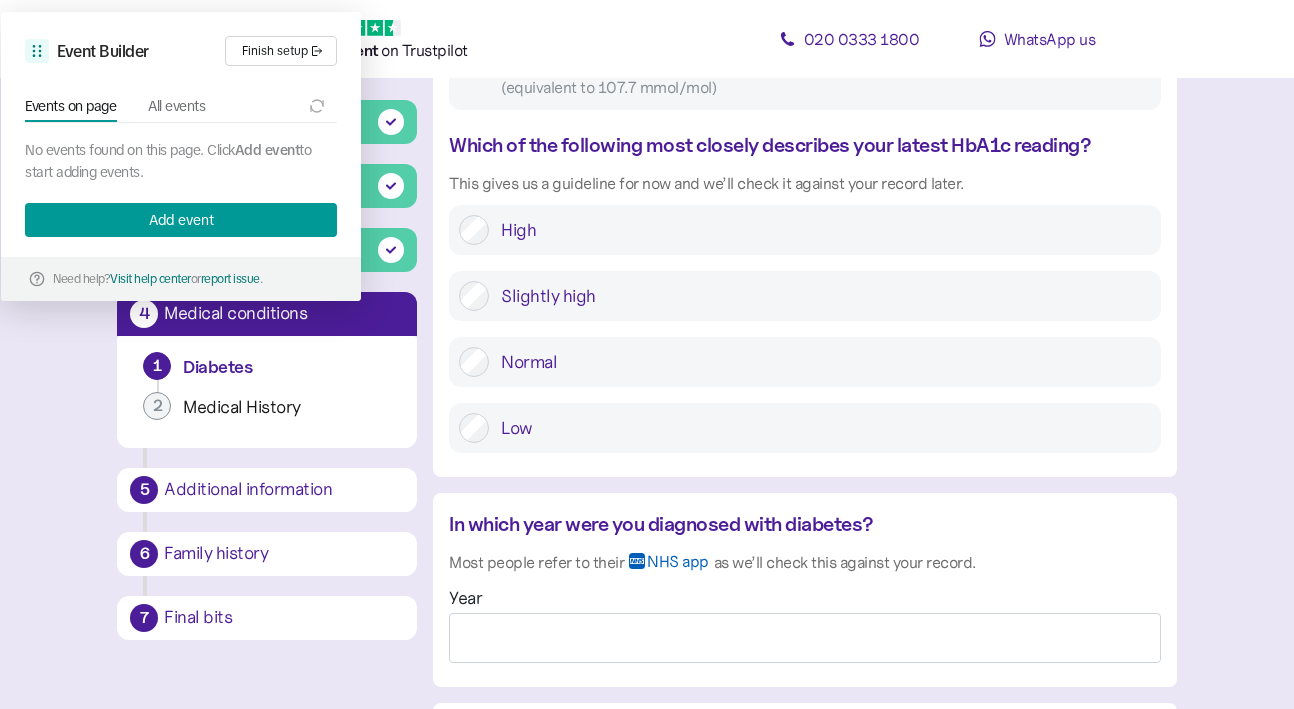 scroll, scrollTop: 1665, scrollLeft: 0, axis: vertical 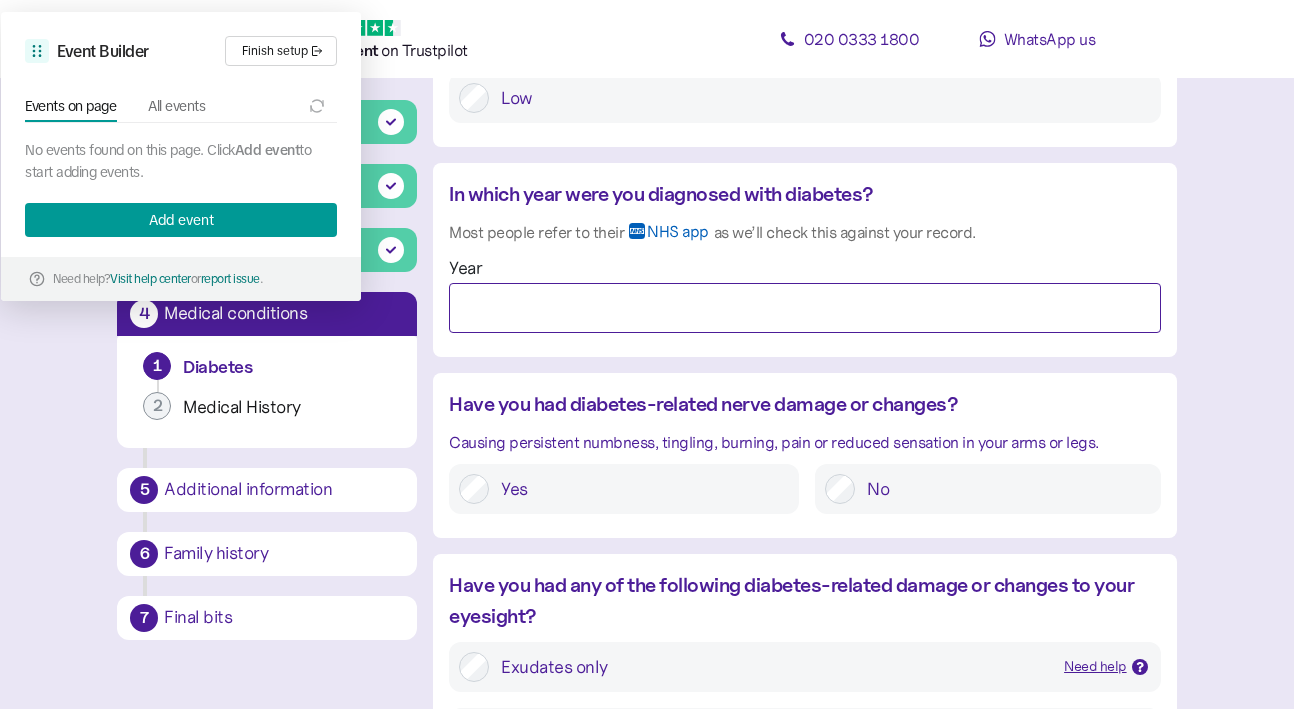click on "Year" at bounding box center (804, 308) 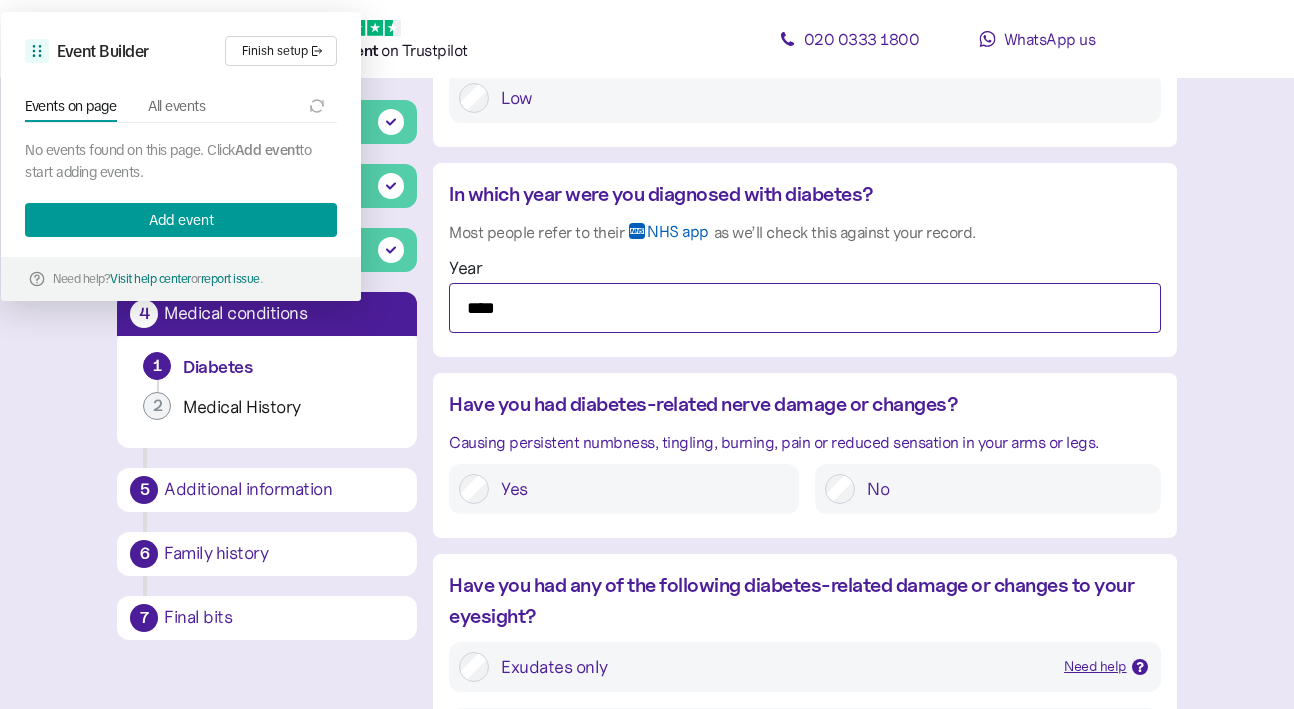 type on "****" 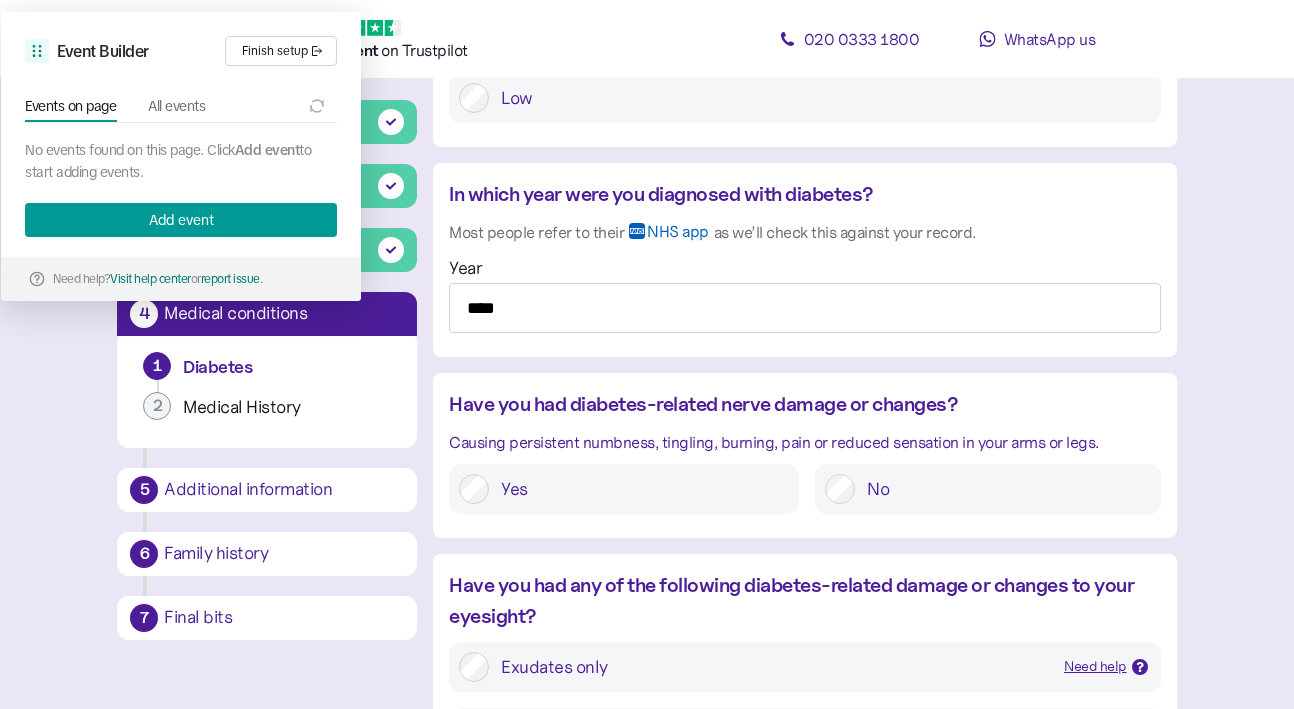 click on "No" at bounding box center (1002, 489) 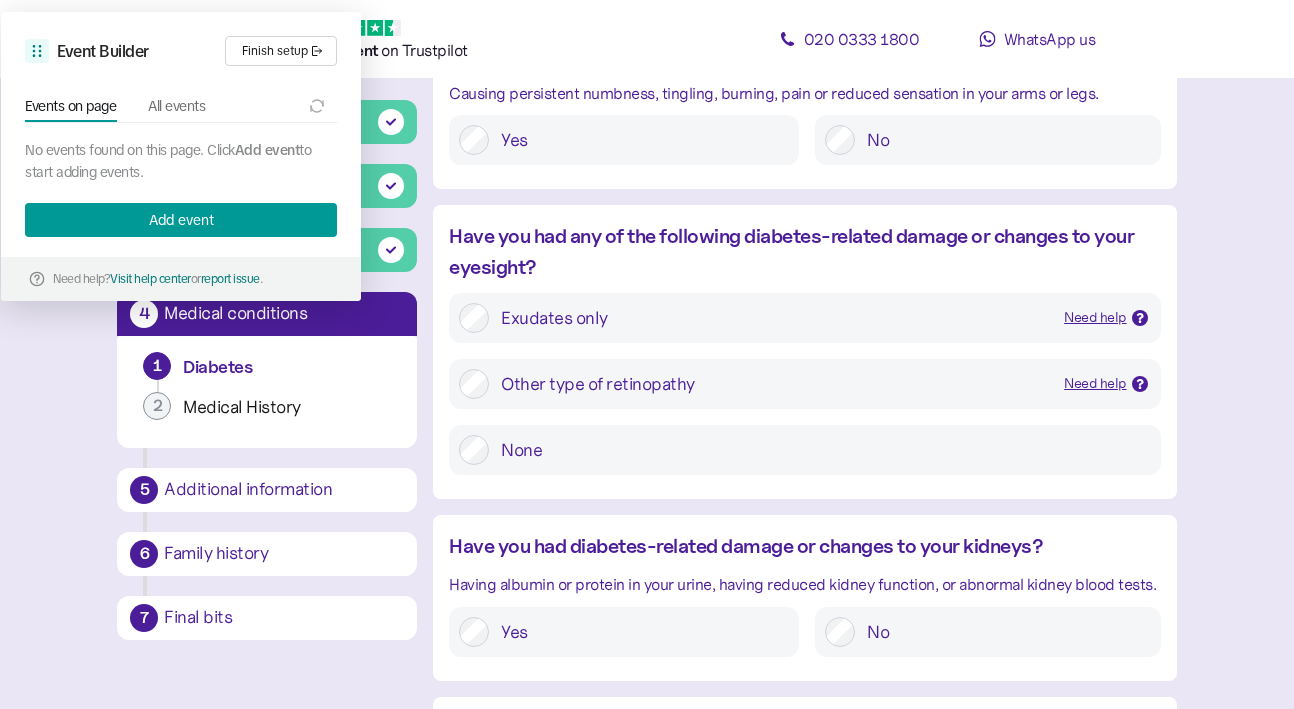 click on "None" at bounding box center [819, 450] 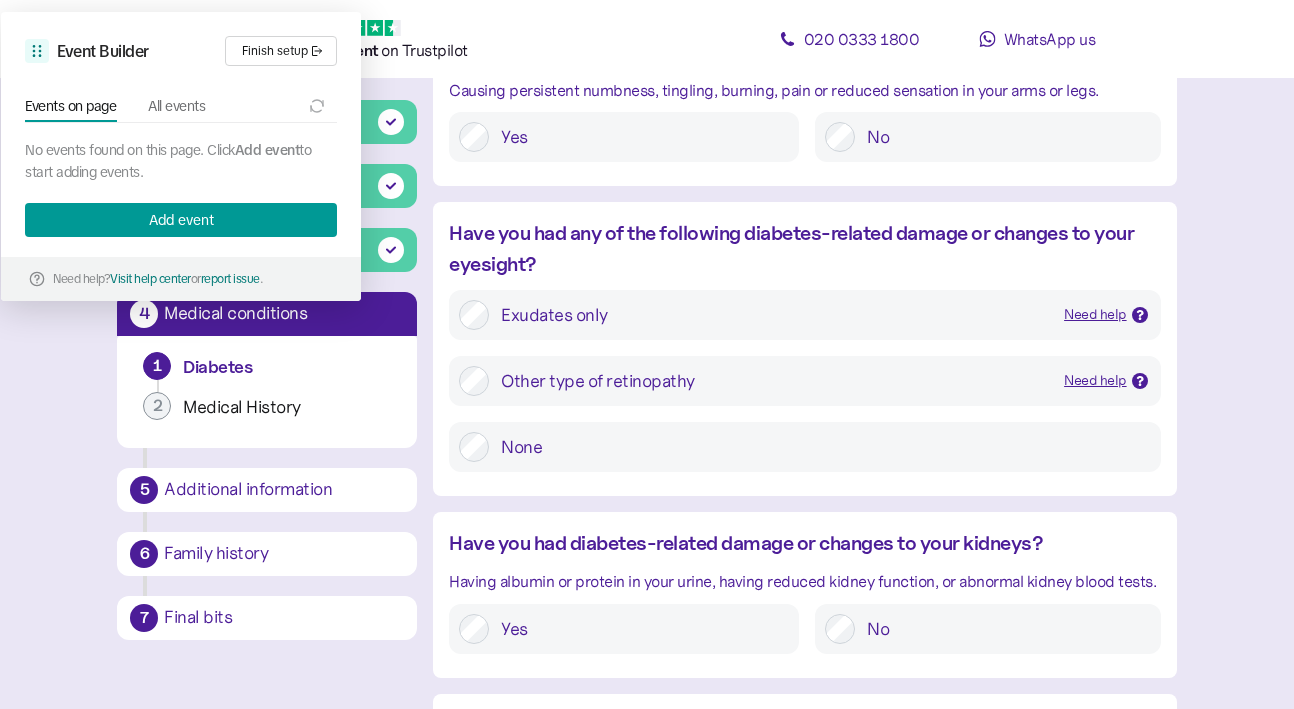 click on "Having albumin or protein in your urine, having reduced kidney function, or abnormal kidney blood tests." at bounding box center (804, 581) 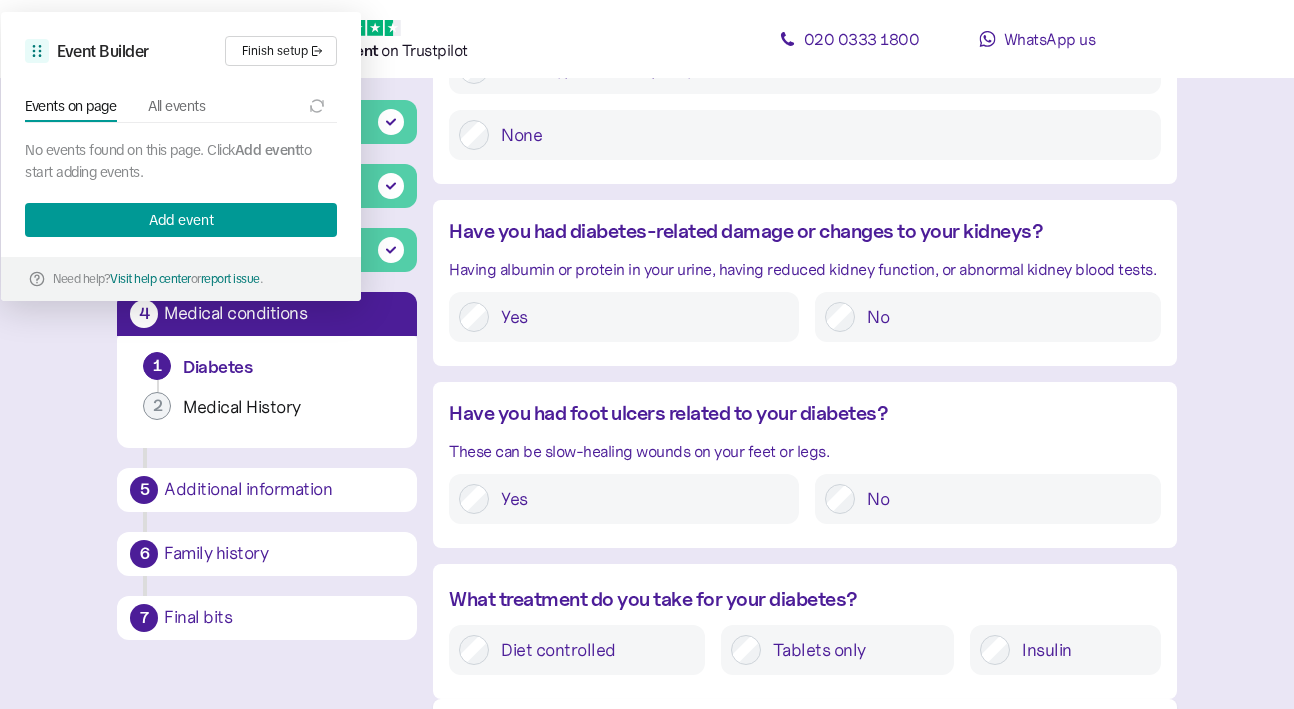 scroll, scrollTop: 2460, scrollLeft: 0, axis: vertical 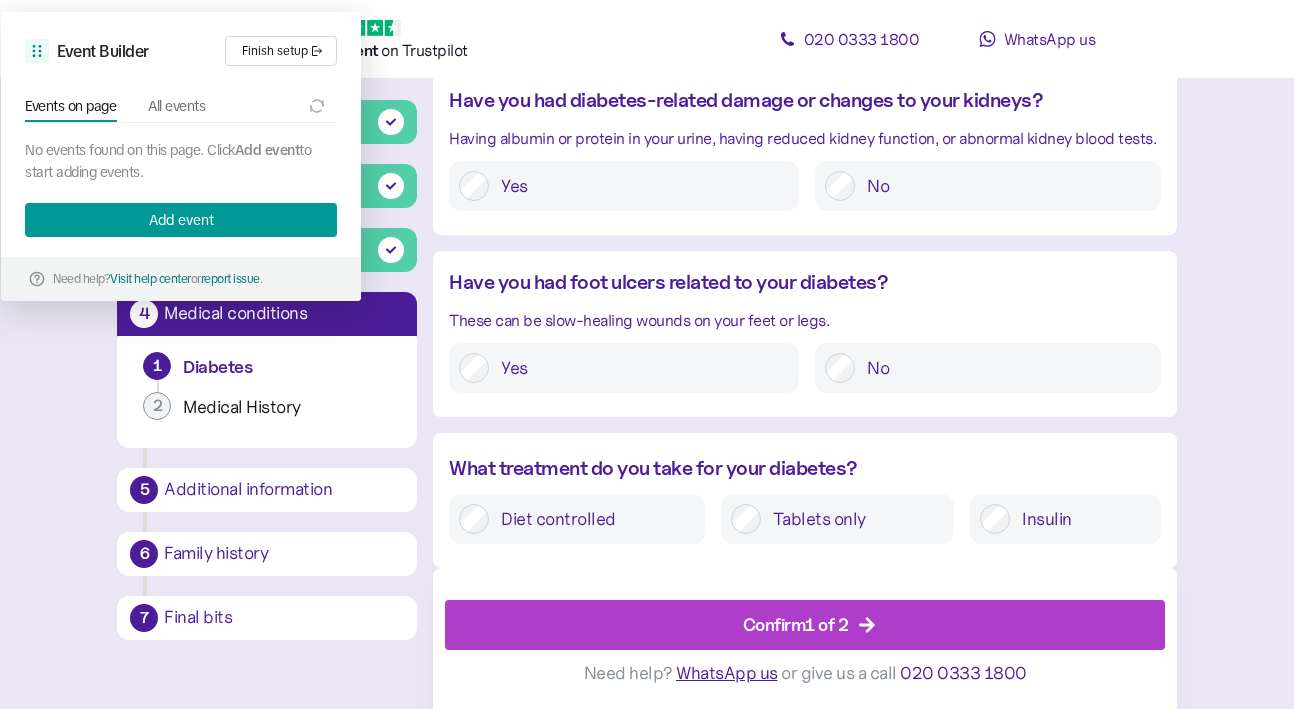 click on "No" at bounding box center [1002, 368] 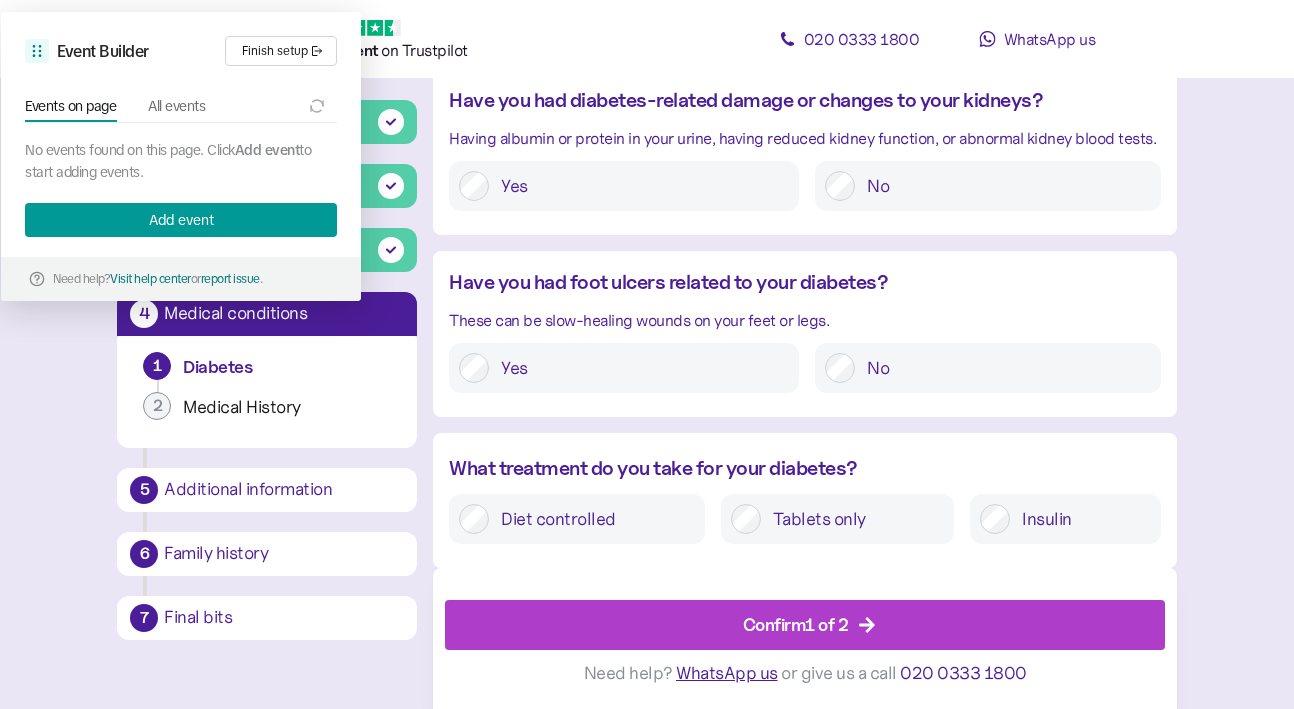 click on "Insulin" at bounding box center (1080, 519) 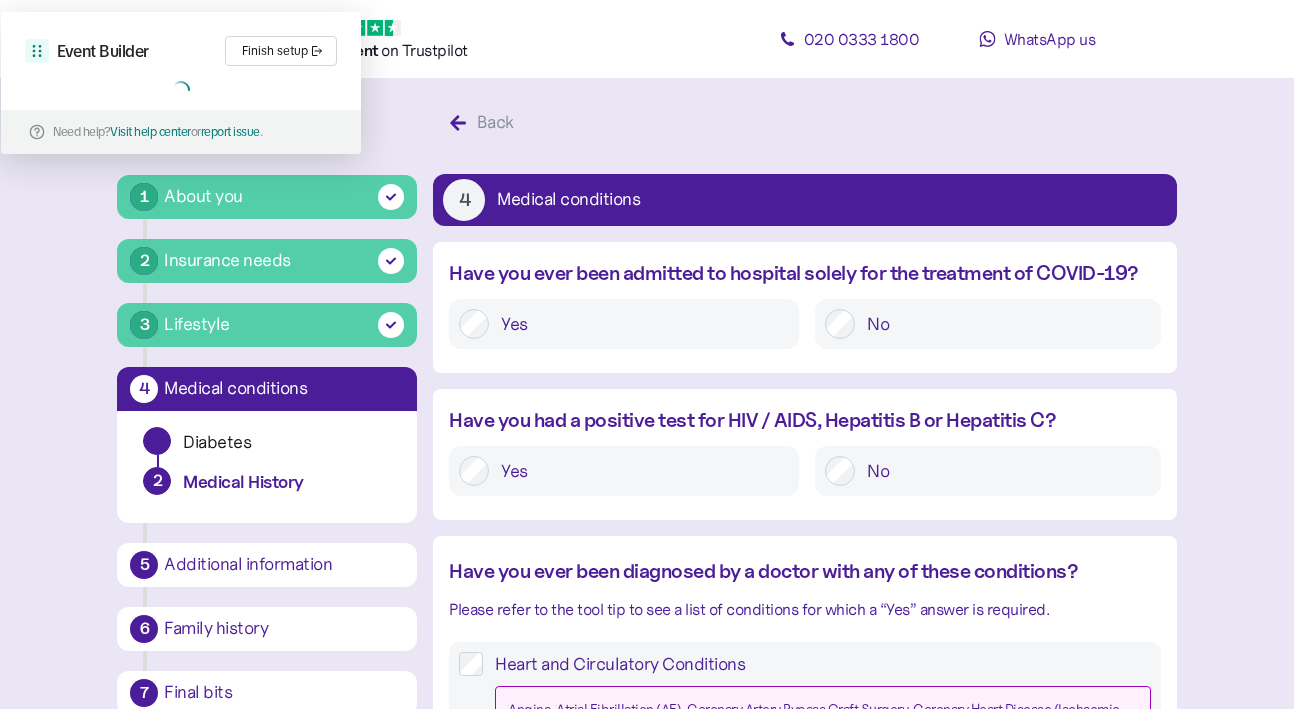 scroll, scrollTop: 38, scrollLeft: 0, axis: vertical 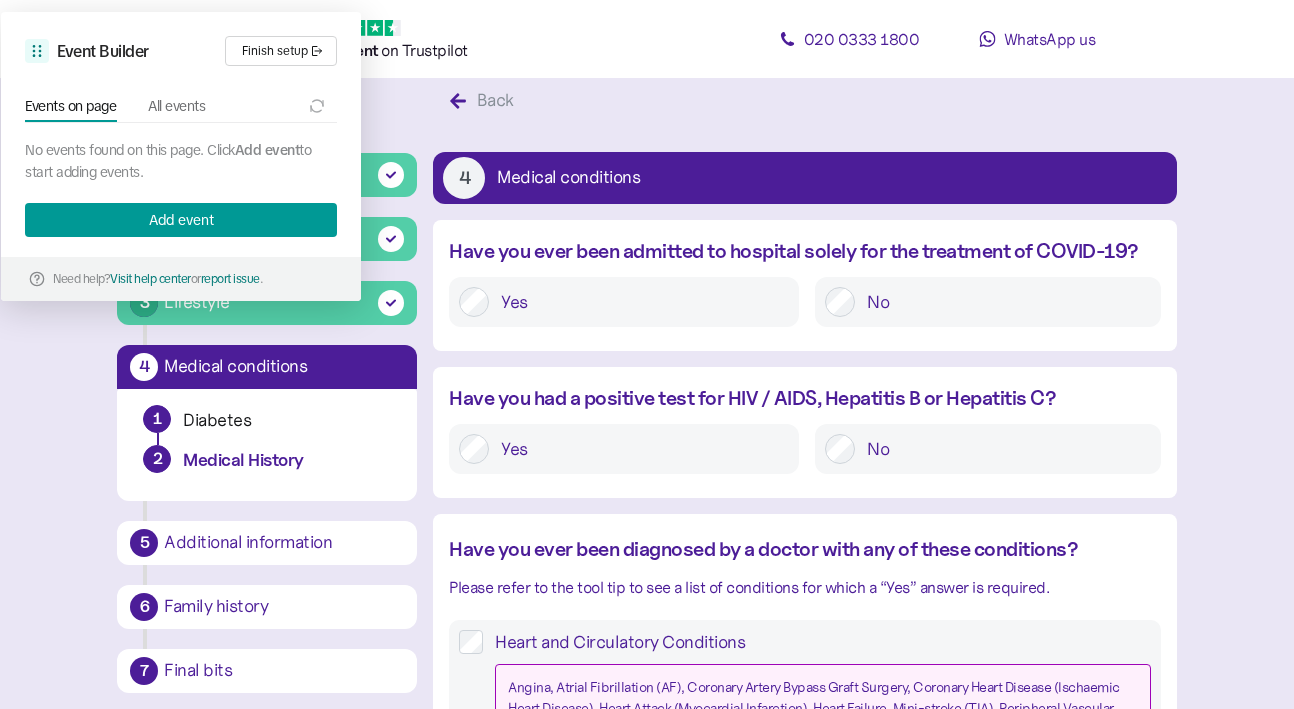 click on "No" at bounding box center [1002, 302] 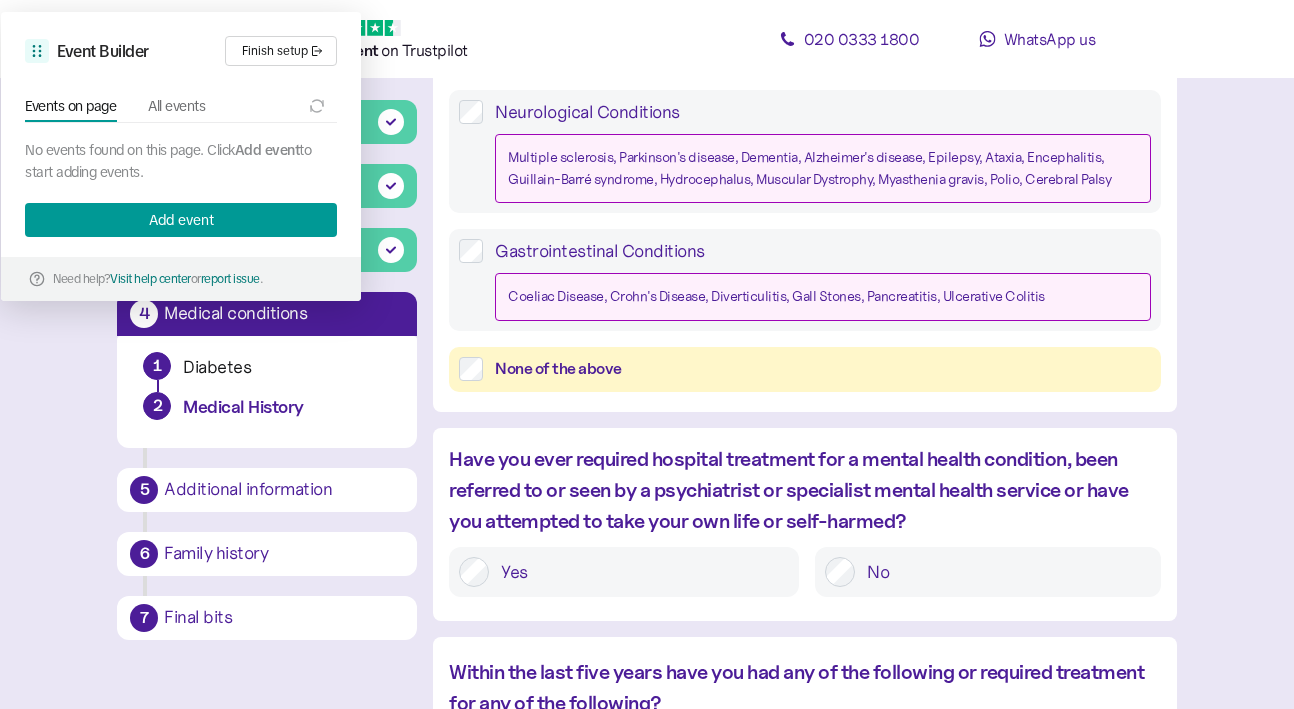 click on "None of the above" at bounding box center (822, 369) 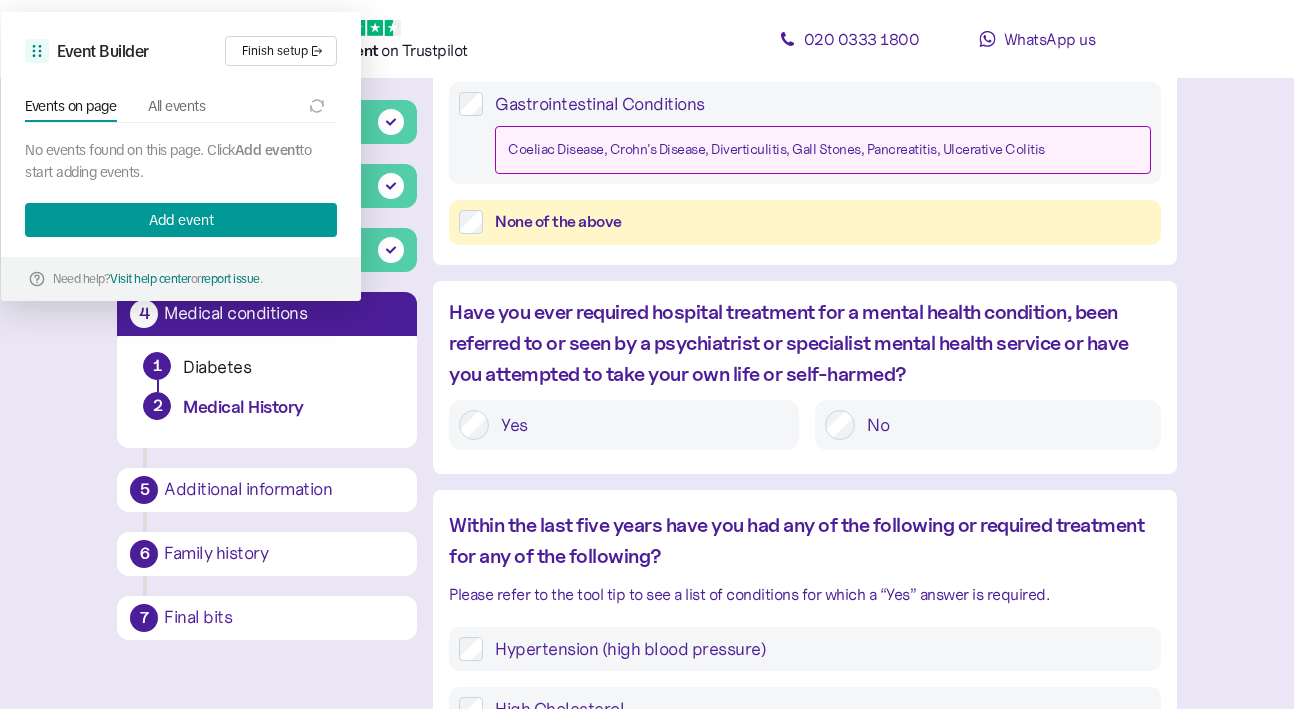 click on "Have you ever required hospital treatment for a mental health condition, been referred to or seen by a psychiatrist or specialist mental health service or have you attempted to take your own life or self-harmed? Yes No" at bounding box center (804, 383) 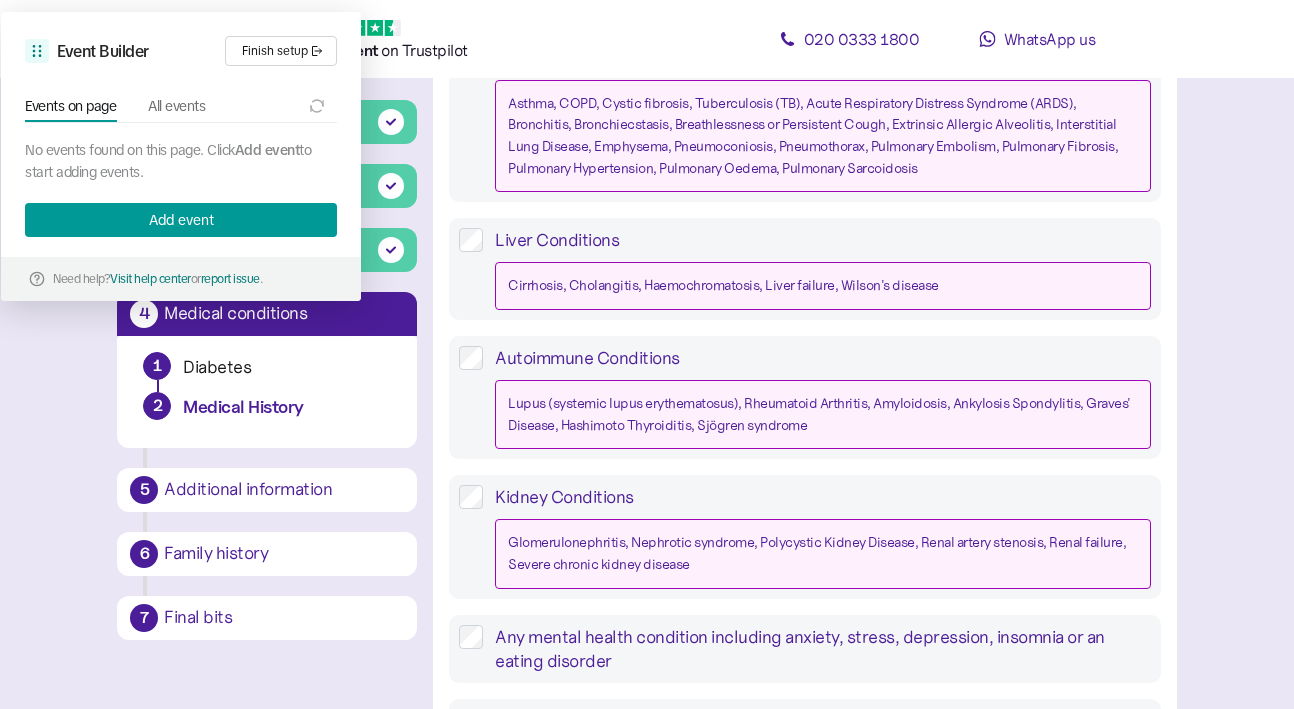 scroll, scrollTop: 1998, scrollLeft: 0, axis: vertical 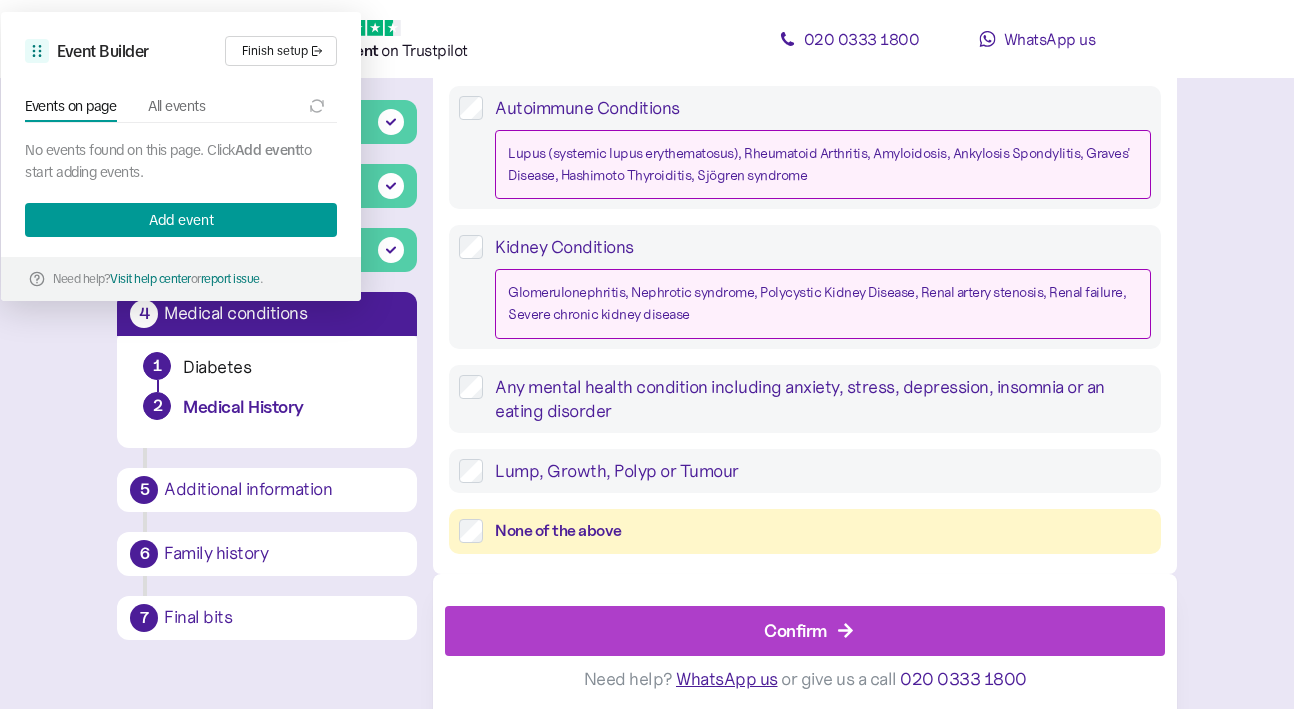 click on "None of the above" at bounding box center [822, 531] 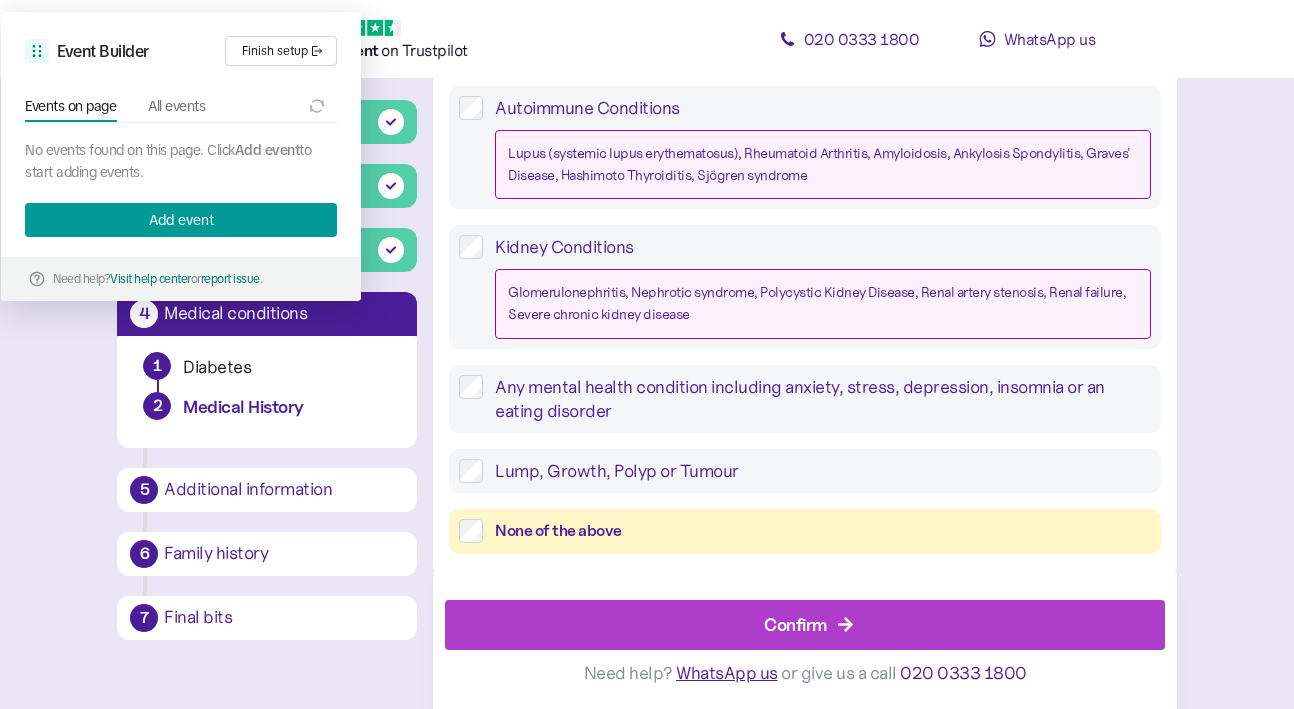 click at bounding box center (804, 590) 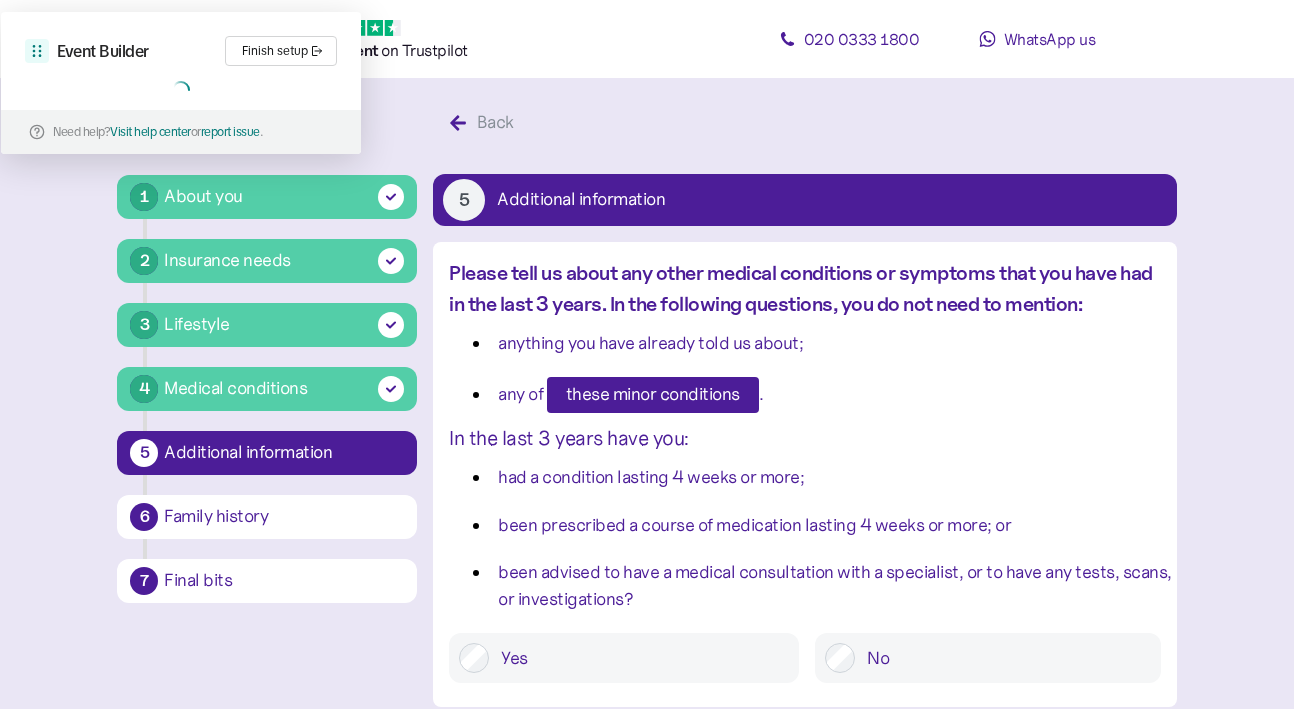 scroll, scrollTop: 38, scrollLeft: 0, axis: vertical 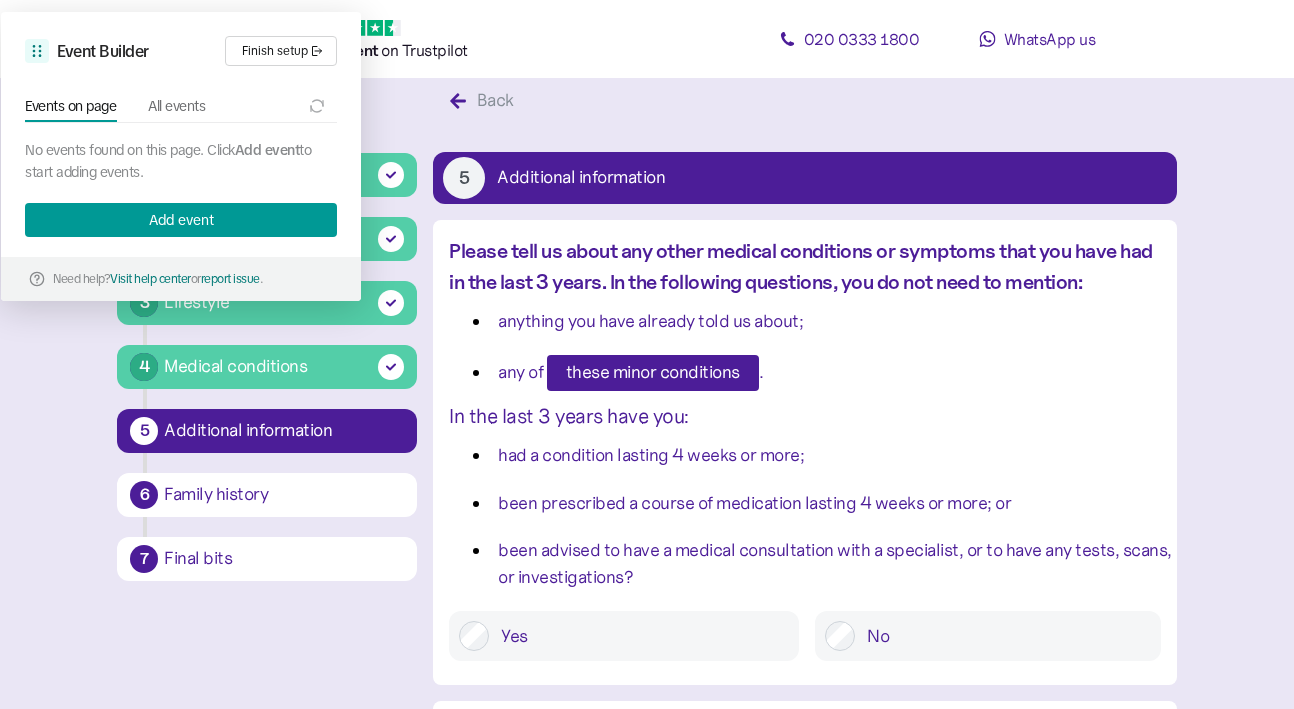 click on "No" at bounding box center (1002, 636) 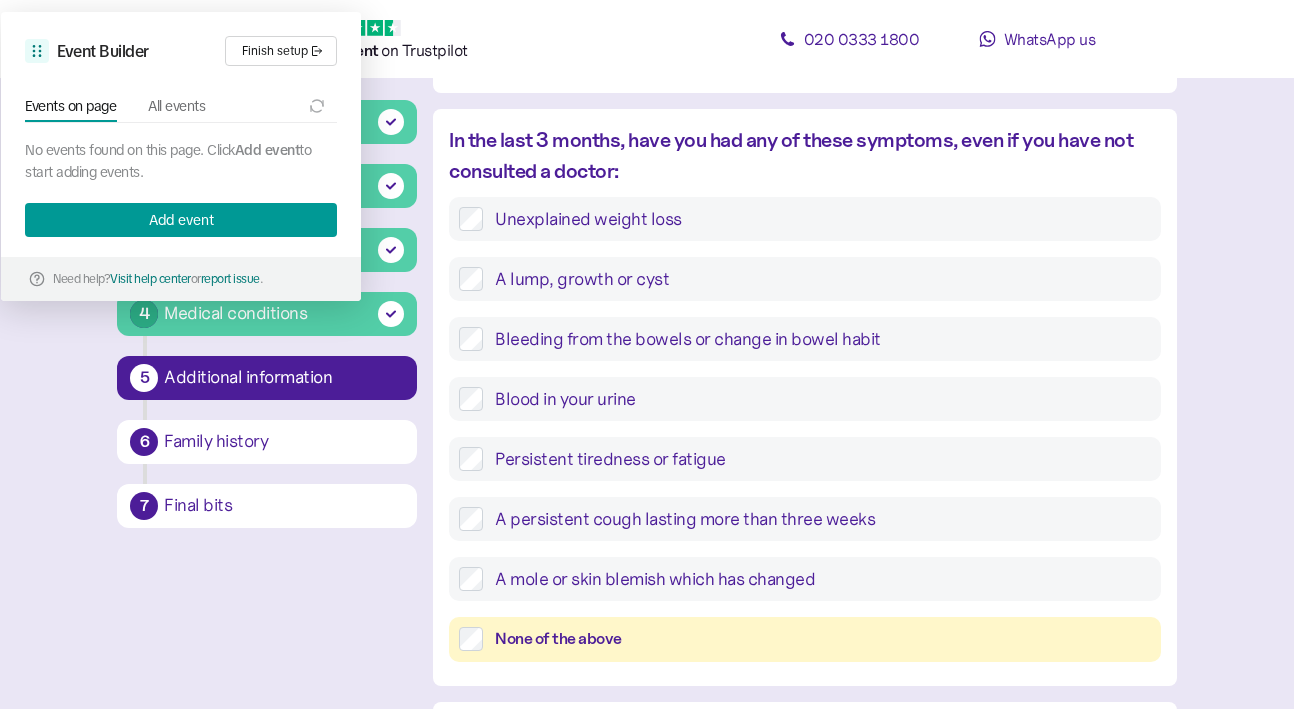 click on "None of the above" at bounding box center (822, 639) 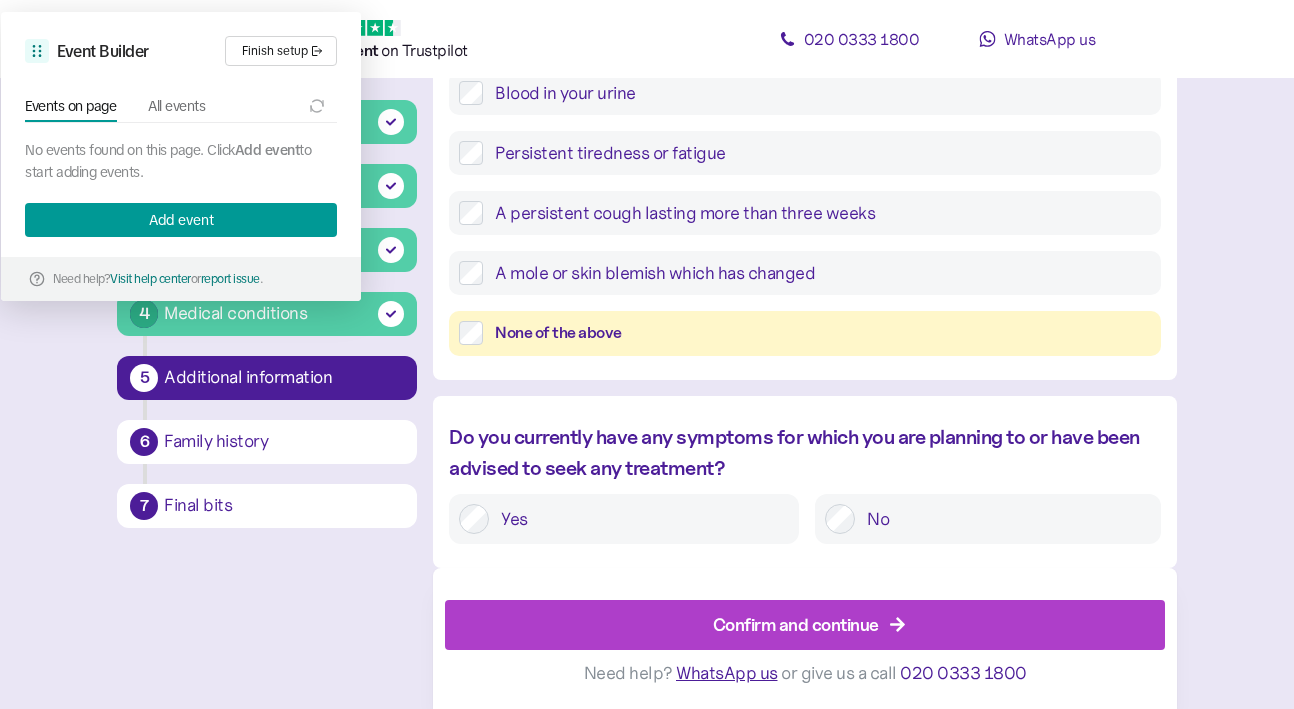 click on "No" at bounding box center (1002, 519) 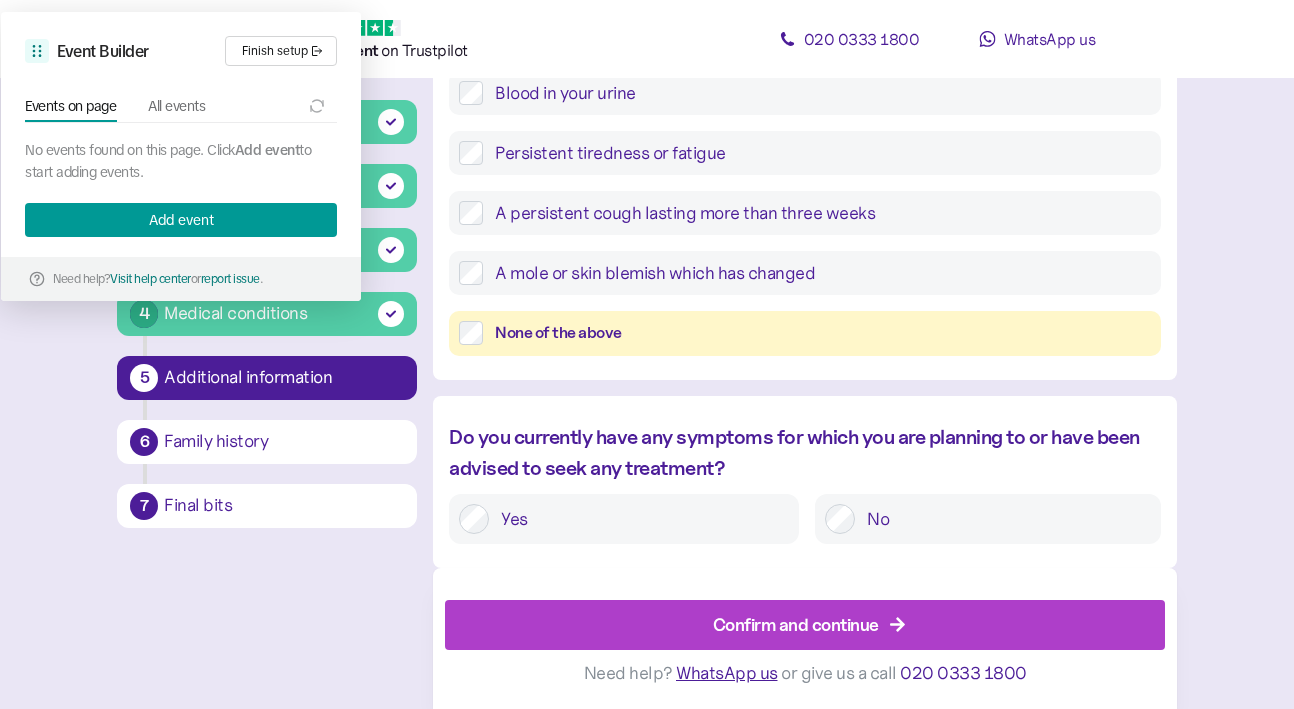 click on "Confirm and continue" at bounding box center (809, 625) 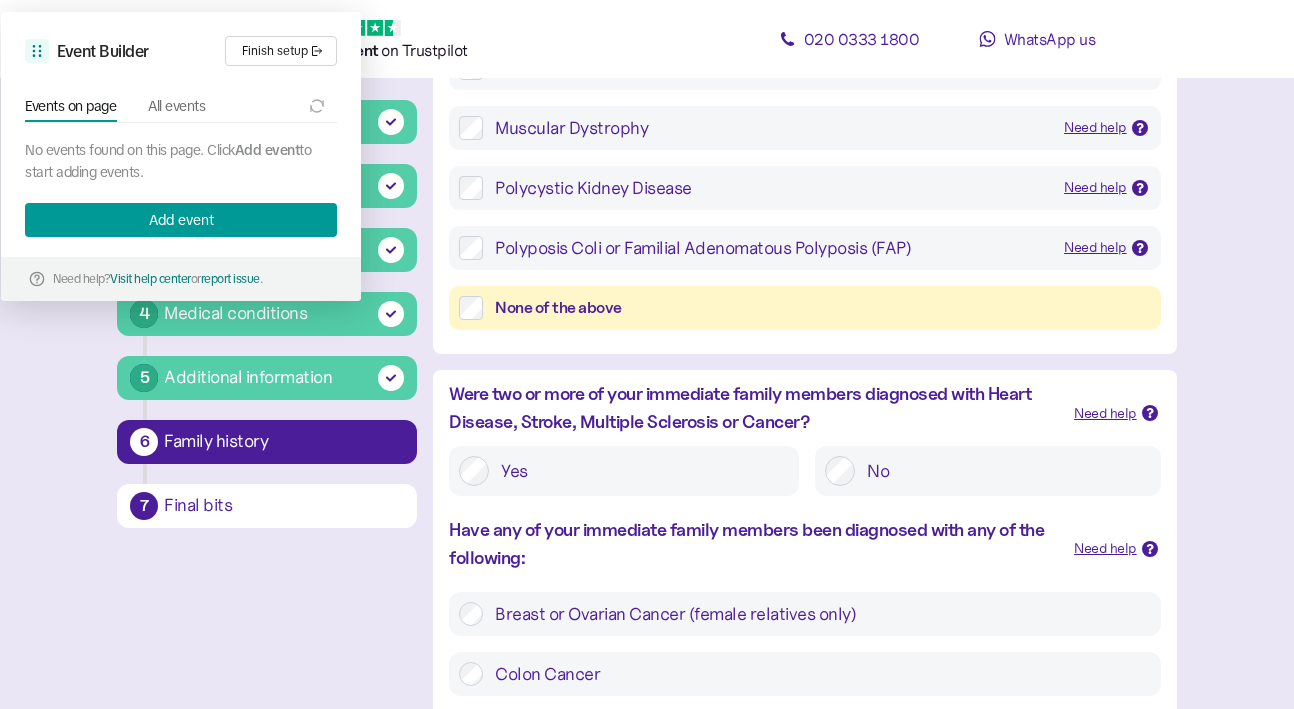 scroll, scrollTop: 616, scrollLeft: 0, axis: vertical 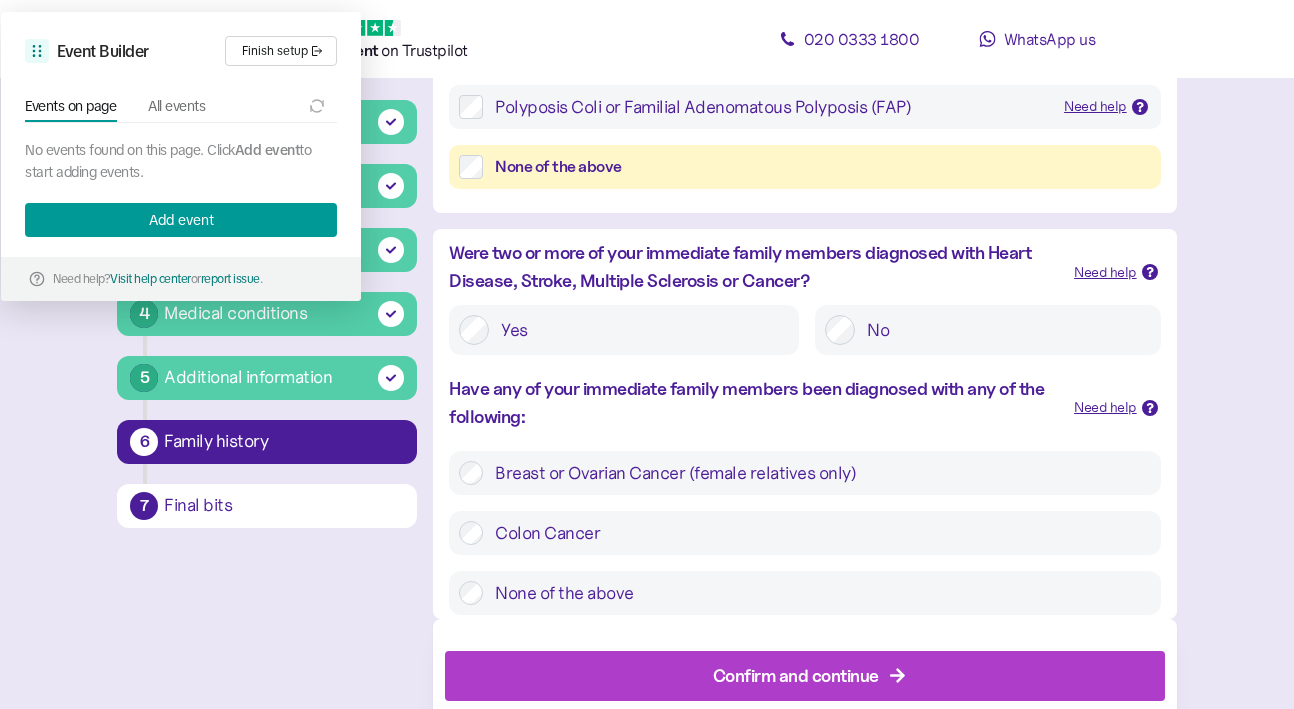 click on "None of the above" at bounding box center (822, 167) 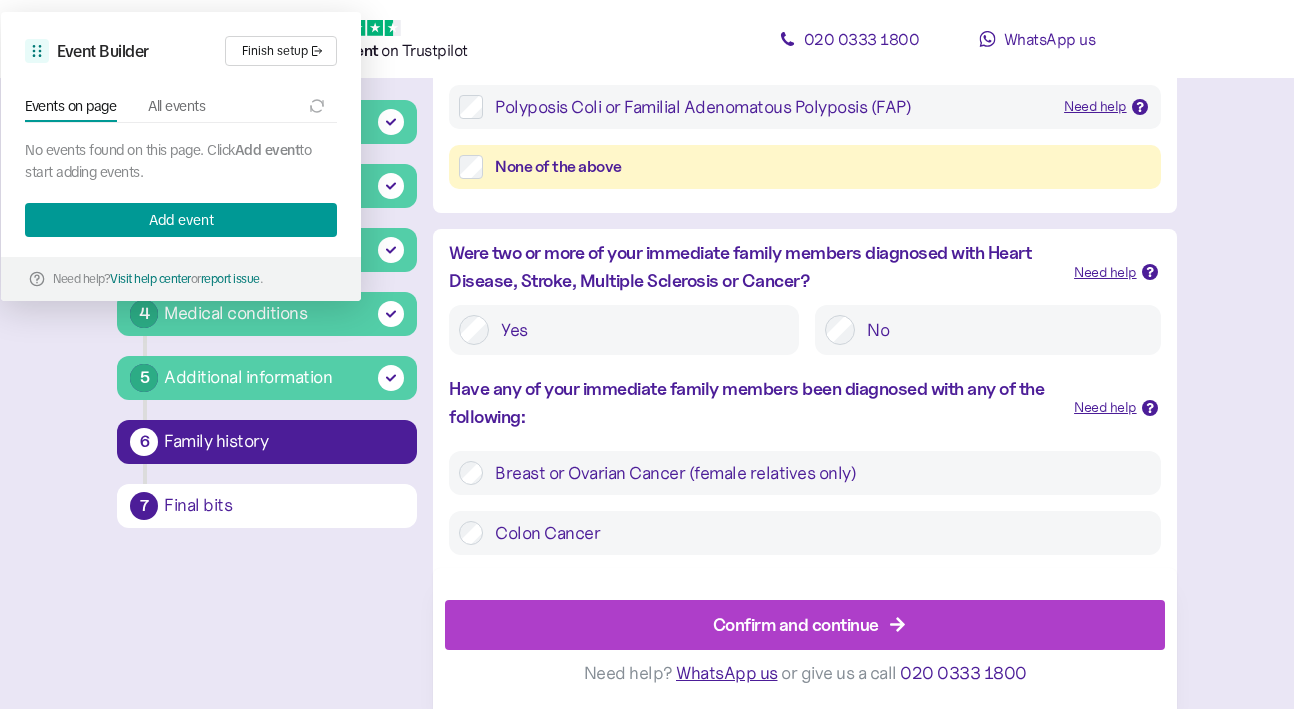 click on "Need help?   WhatsApp us   or give us a call   020 0333 1800" at bounding box center [804, 673] 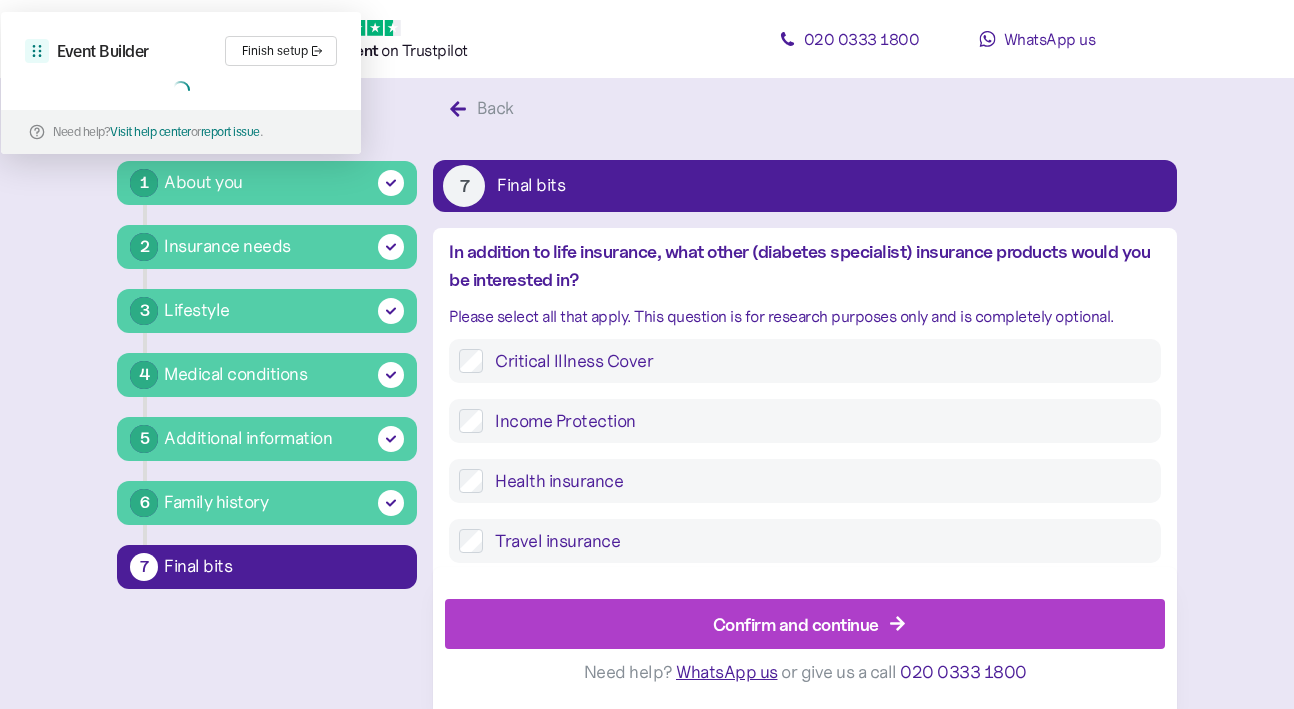 scroll, scrollTop: 38, scrollLeft: 0, axis: vertical 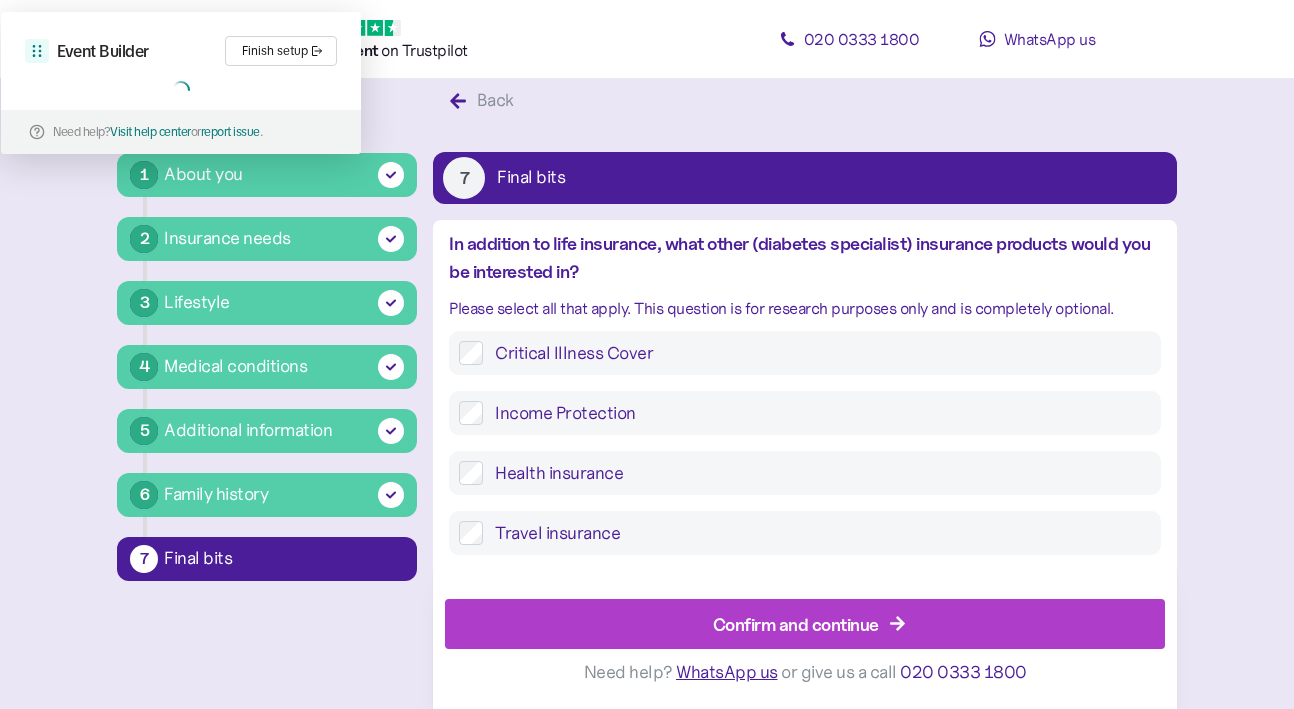 click on "Critical Illness Cover Income Protection Health insurance Travel insurance" at bounding box center [804, 453] 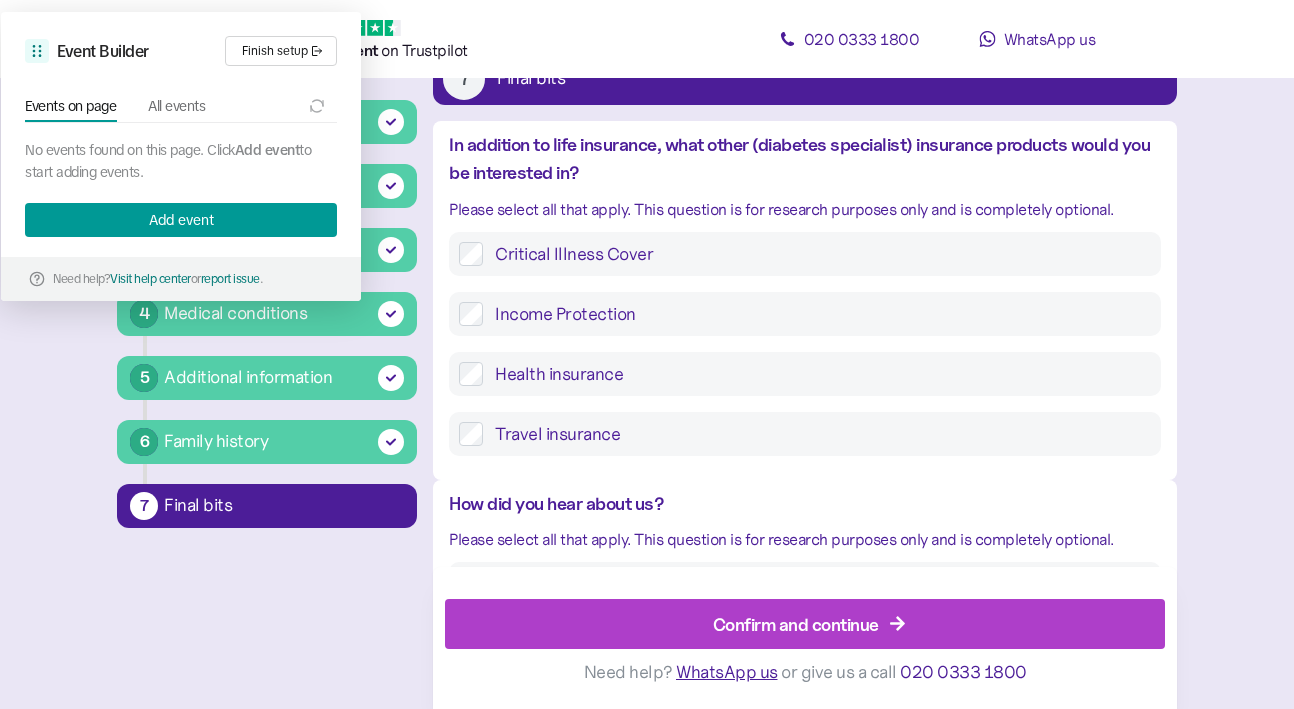 scroll, scrollTop: 118, scrollLeft: 0, axis: vertical 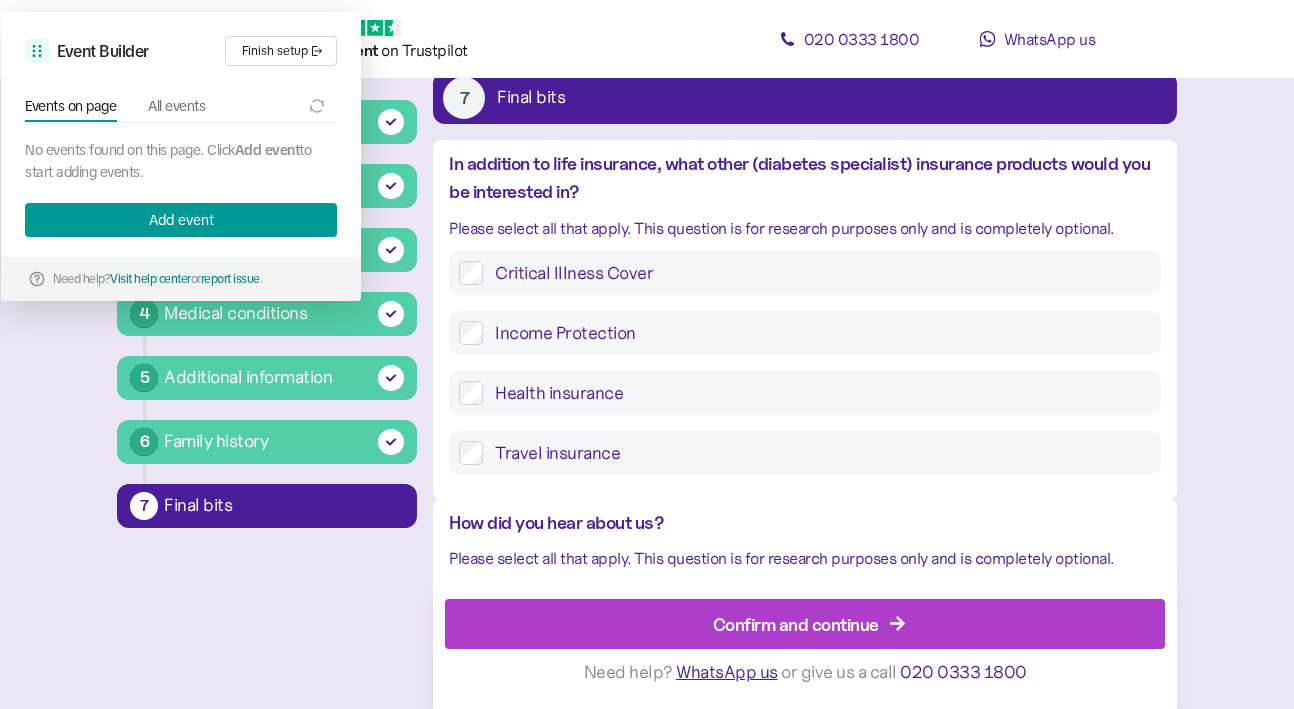 click on "Critical Illness Cover Income Protection Health insurance Travel insurance" at bounding box center (804, 363) 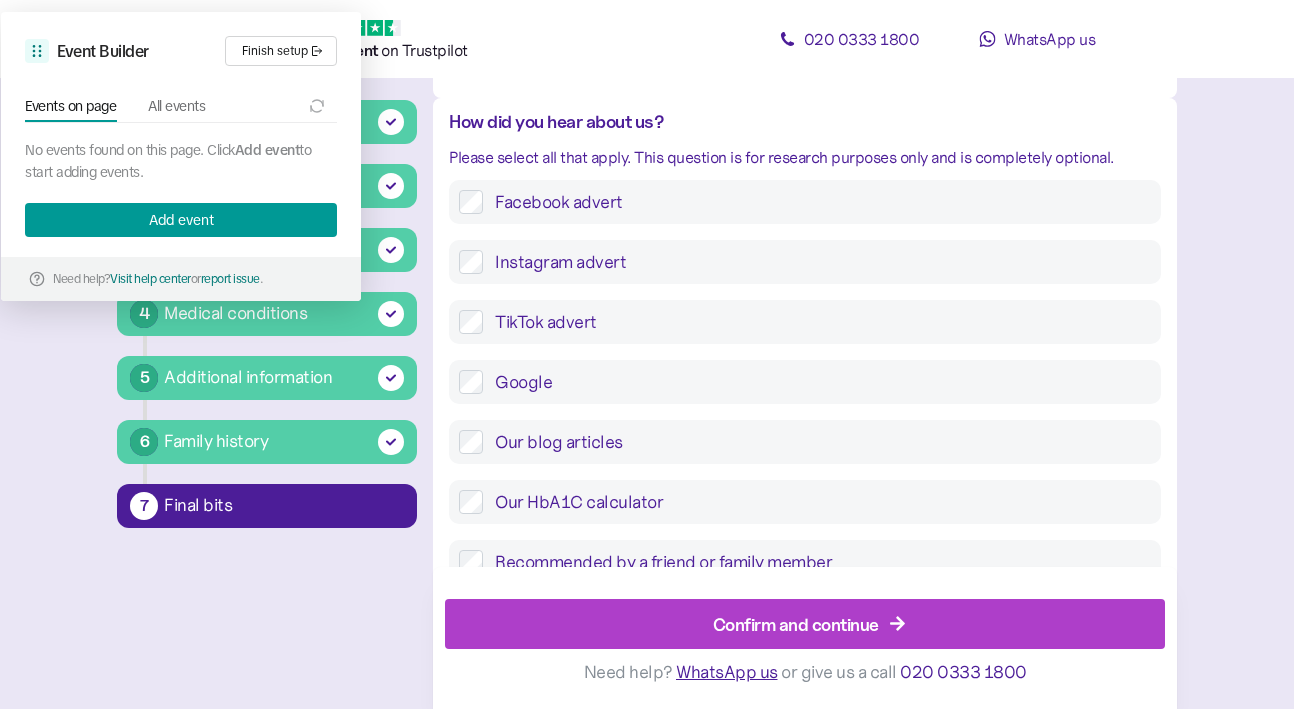 scroll, scrollTop: 486, scrollLeft: 0, axis: vertical 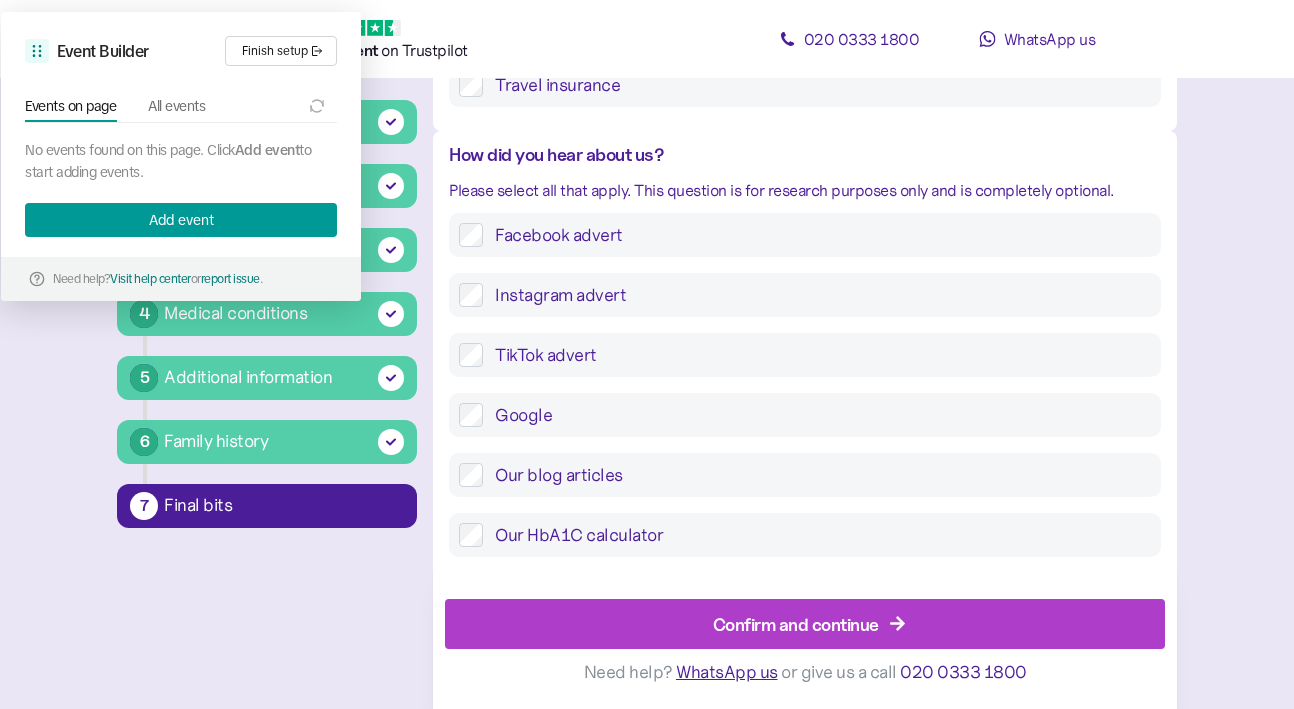 click on "Facebook advert" at bounding box center (816, 235) 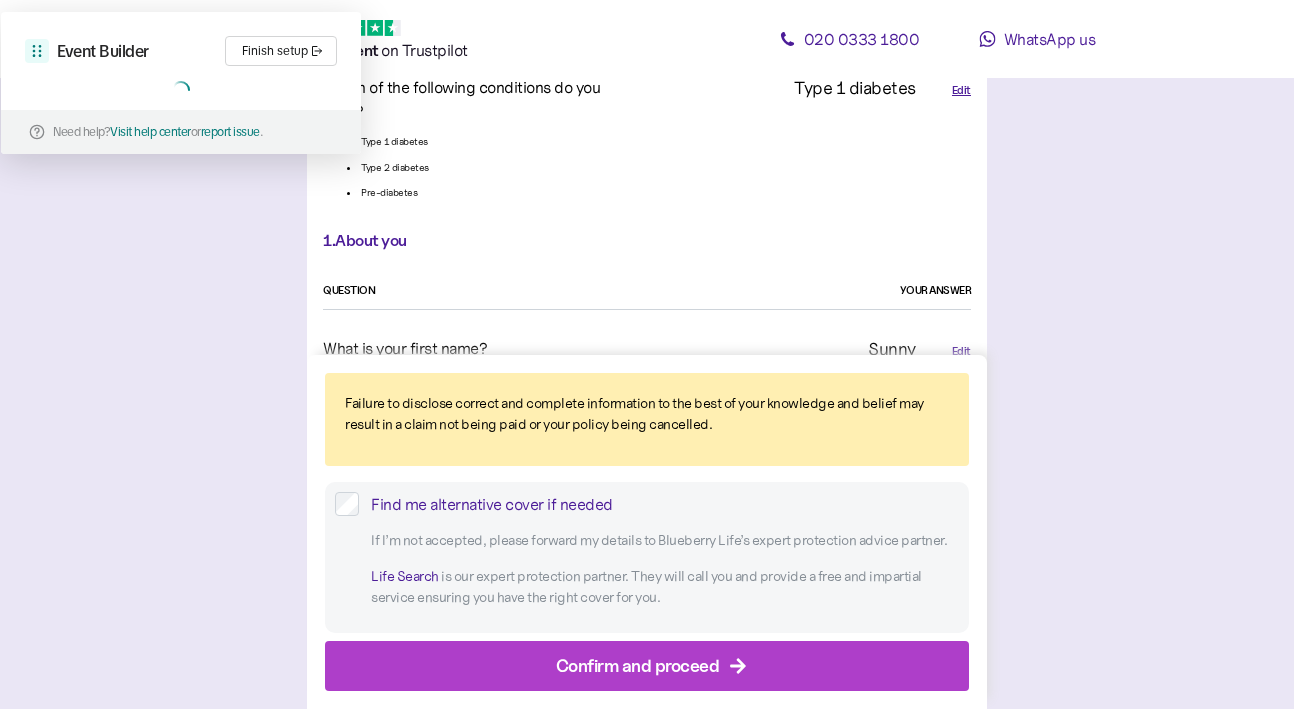 scroll, scrollTop: 0, scrollLeft: 0, axis: both 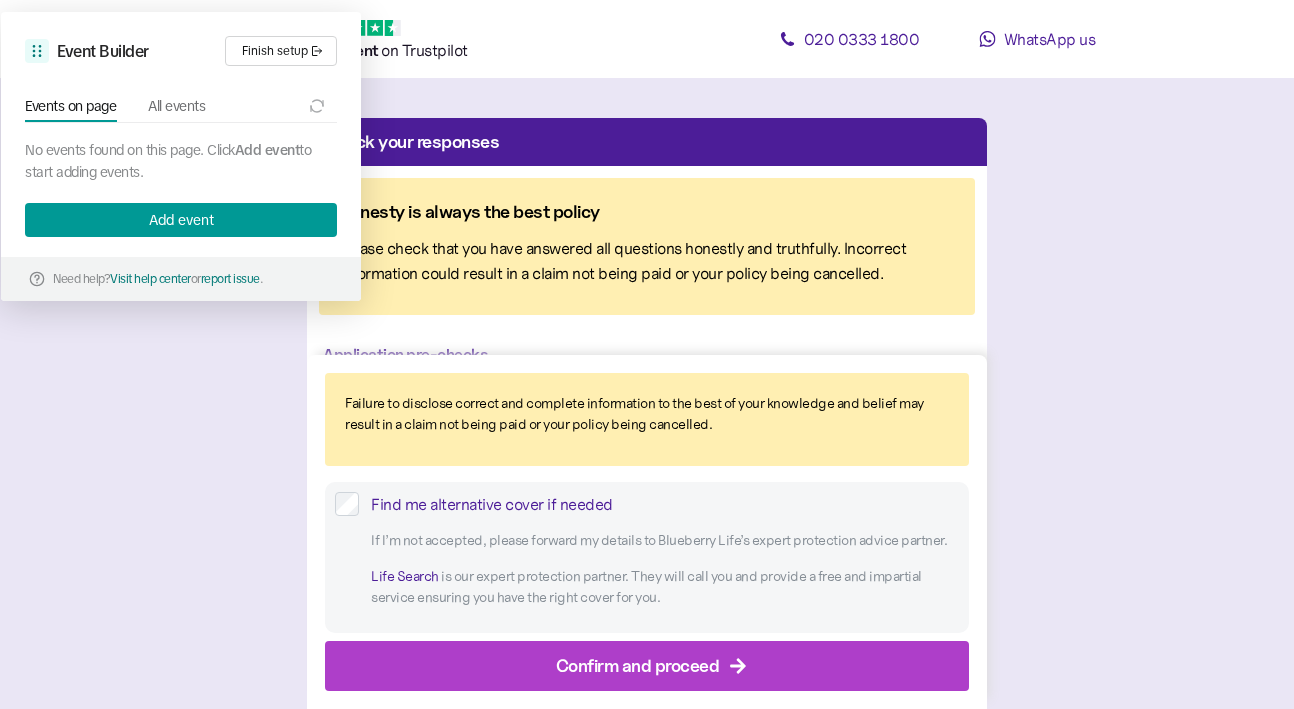 click on "Find me alternative cover if needed" at bounding box center [665, 504] 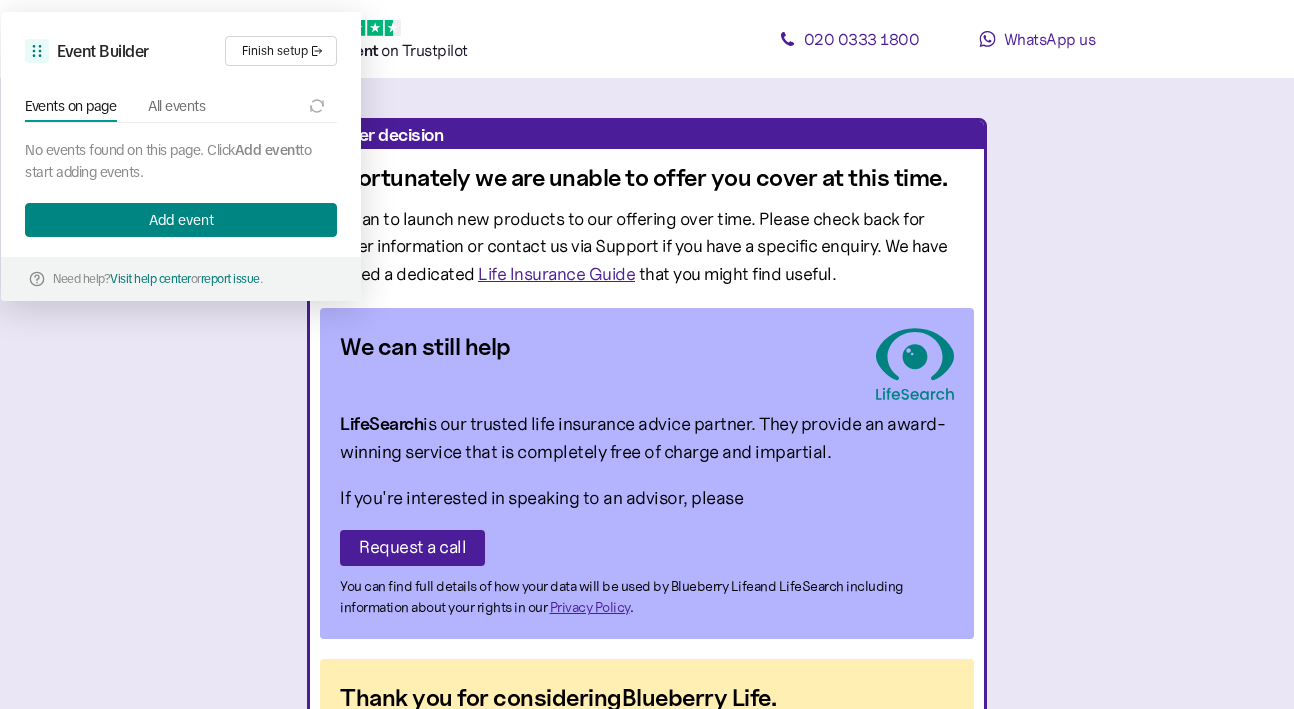 click on "Add event" at bounding box center (181, 220) 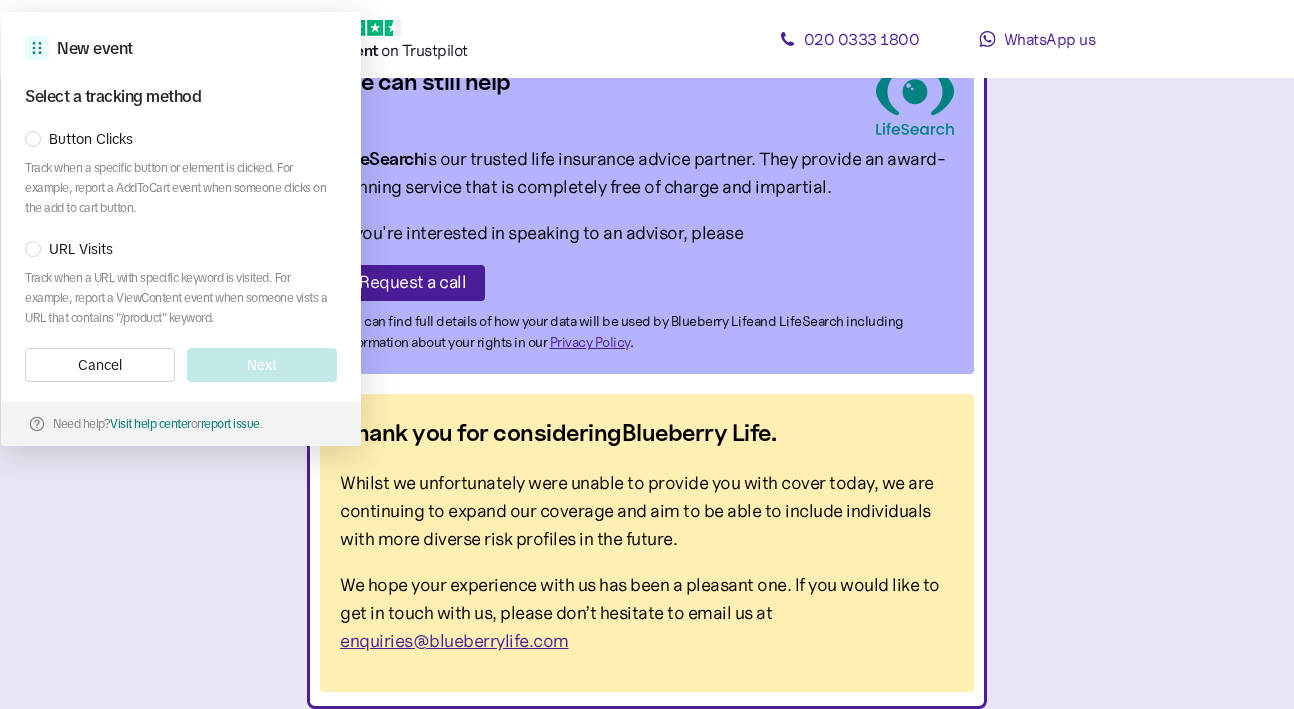 scroll, scrollTop: 0, scrollLeft: 0, axis: both 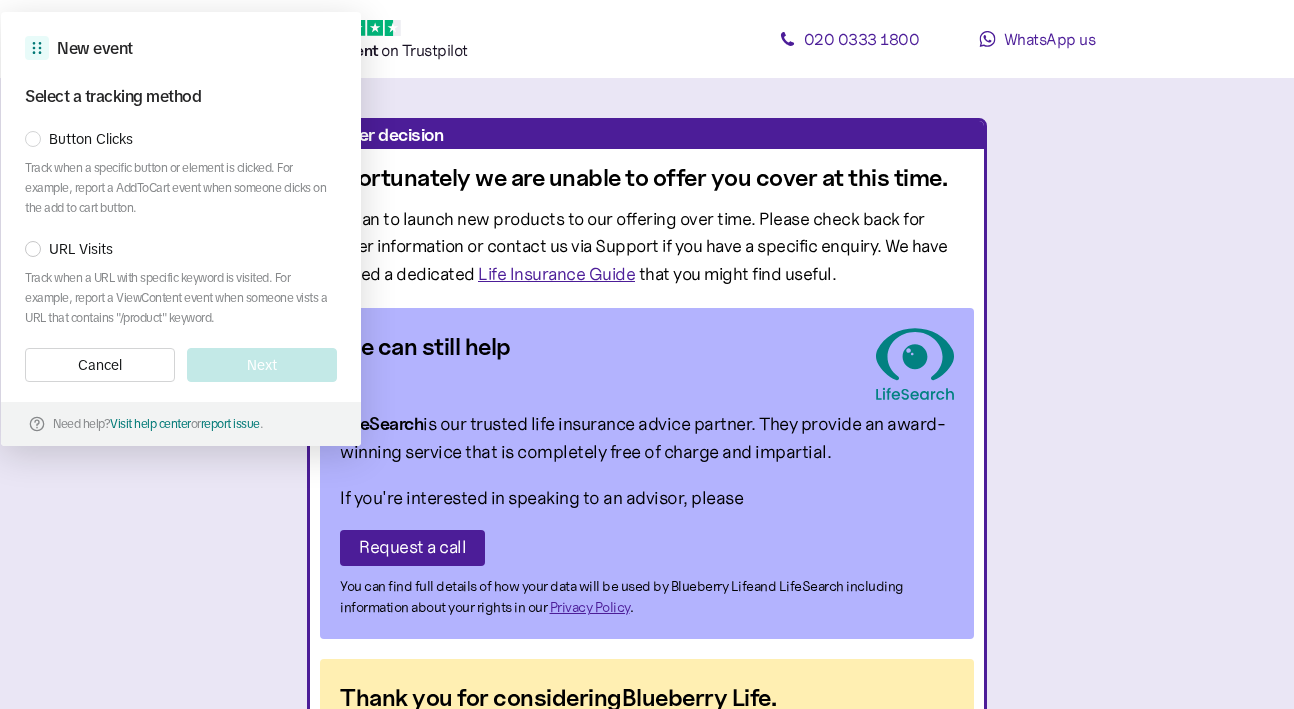 click on "URL Visits" at bounding box center [81, 249] 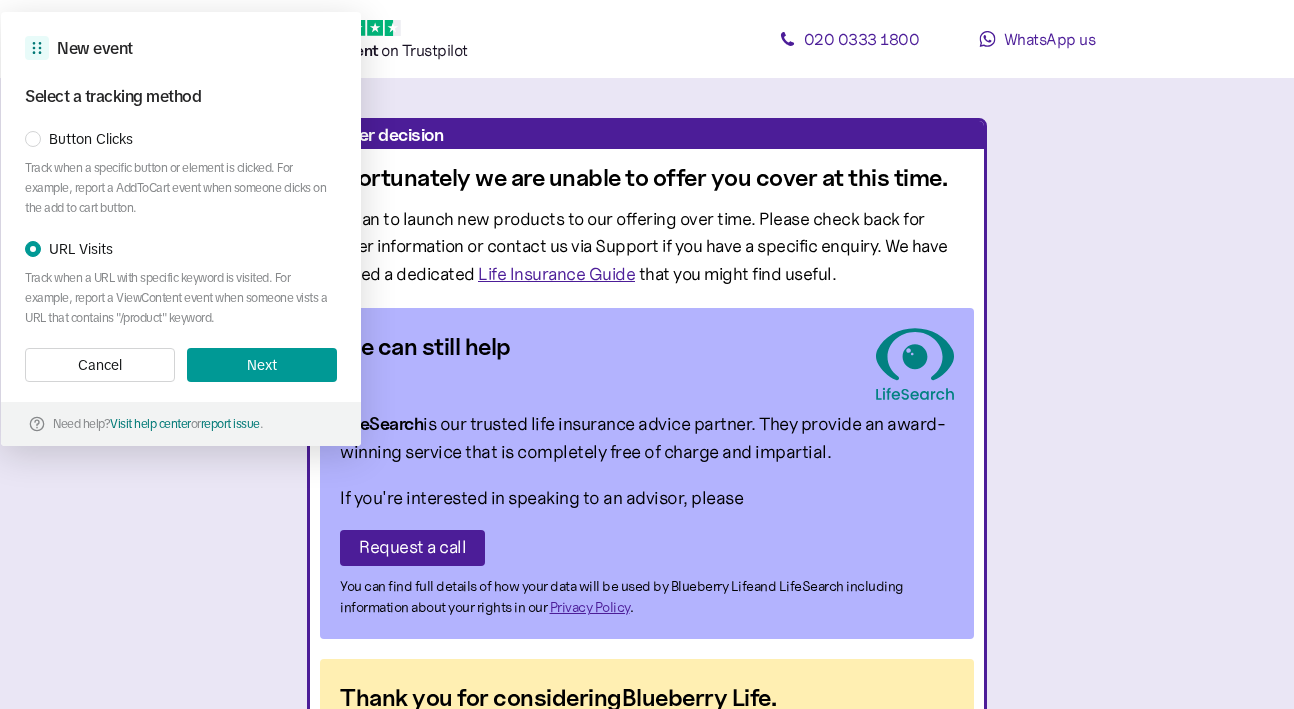 click on "Button Clicks Track when a specific button or element is clicked.  For example, report a AddToCart event when someone clicks on the add to cart button. URL Visits Track when a URL with specific keyword is visited. For example, report a ViewContent event when someone vists a URL that contains "/product" keyword." at bounding box center (181, 218) 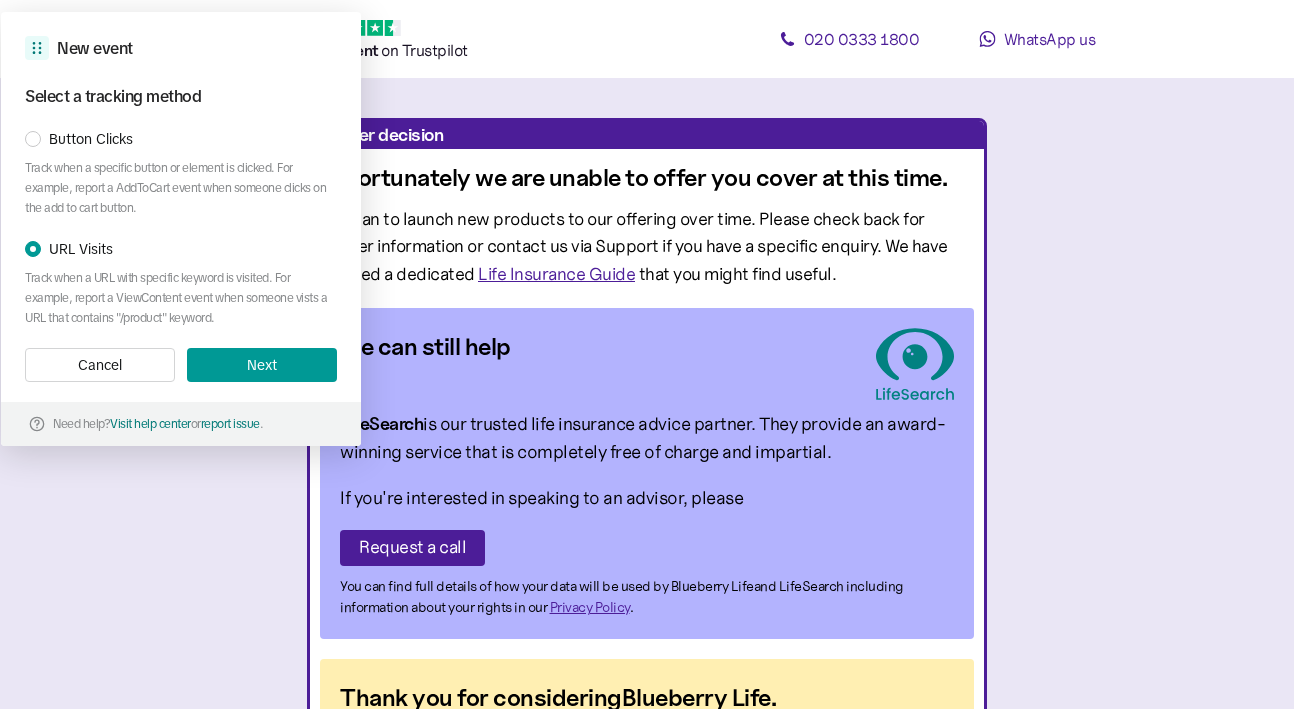 click on "Button Clicks" at bounding box center [91, 139] 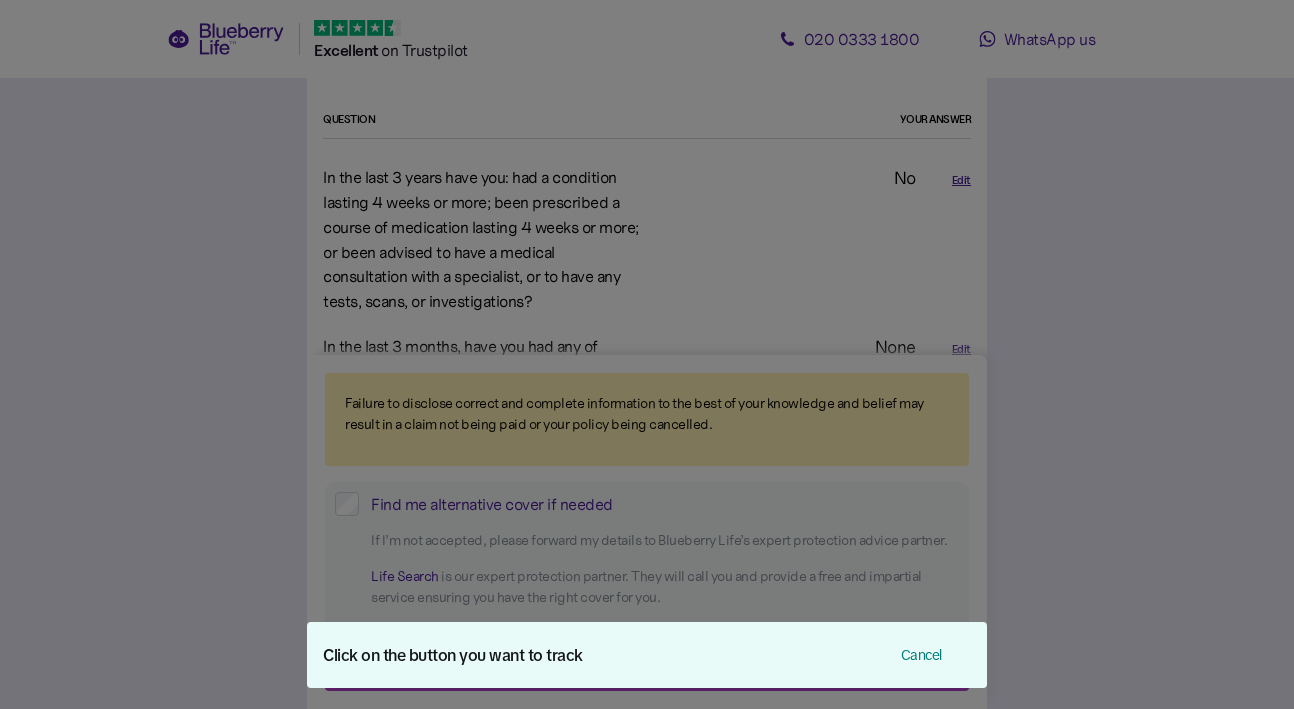 scroll, scrollTop: 4500, scrollLeft: 0, axis: vertical 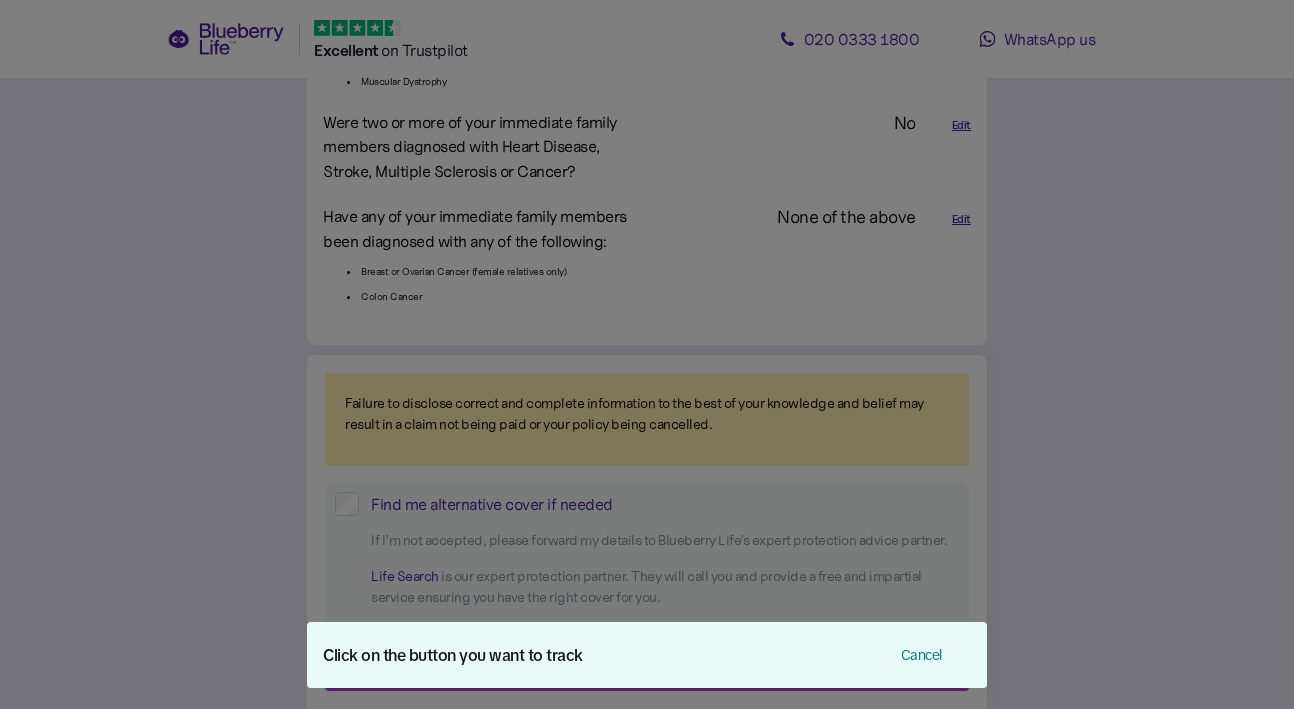 click at bounding box center [647, 354] 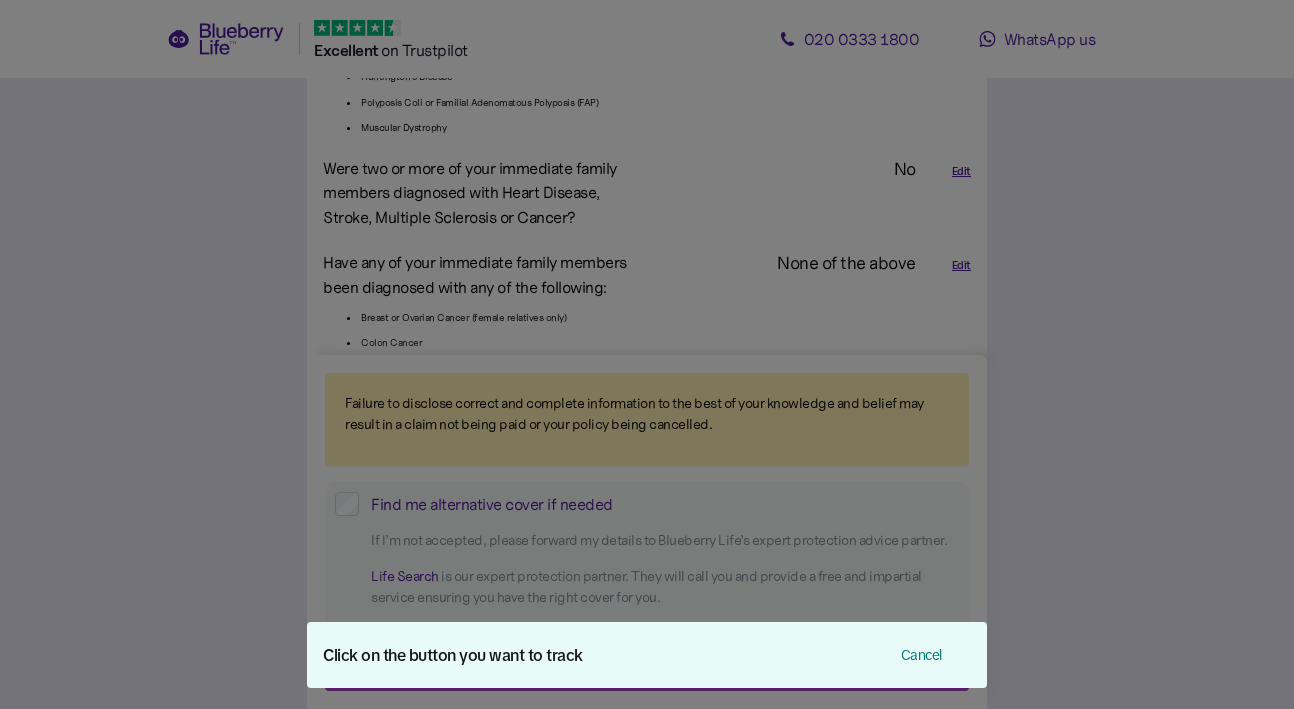 scroll, scrollTop: 4414, scrollLeft: 0, axis: vertical 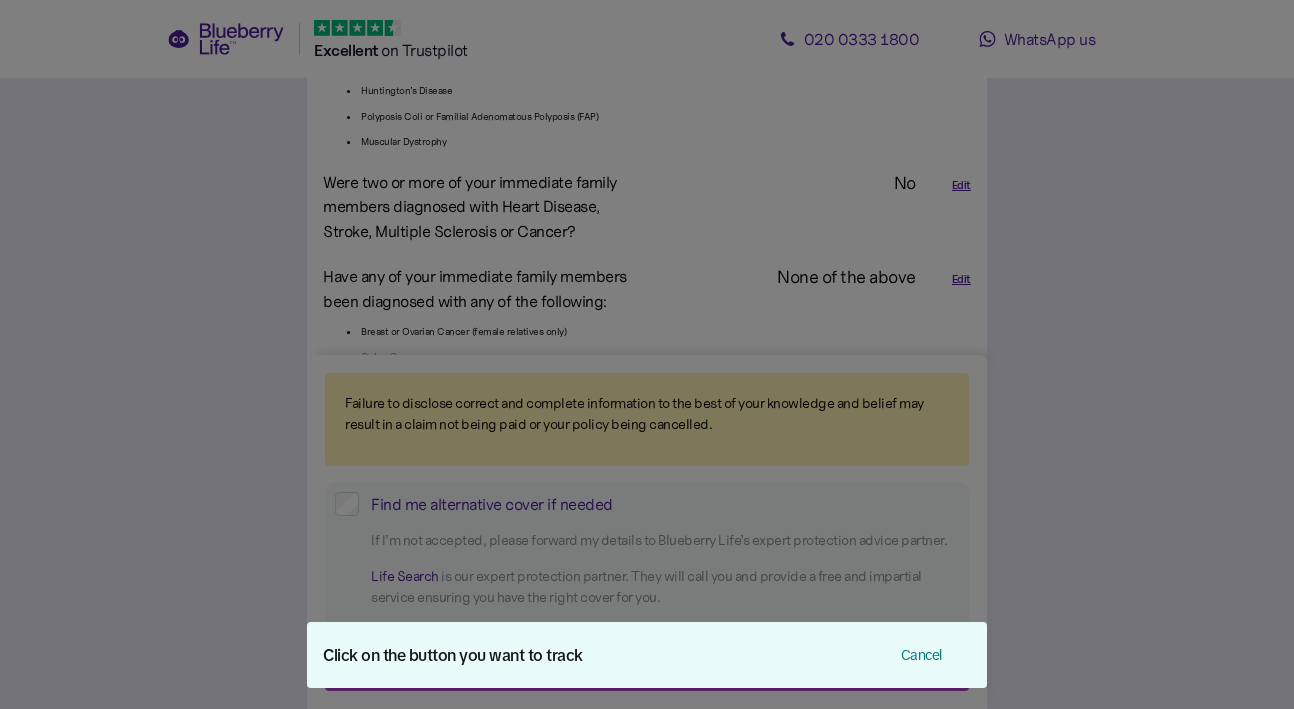click on "Click on the button you want to track Cancel" at bounding box center (647, 655) 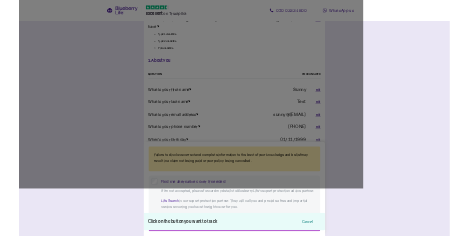 scroll, scrollTop: 0, scrollLeft: 0, axis: both 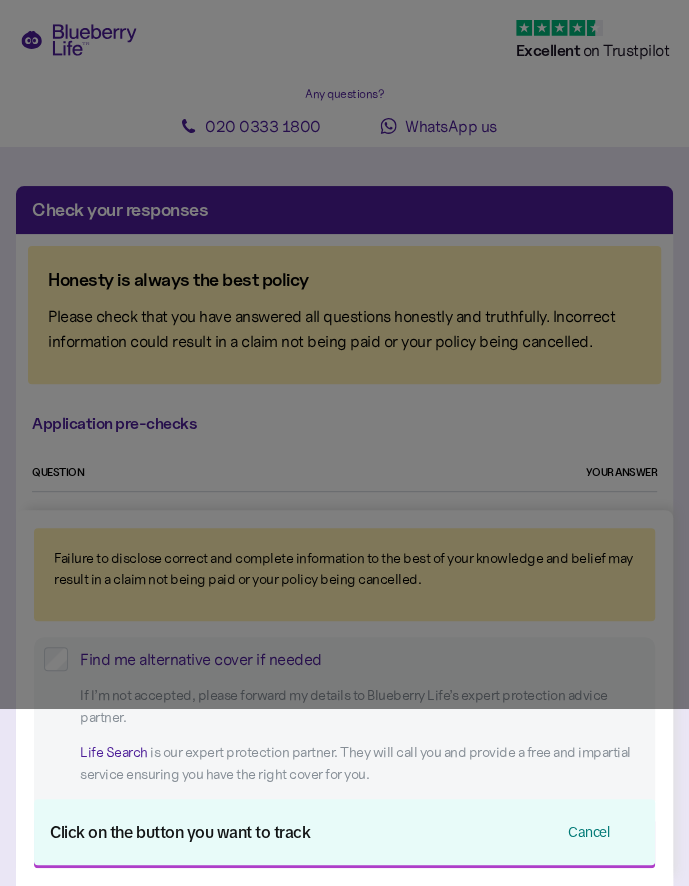 click on "Click on the button you want to track Cancel" at bounding box center (344, 832) 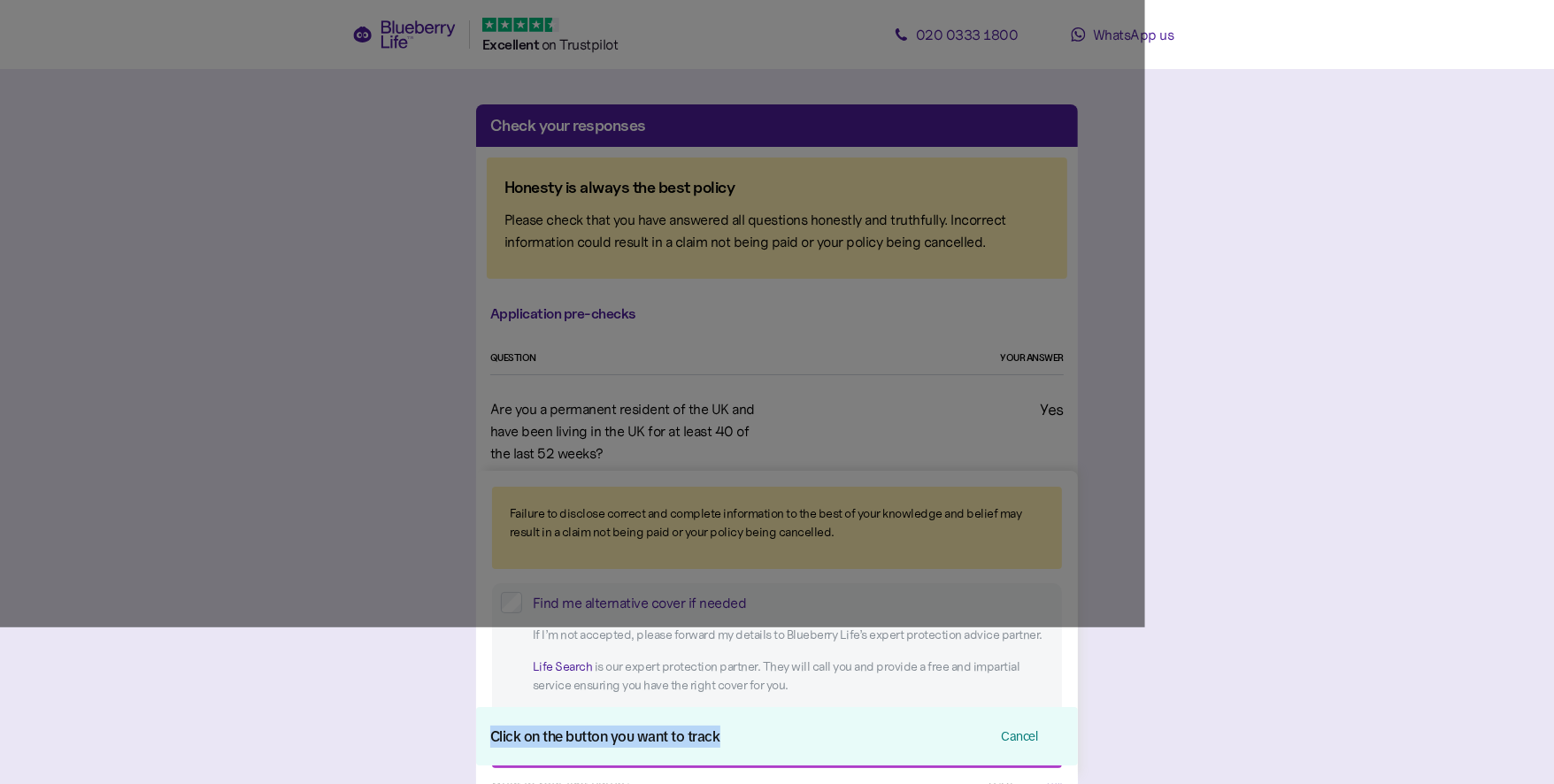 drag, startPoint x: 947, startPoint y: 739, endPoint x: 1117, endPoint y: 577, distance: 234.8276 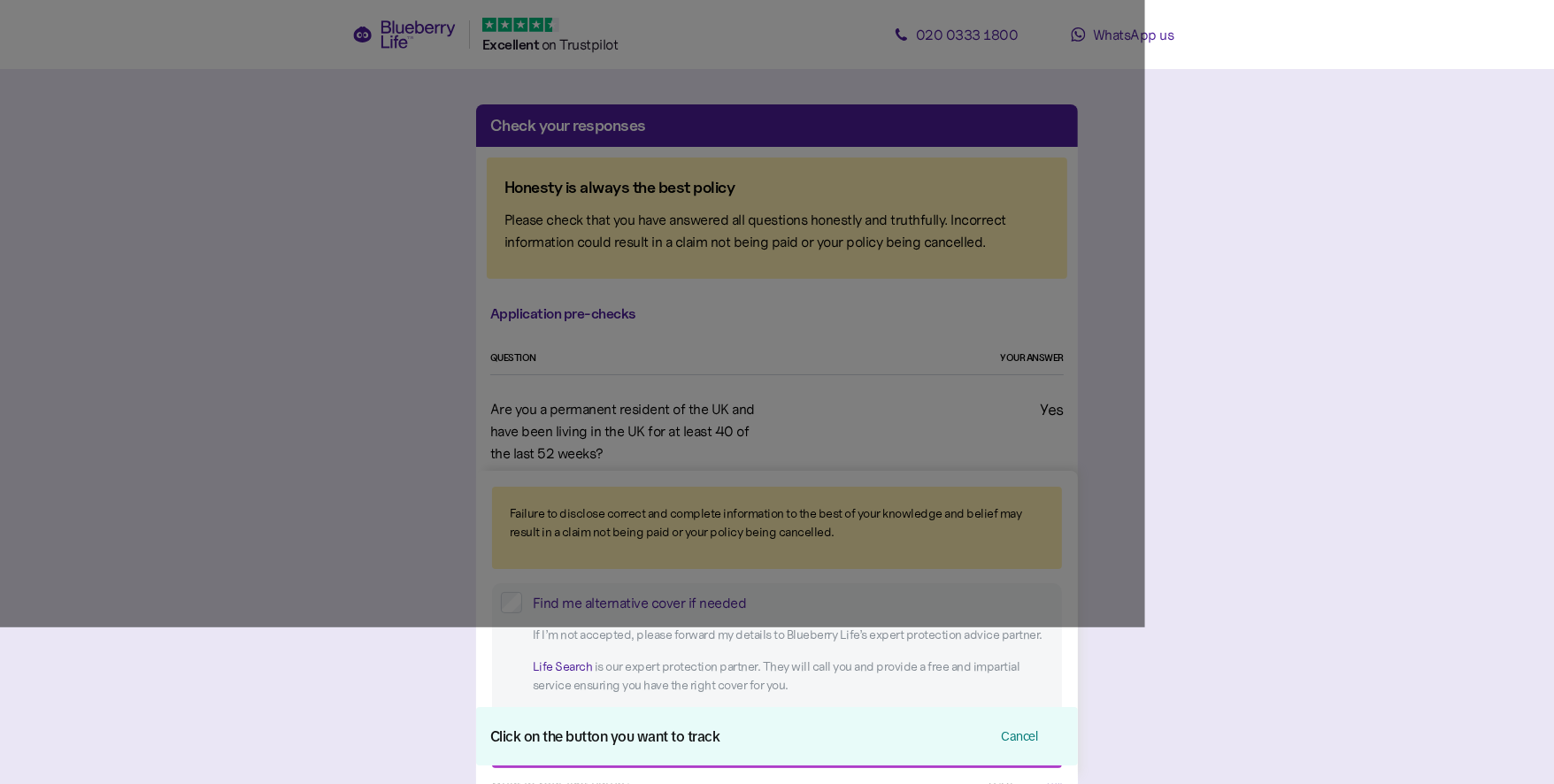 click on "Click on the button you want to track Cancel" at bounding box center (777, 736) 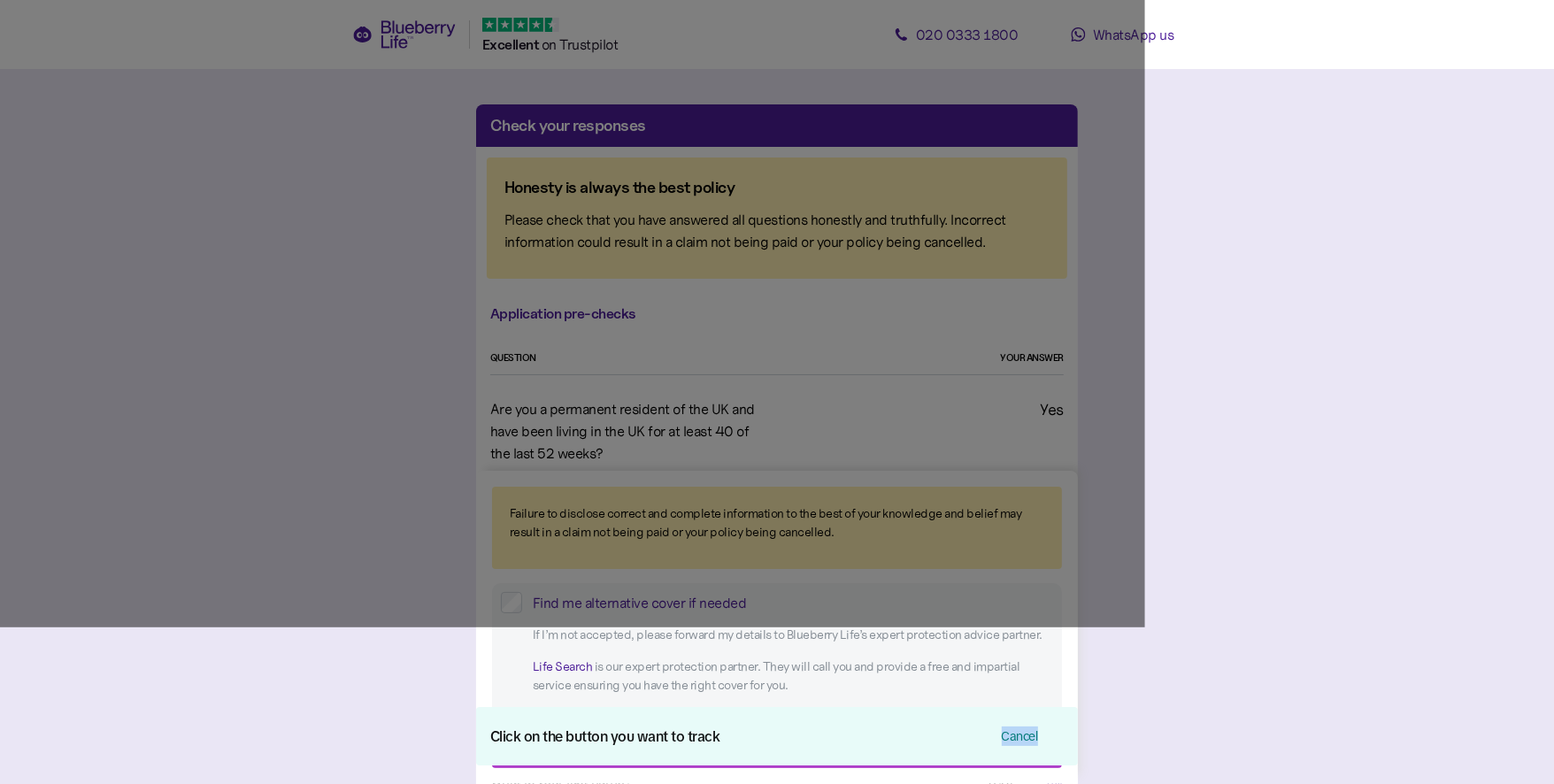 click on "Click on the button you want to track Cancel" at bounding box center (777, 736) 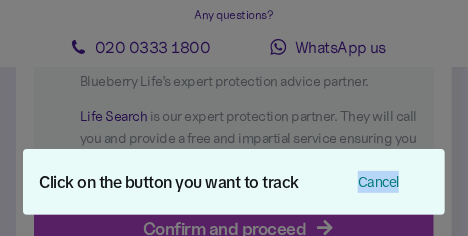 scroll, scrollTop: 346, scrollLeft: 0, axis: vertical 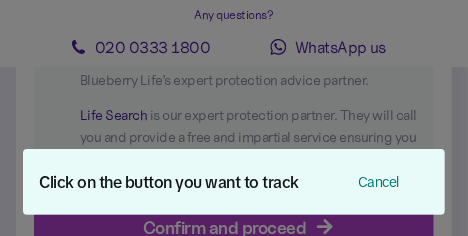 click at bounding box center (234, 118) 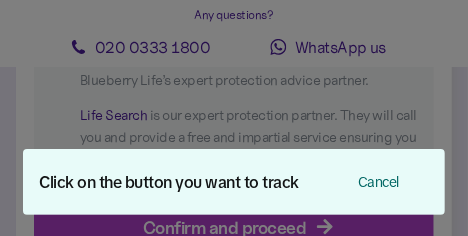 click on "Cancel" at bounding box center [379, 182] 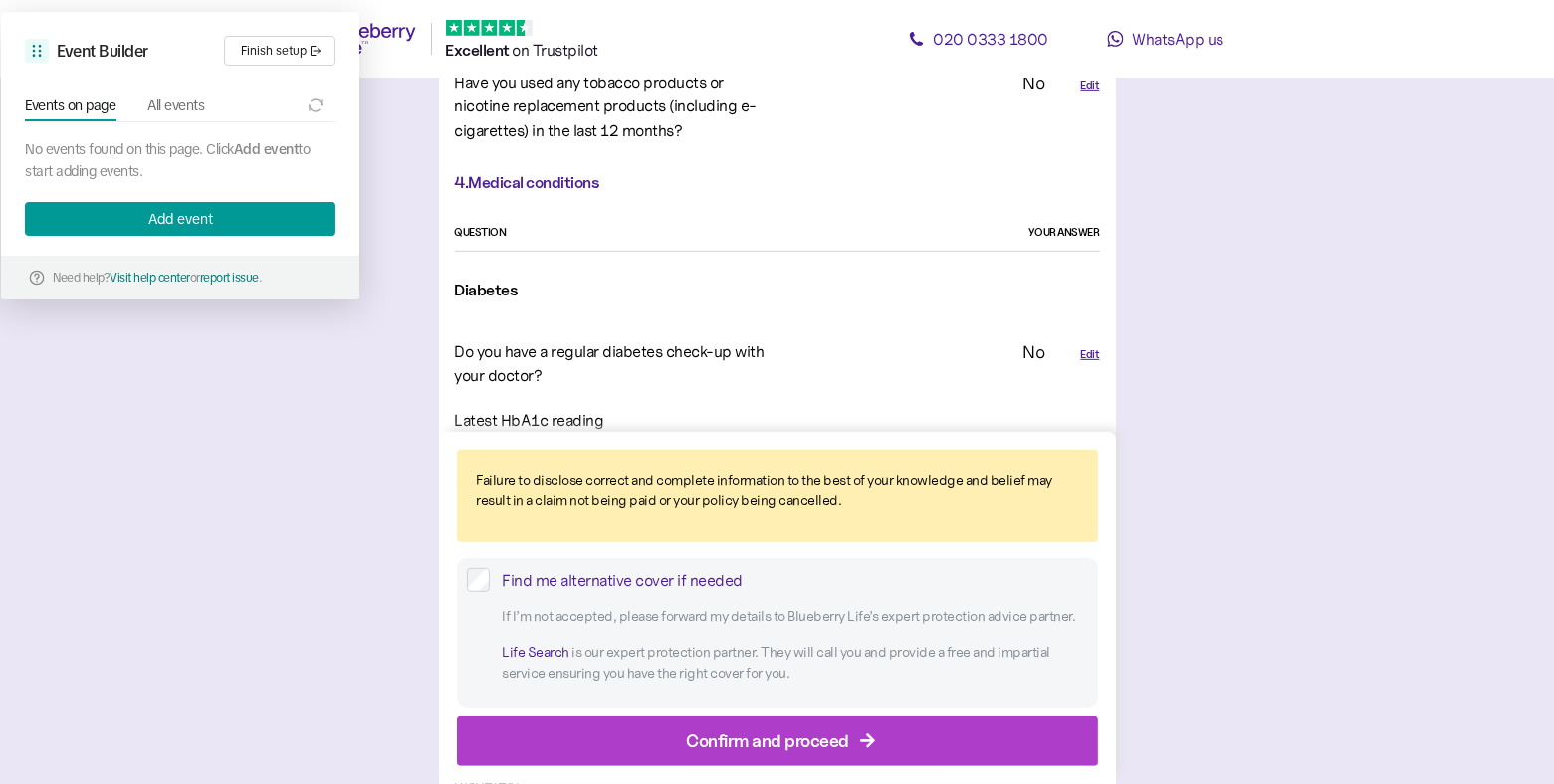scroll, scrollTop: 2155, scrollLeft: 0, axis: vertical 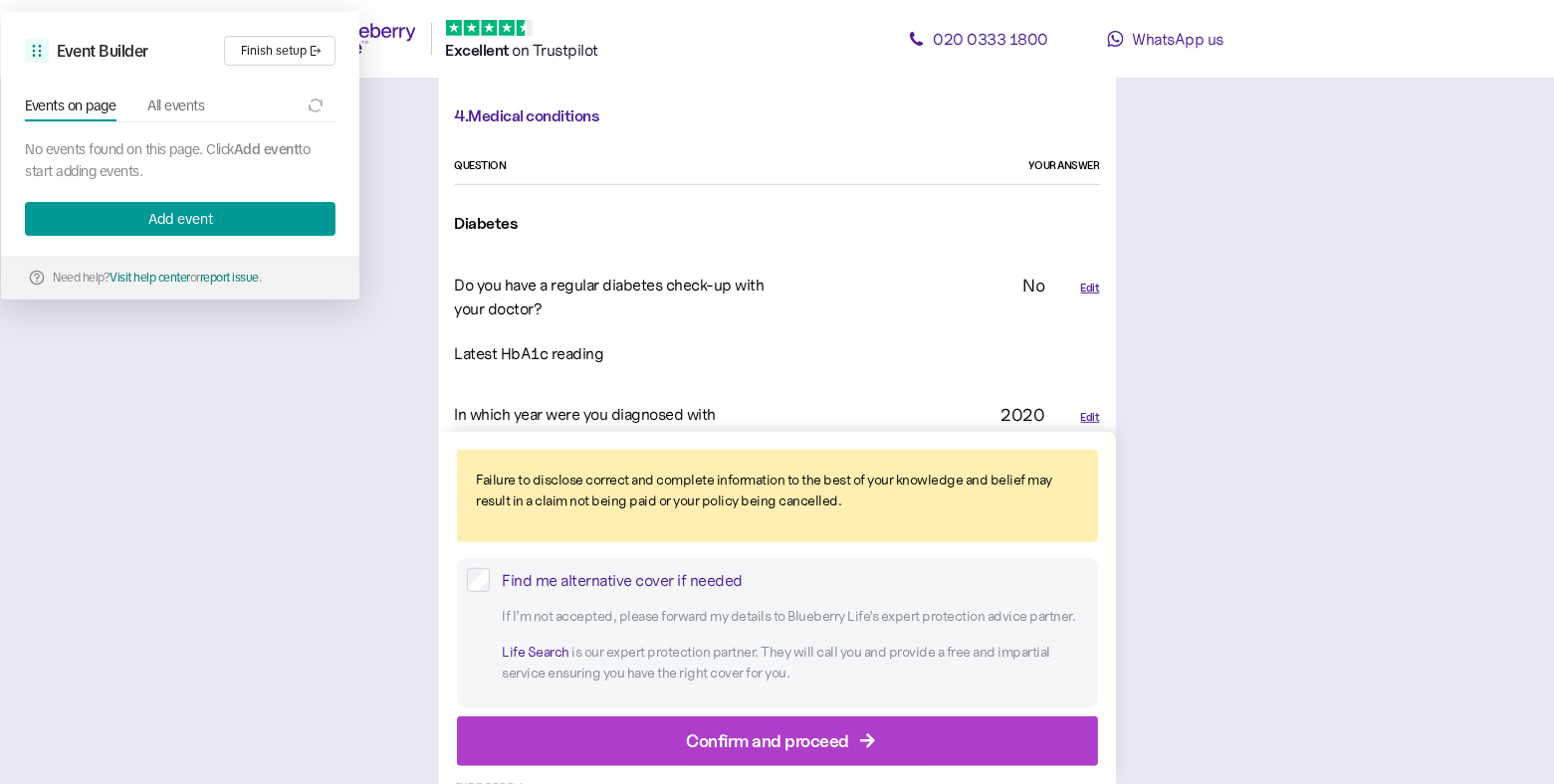 click on "Edit" at bounding box center (1079, 297) 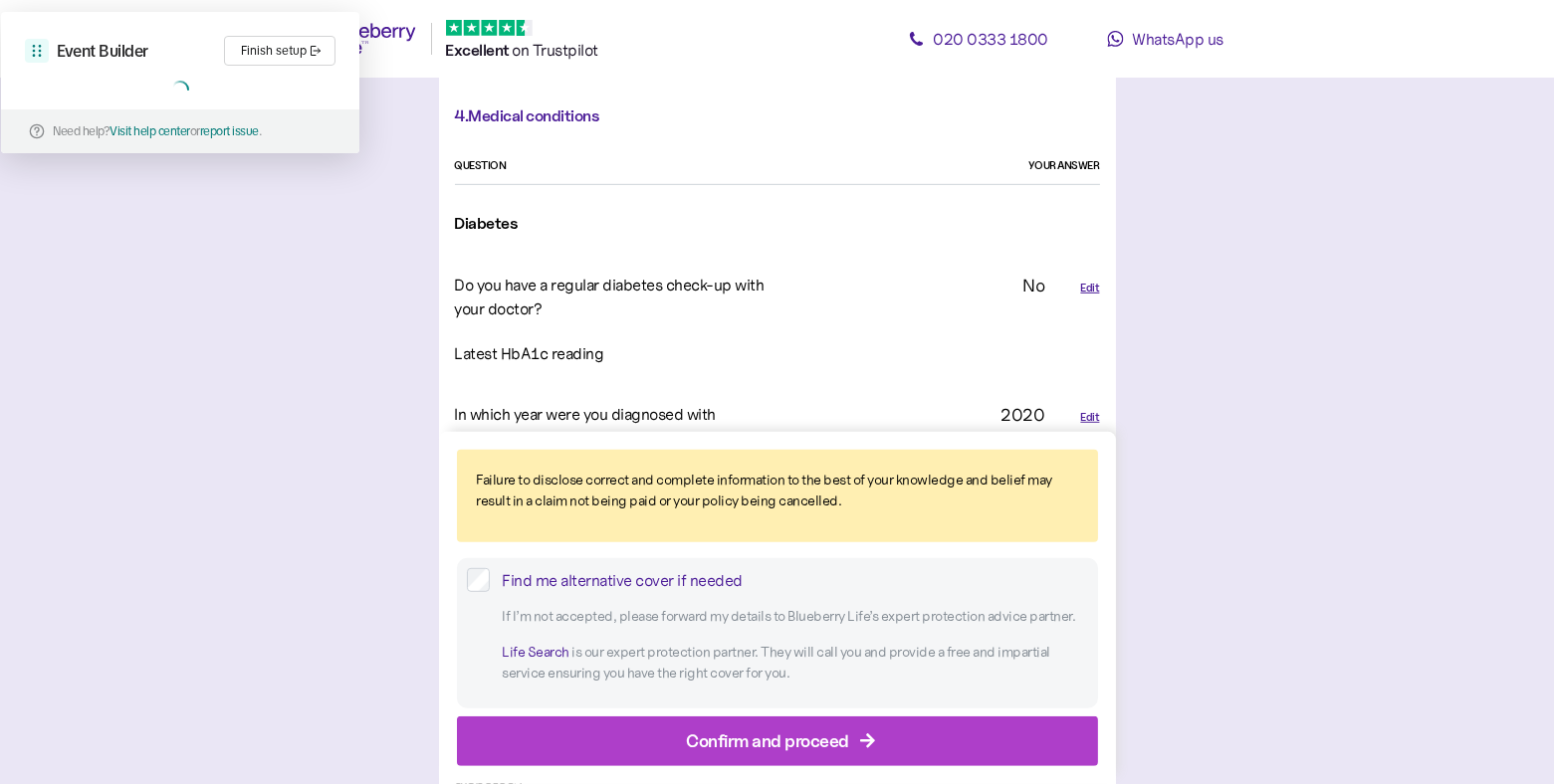 scroll, scrollTop: 5, scrollLeft: 0, axis: vertical 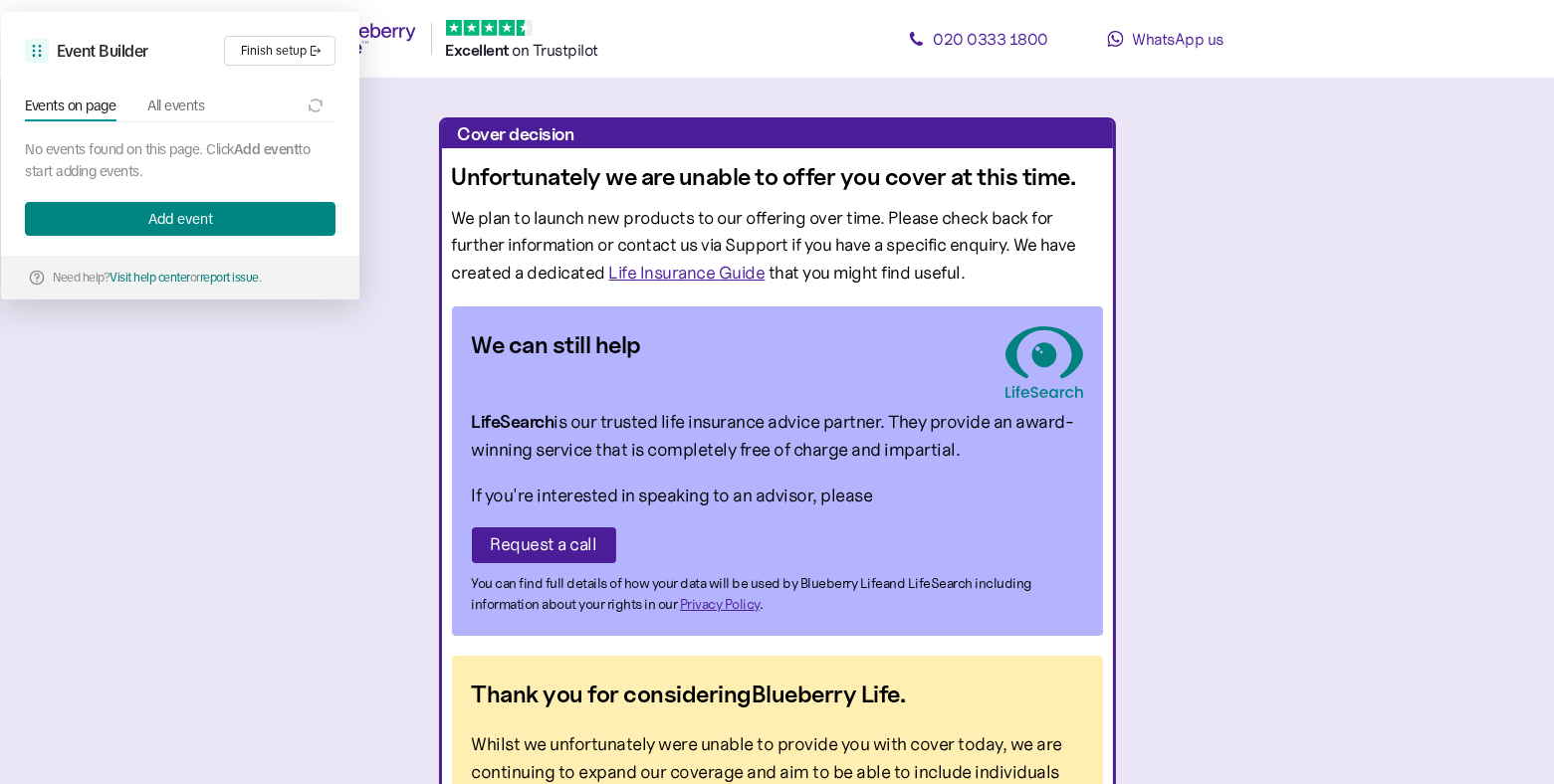 click on "Add event" at bounding box center [180, 219] 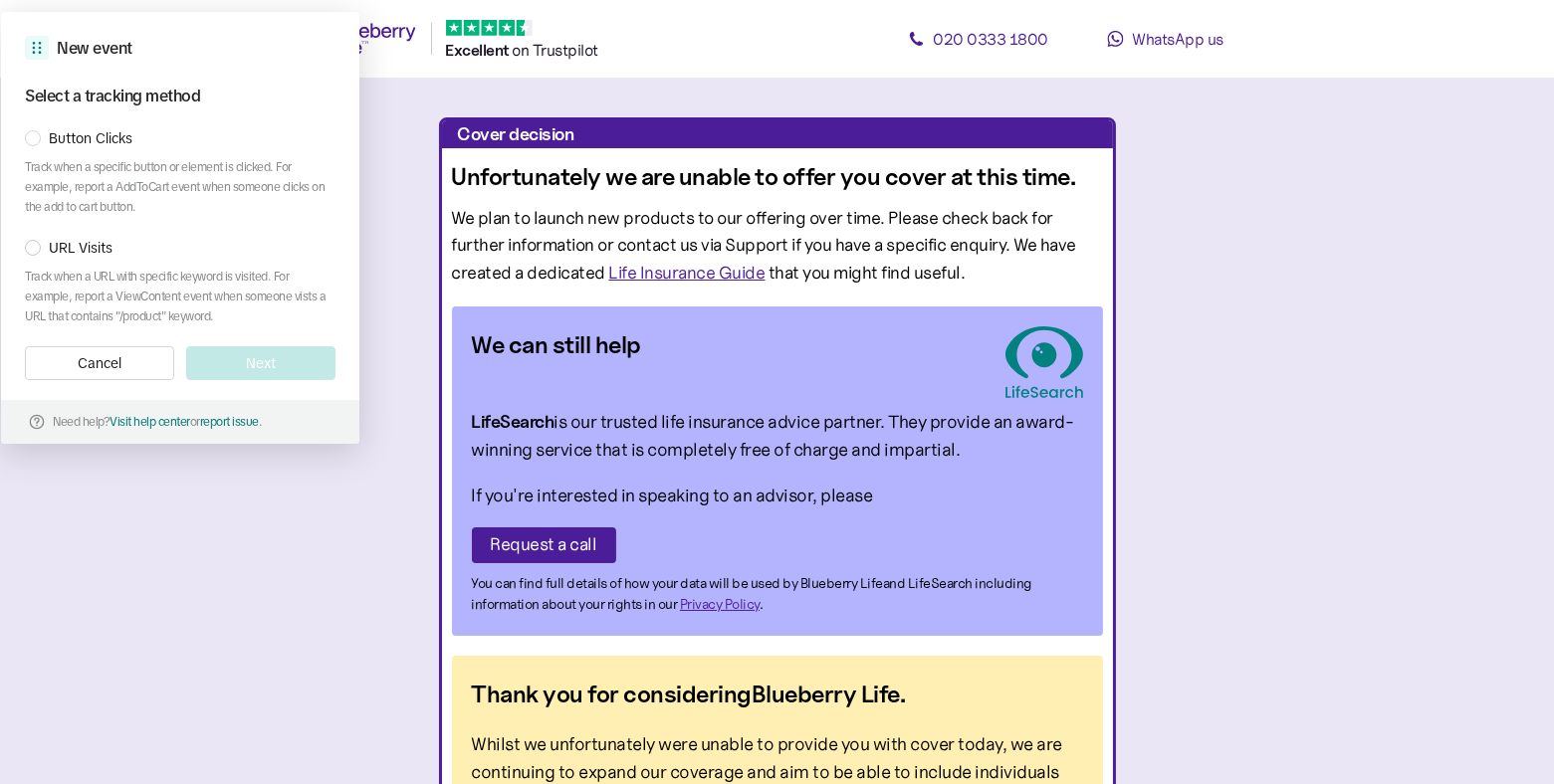 click on "URL Visits" at bounding box center [81, 248] 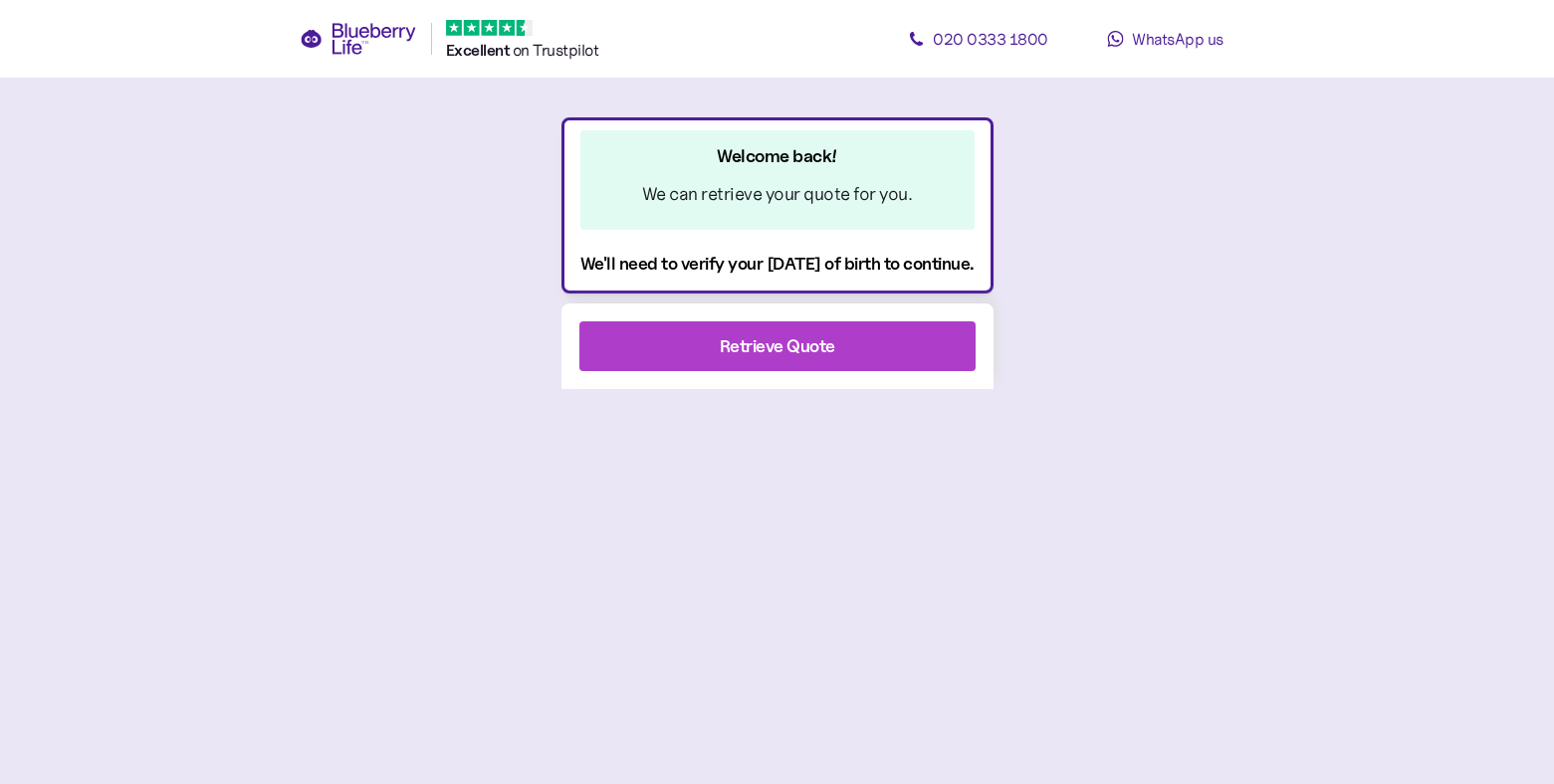 scroll, scrollTop: 0, scrollLeft: 0, axis: both 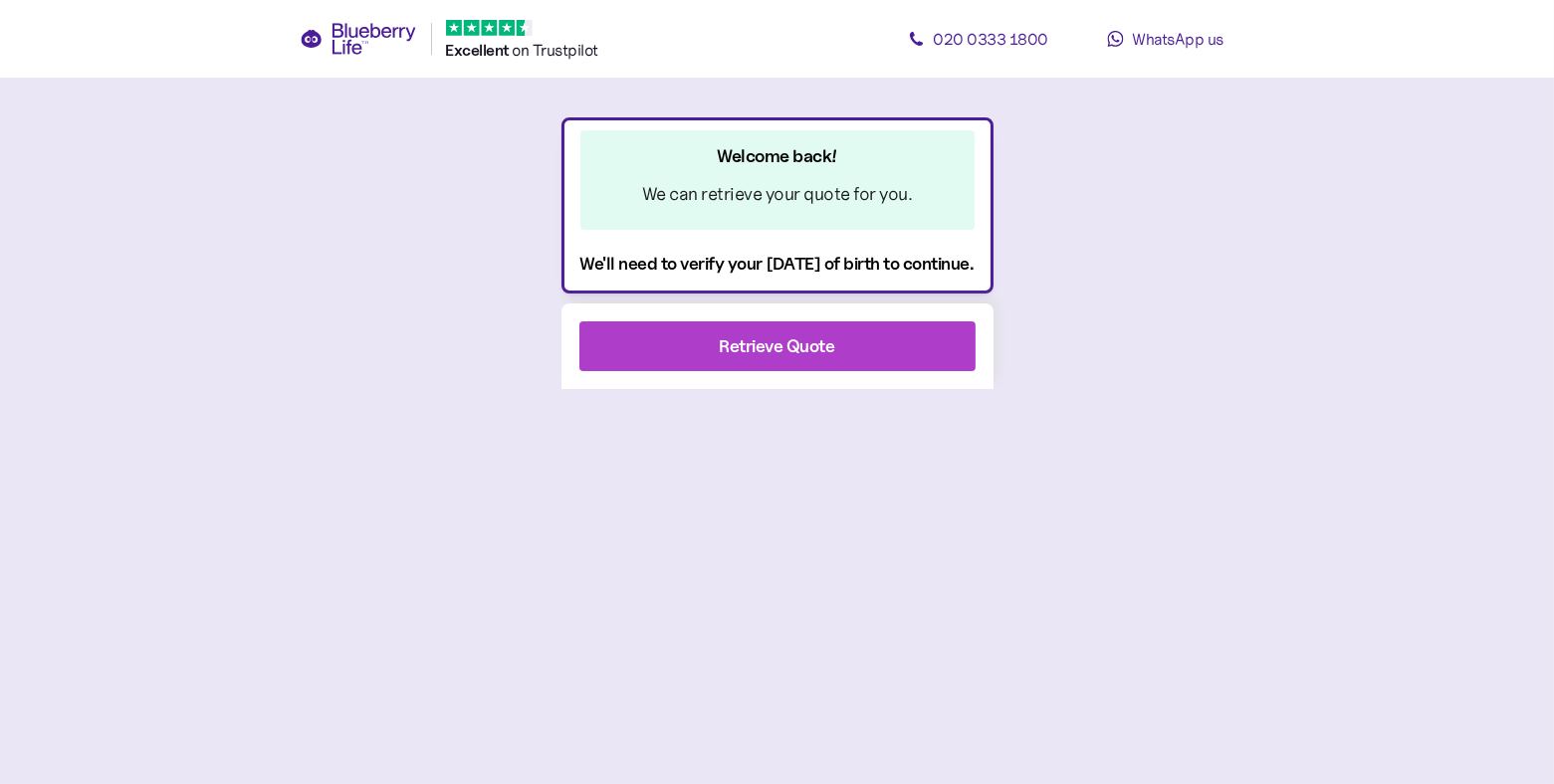 click on "Retrieve Quote" at bounding box center [777, 346] 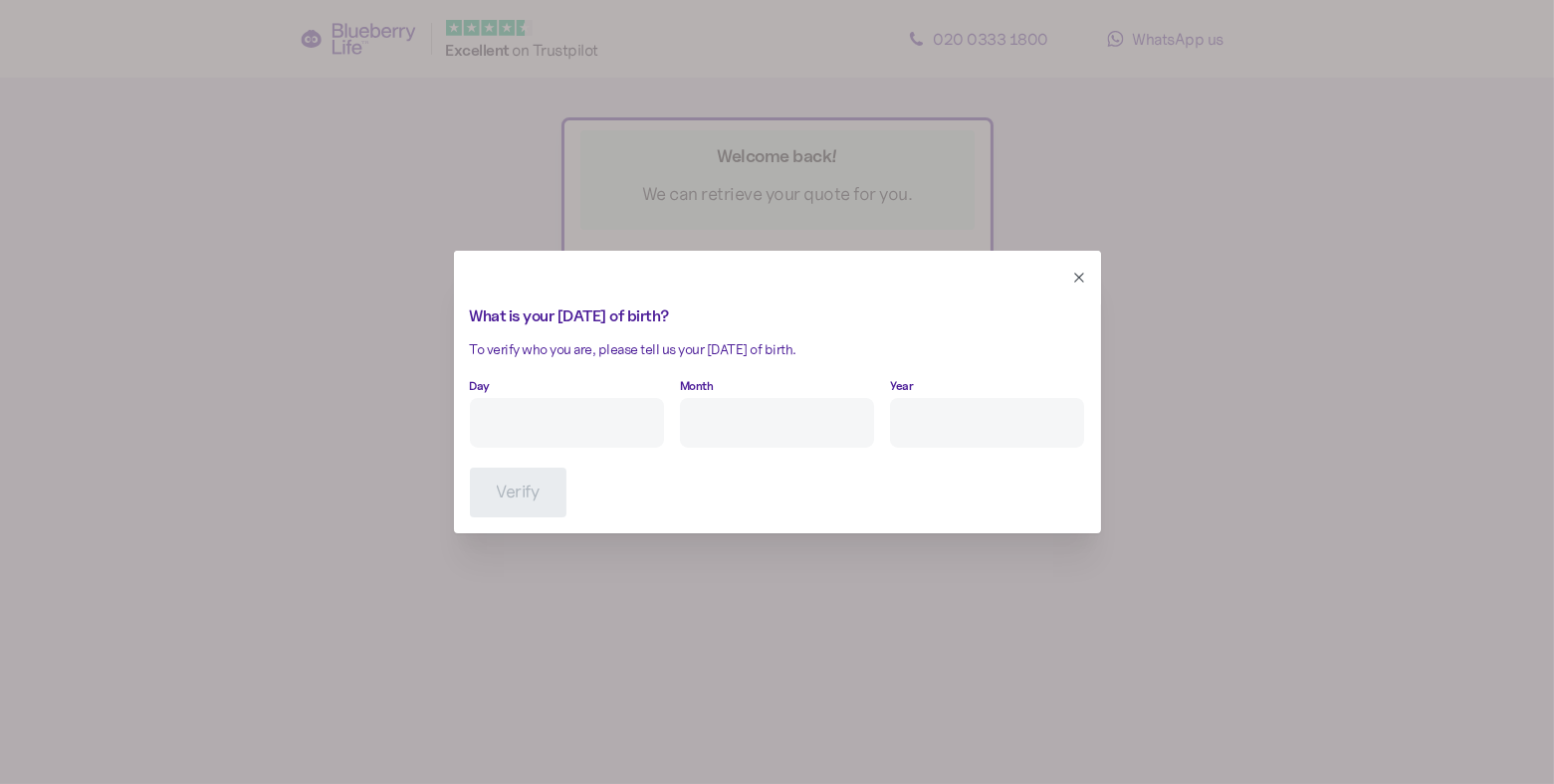 click on "Day" at bounding box center (566, 423) 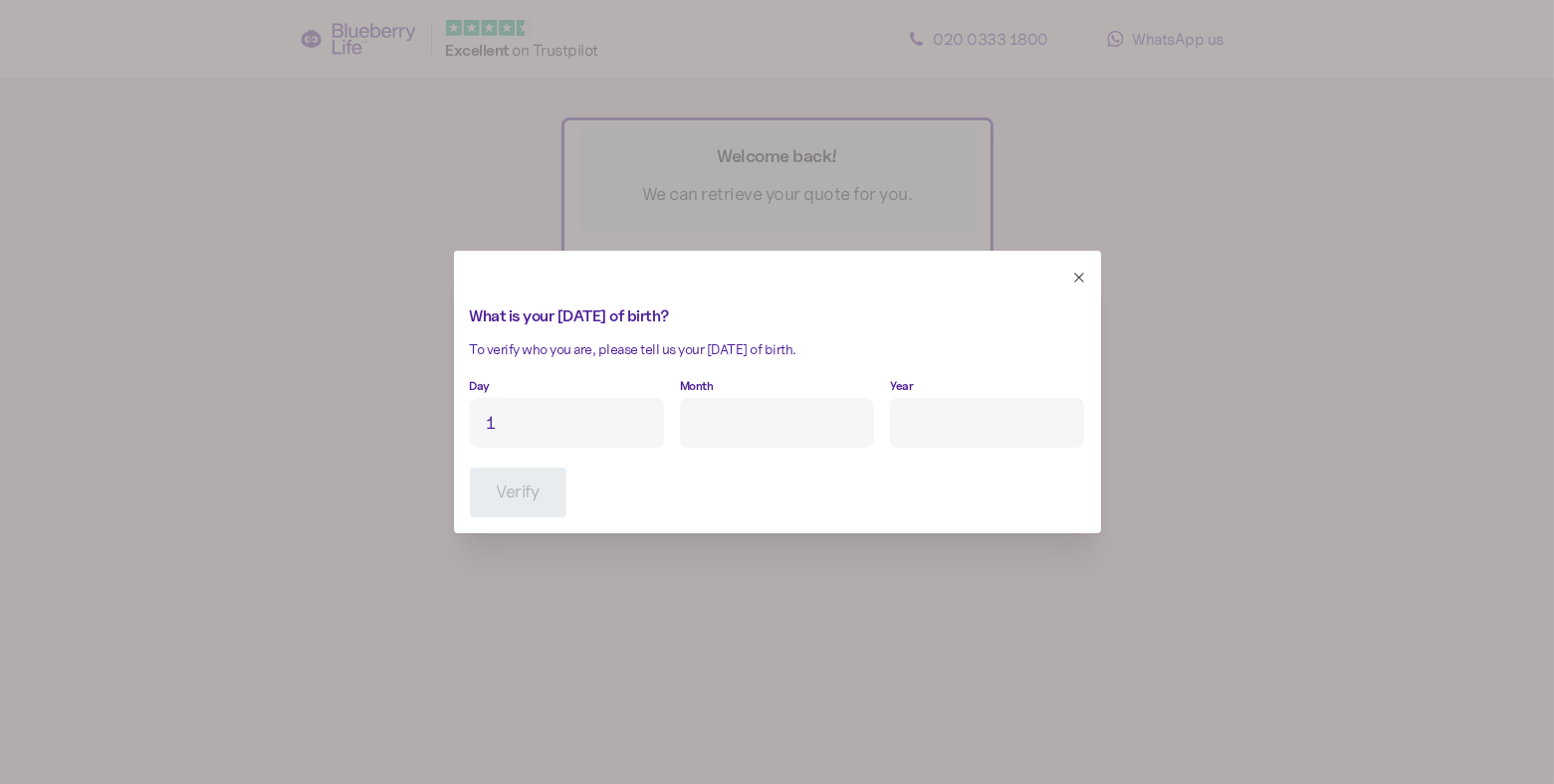 type on "1" 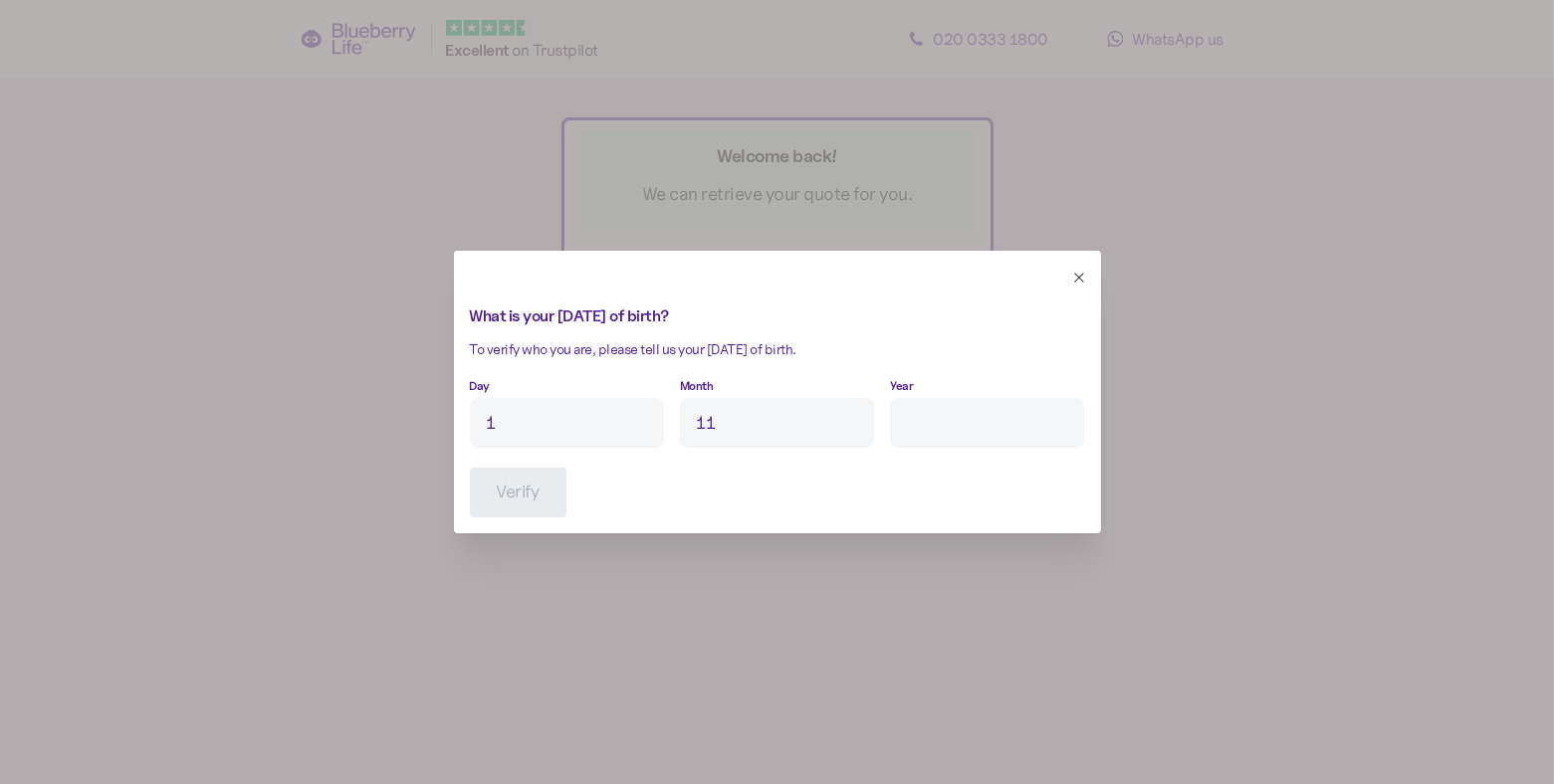 type on "11" 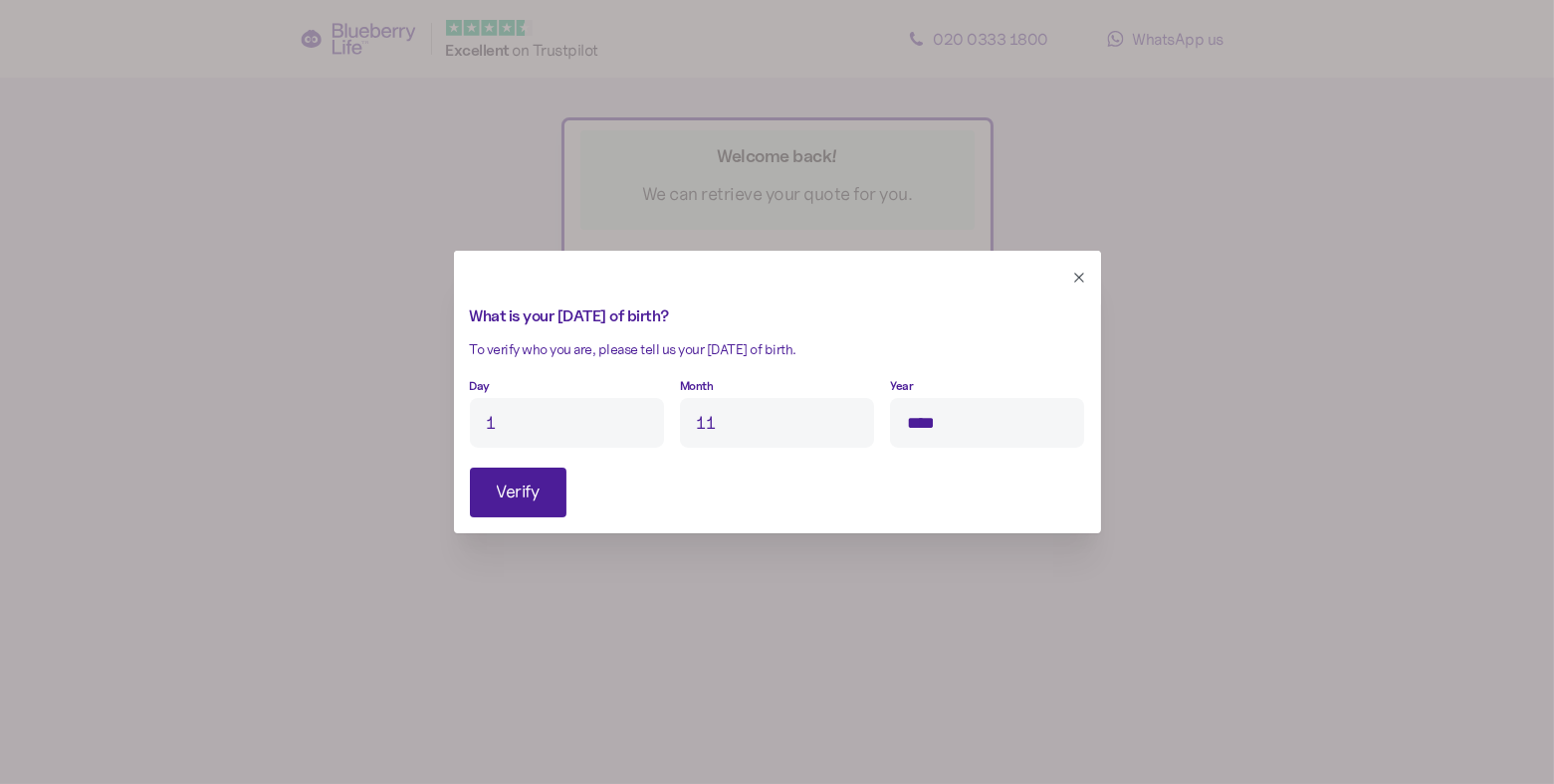type on "****" 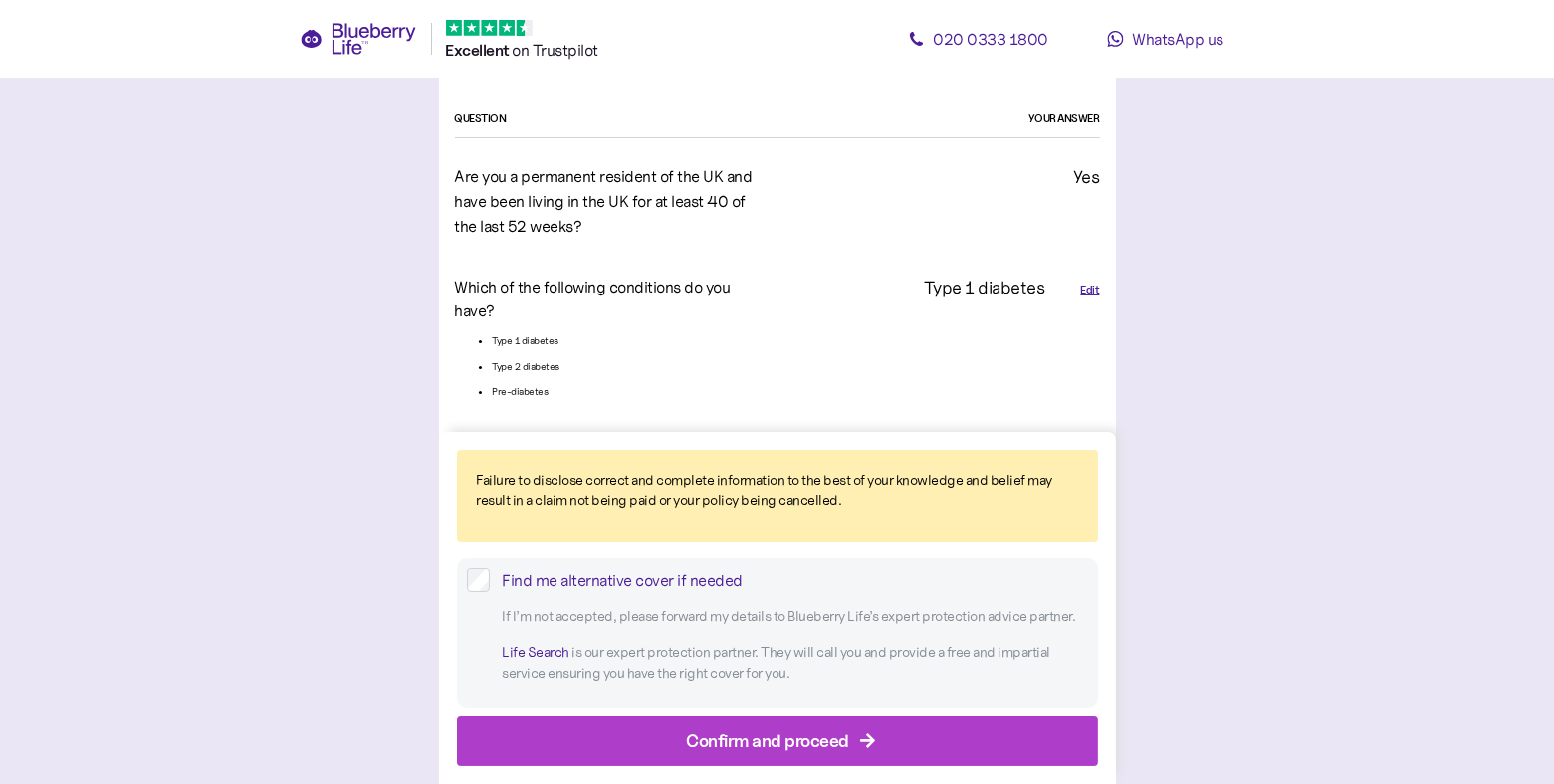 scroll, scrollTop: 444, scrollLeft: 0, axis: vertical 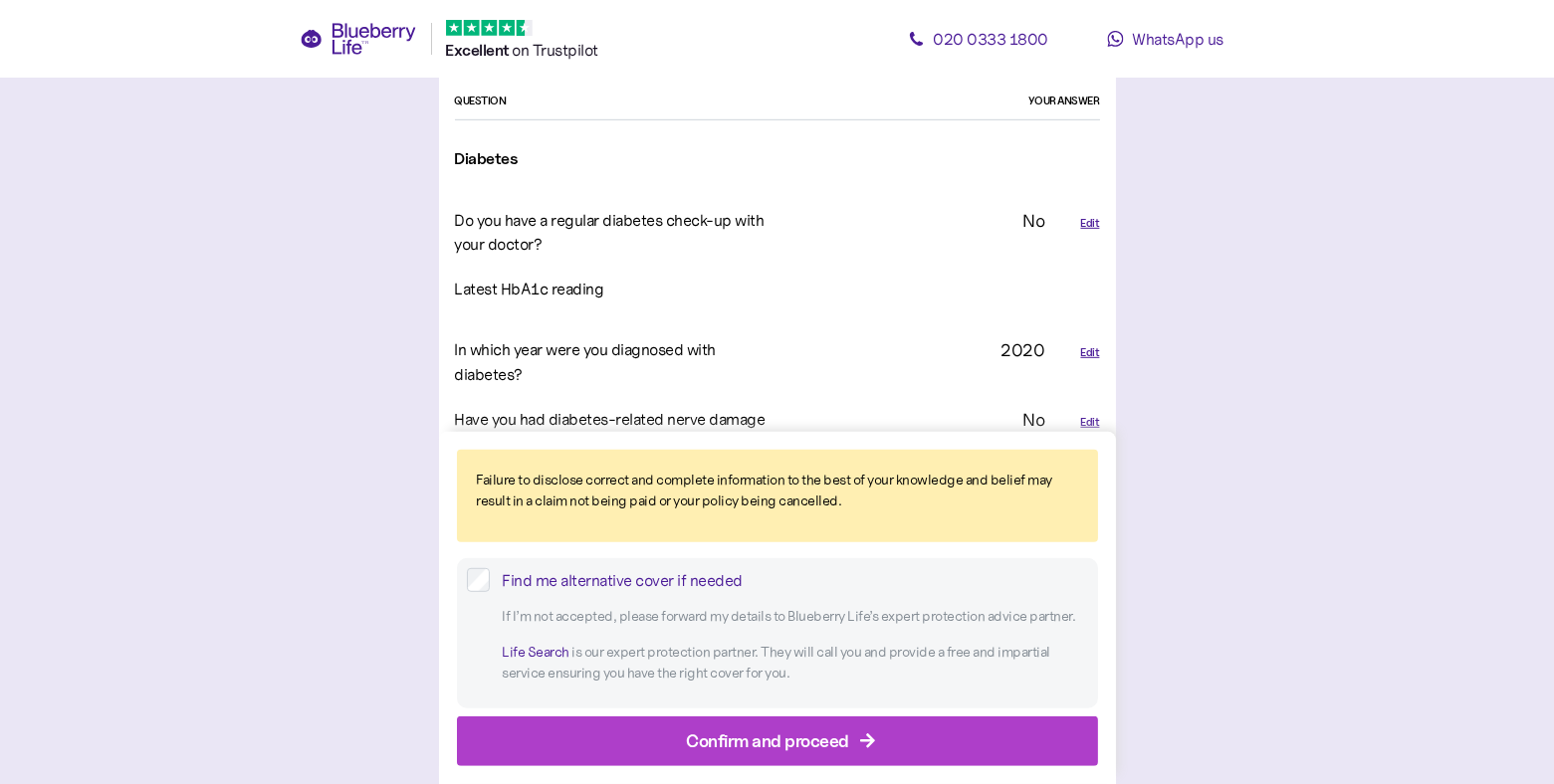 click on "Edit" at bounding box center [1089, 223] 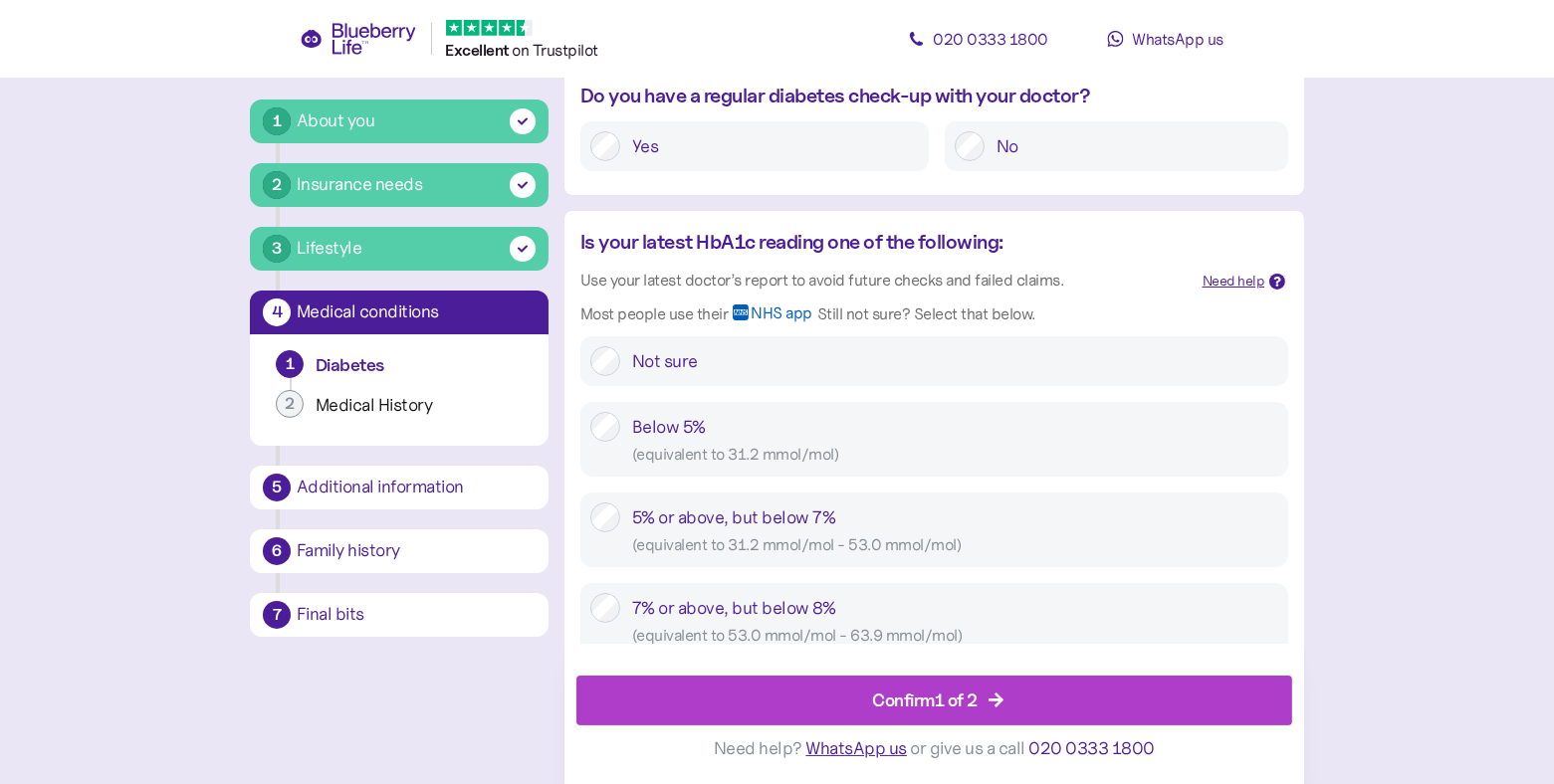 scroll, scrollTop: 259, scrollLeft: 0, axis: vertical 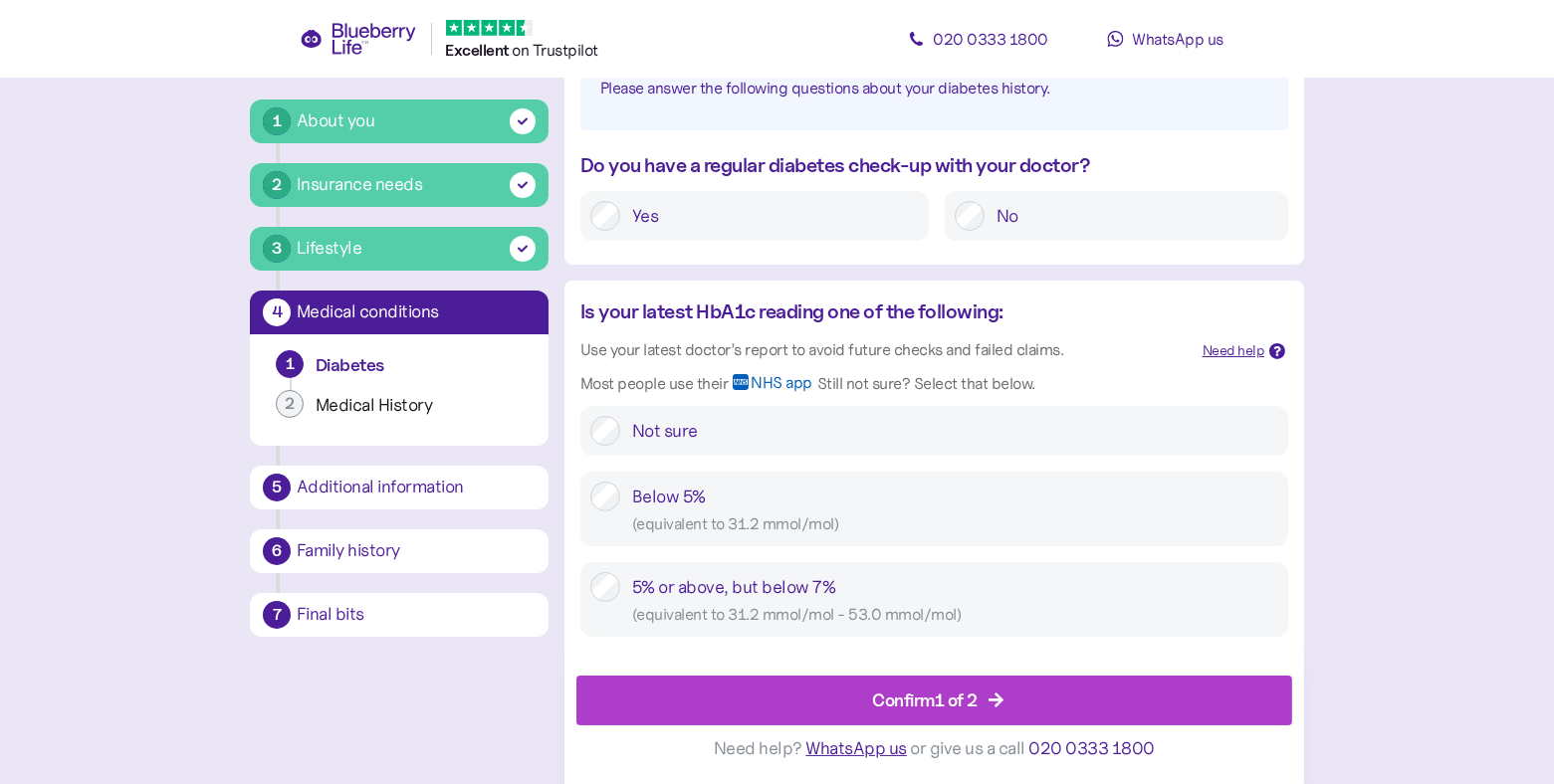 click on "Yes" at bounding box center (770, 216) 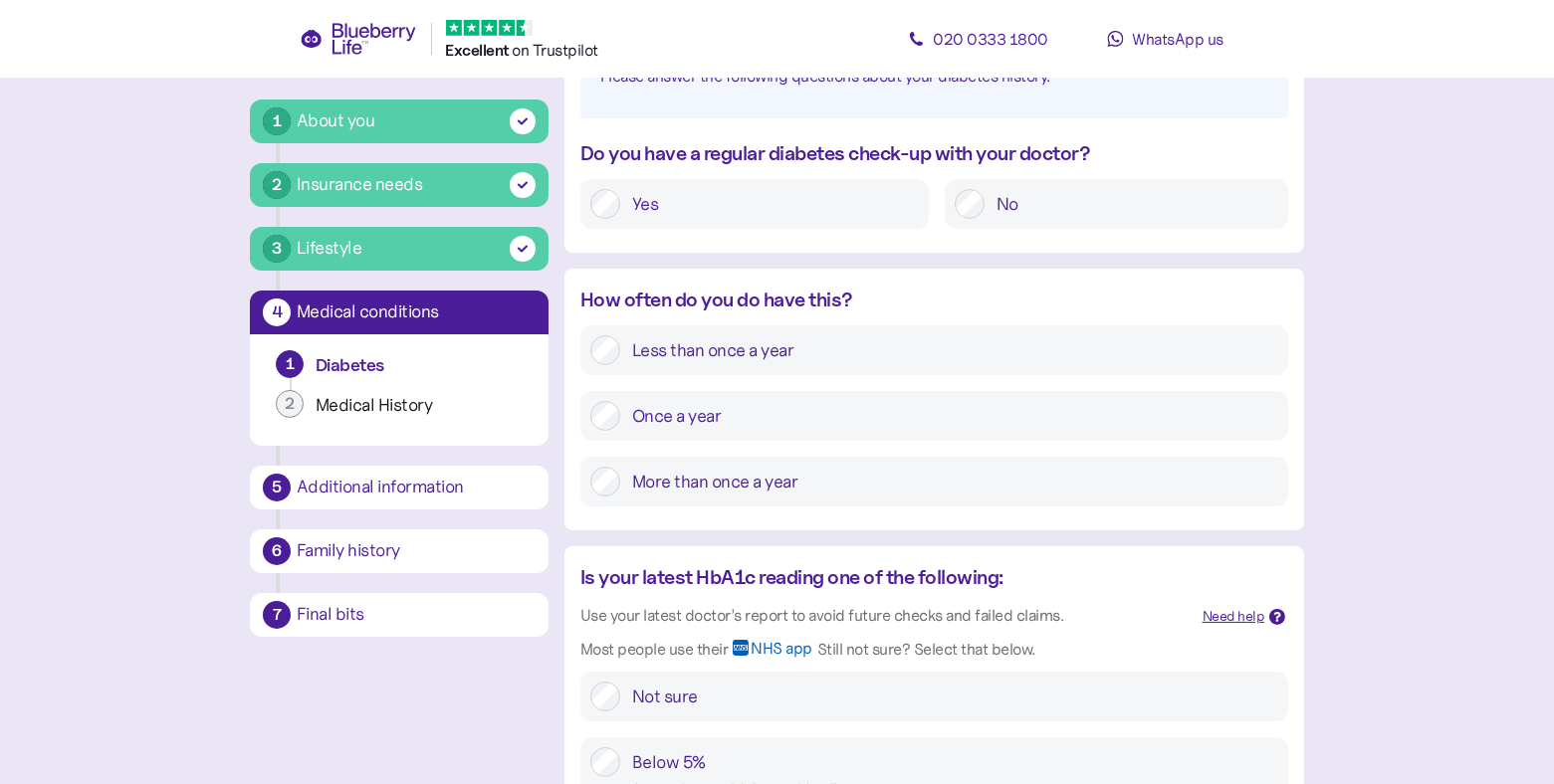 click on "Once a year" at bounding box center [949, 416] 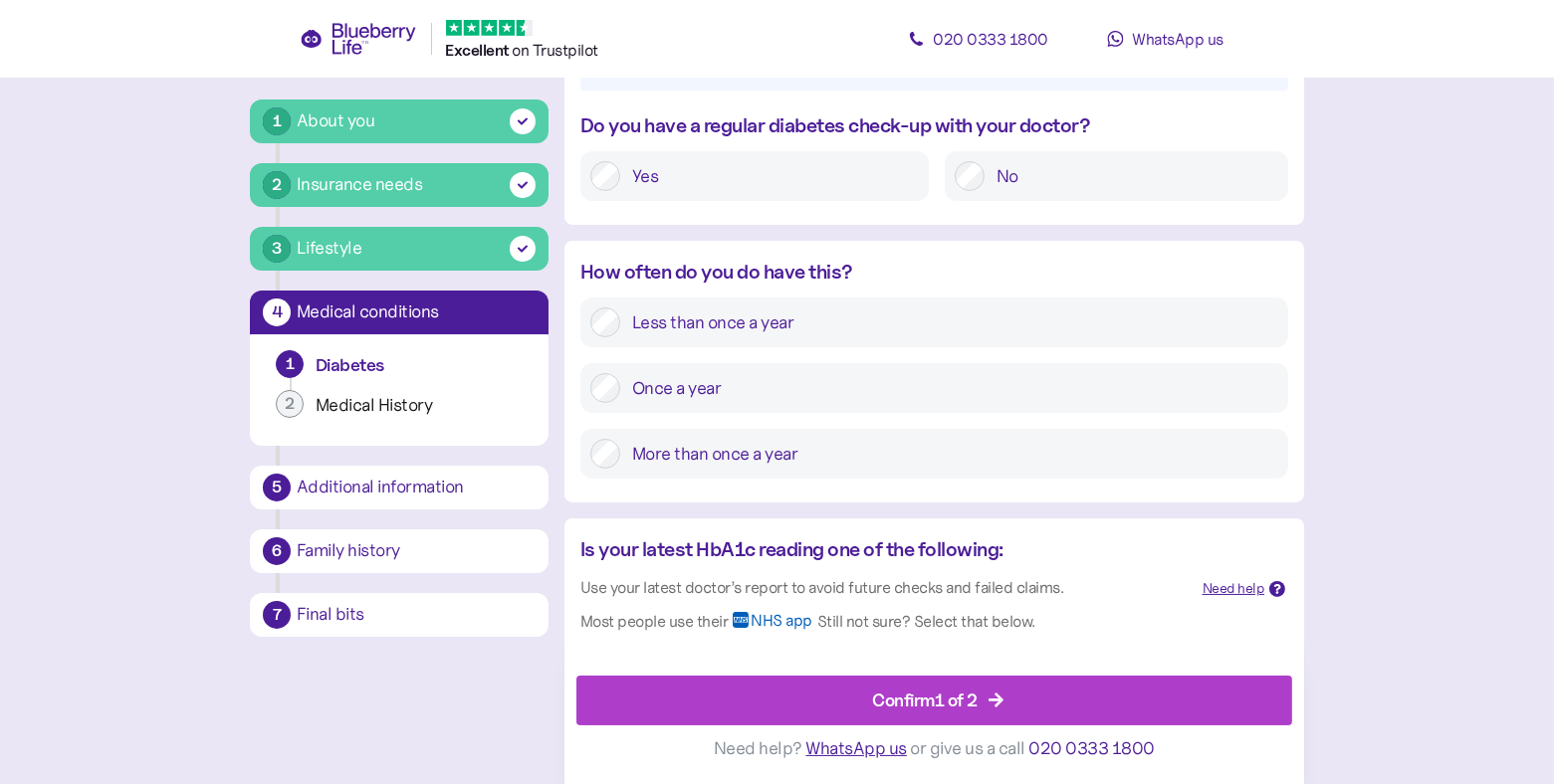click on "More than once a year" at bounding box center [949, 454] 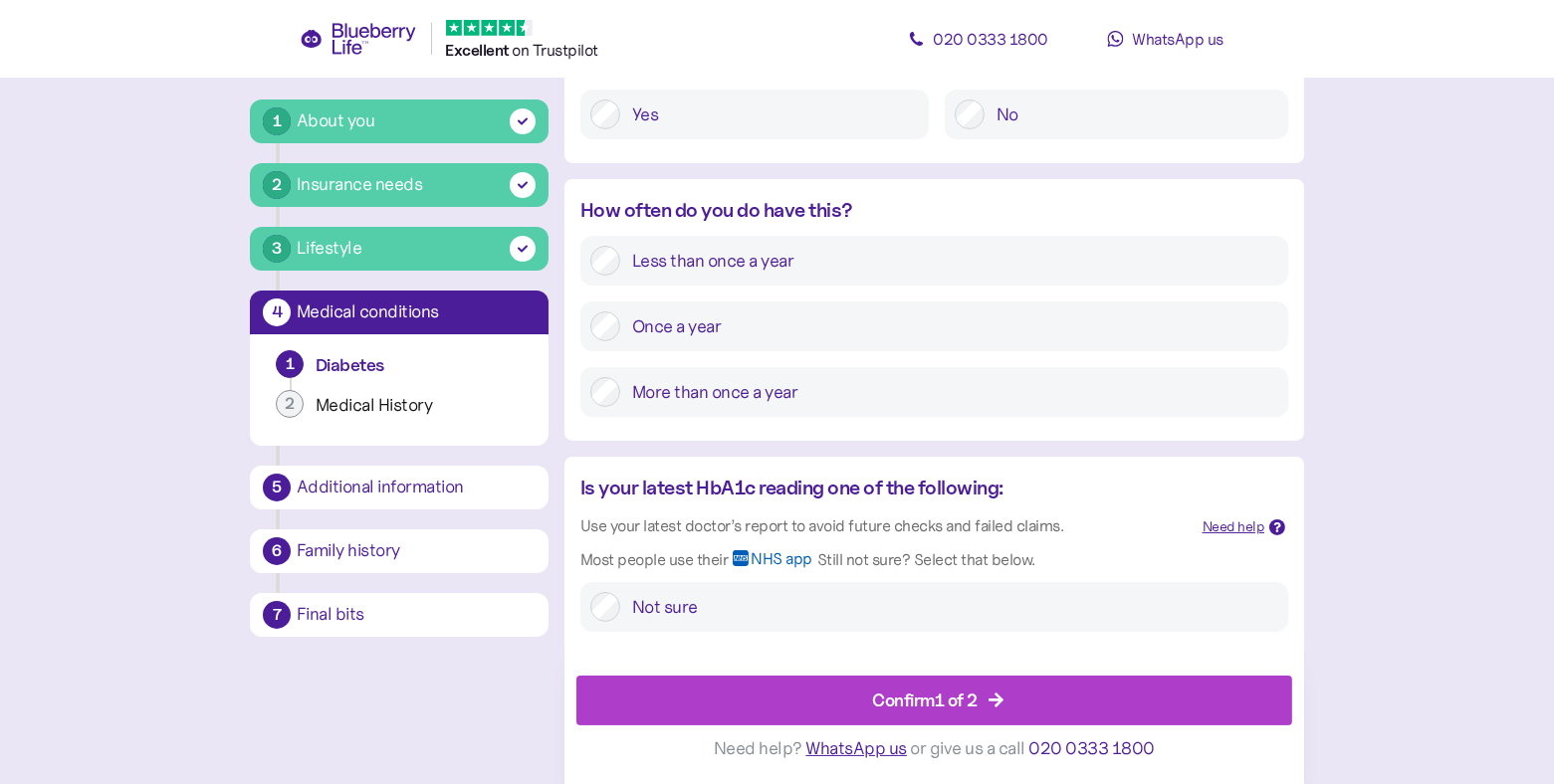 scroll, scrollTop: 440, scrollLeft: 0, axis: vertical 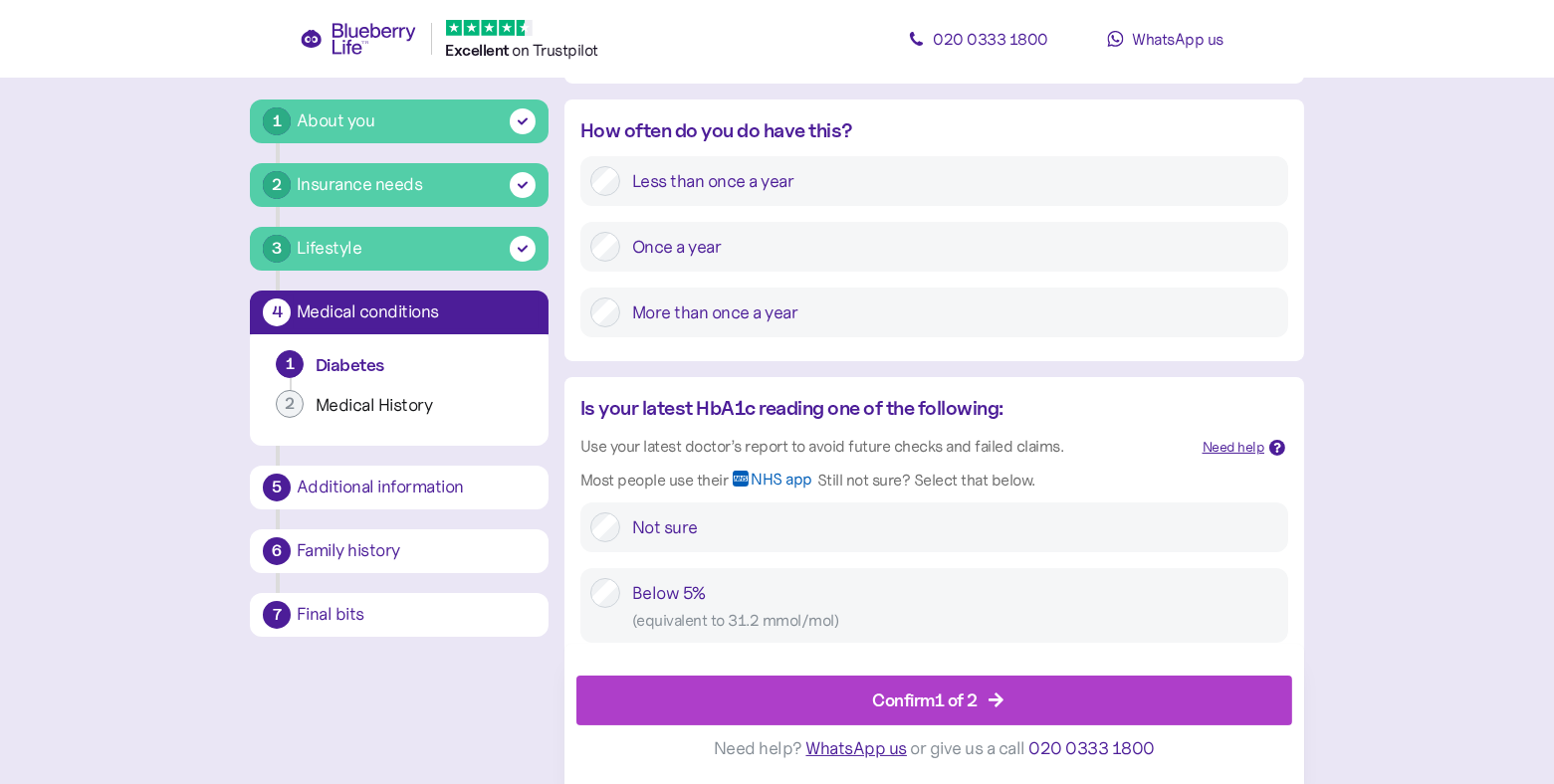 click at bounding box center [934, 666] 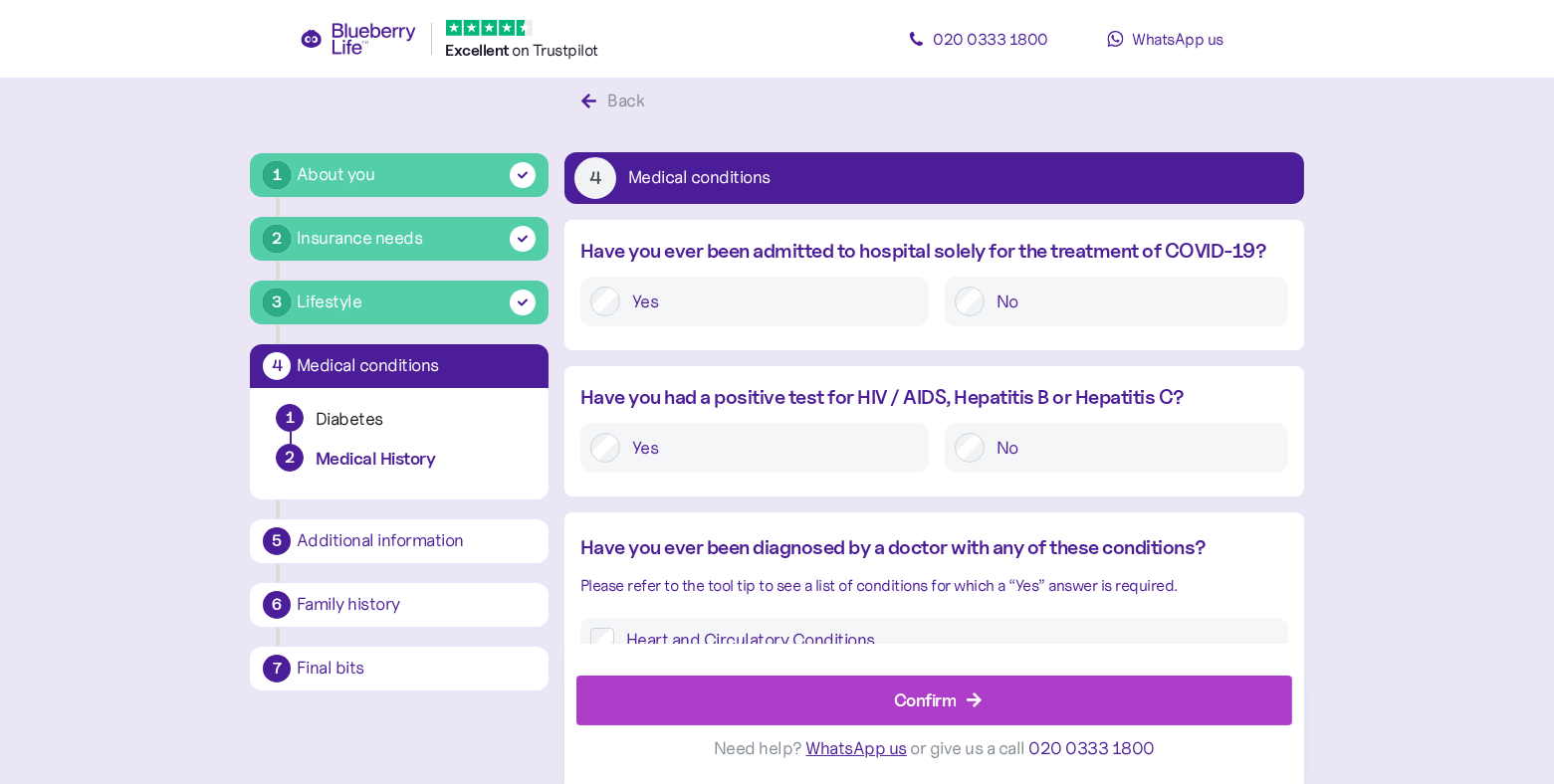 click on "Confirm" at bounding box center (925, 699) 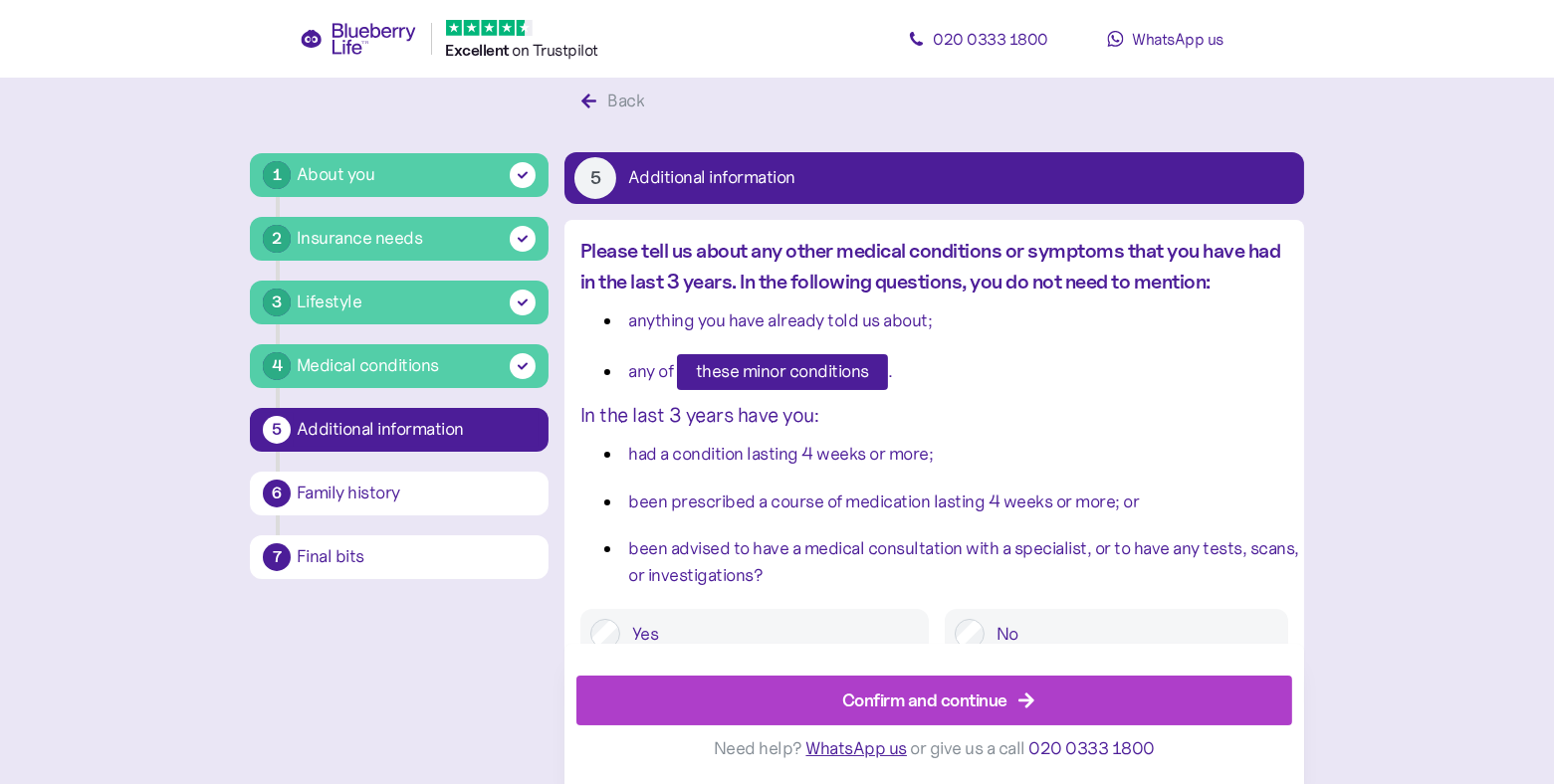 click on "Confirm and continue" at bounding box center (925, 699) 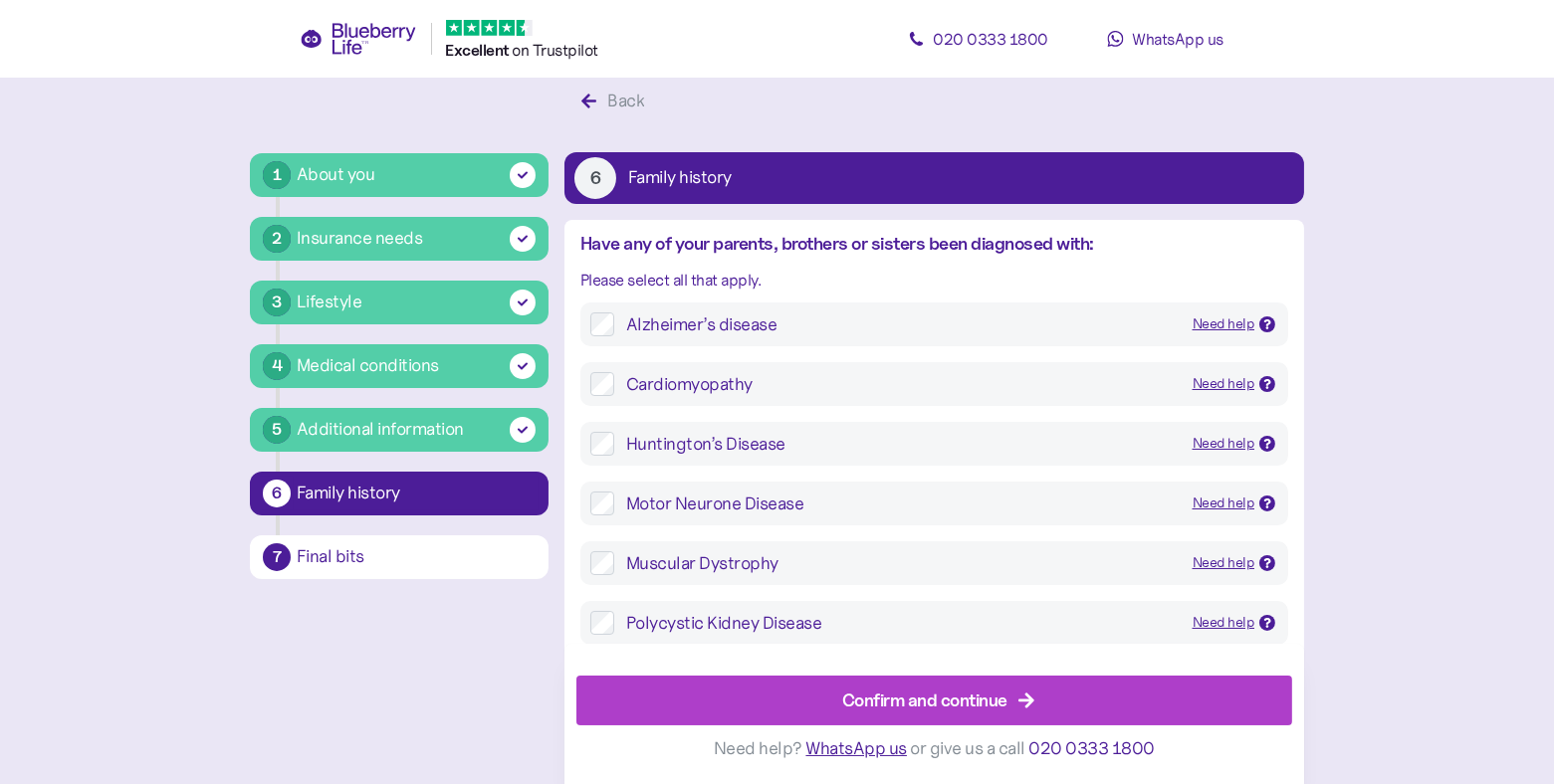 click on "Confirm and continue" at bounding box center (925, 699) 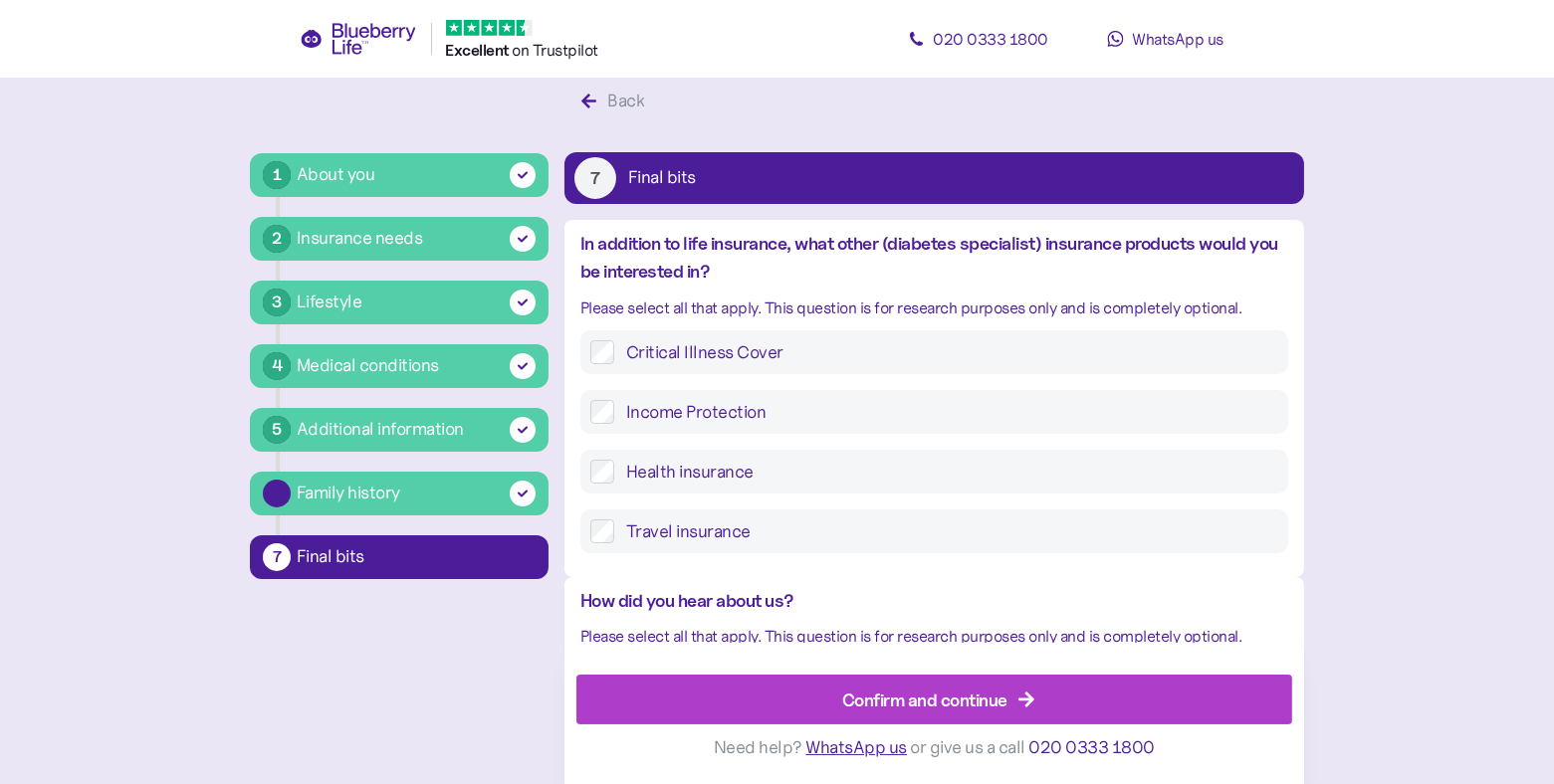 scroll, scrollTop: 37, scrollLeft: 0, axis: vertical 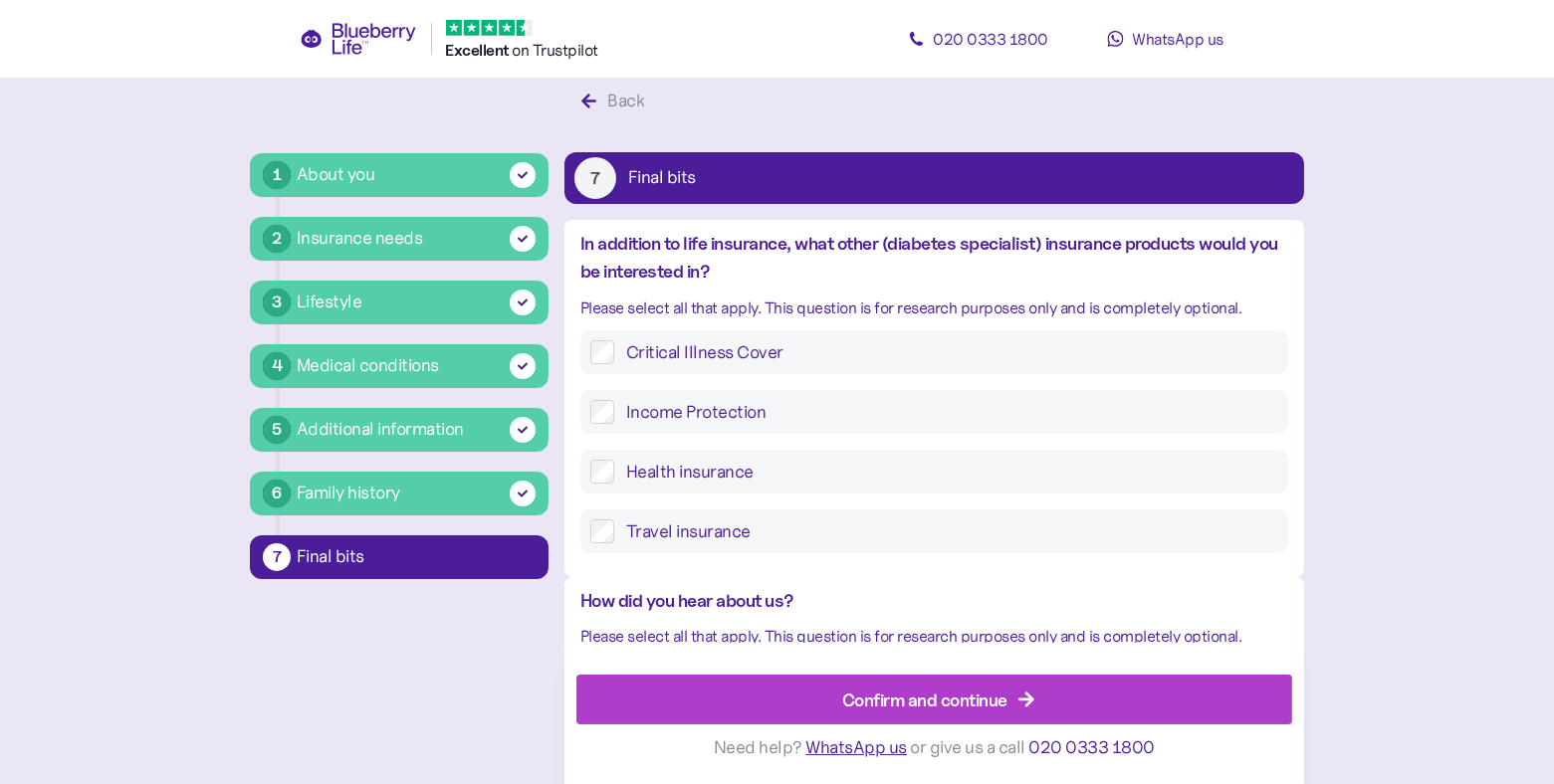 click on "Confirm and continue" at bounding box center (925, 699) 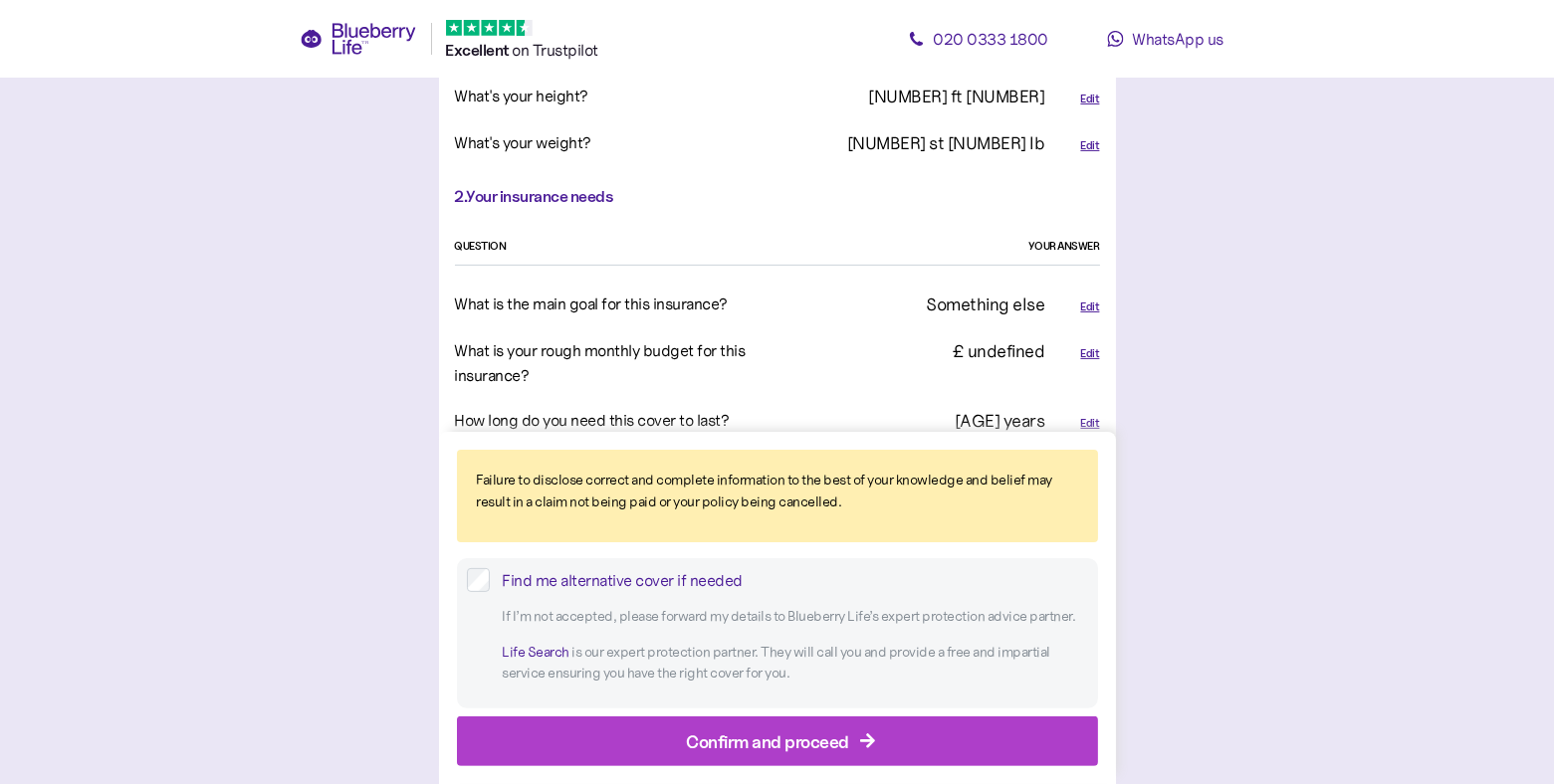 scroll, scrollTop: 1157, scrollLeft: 0, axis: vertical 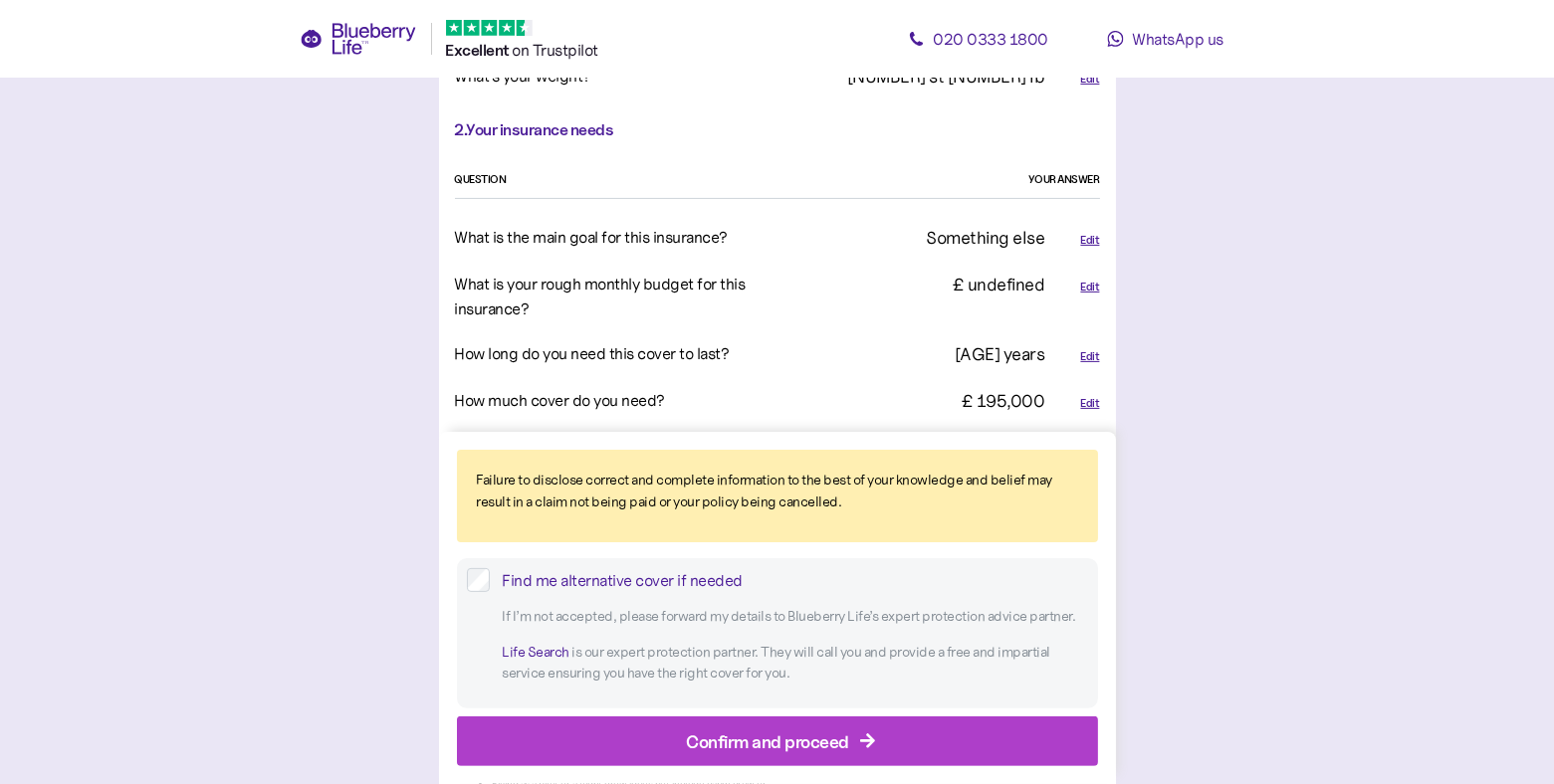 click on "Find me alternative cover if needed" at bounding box center (794, 580) 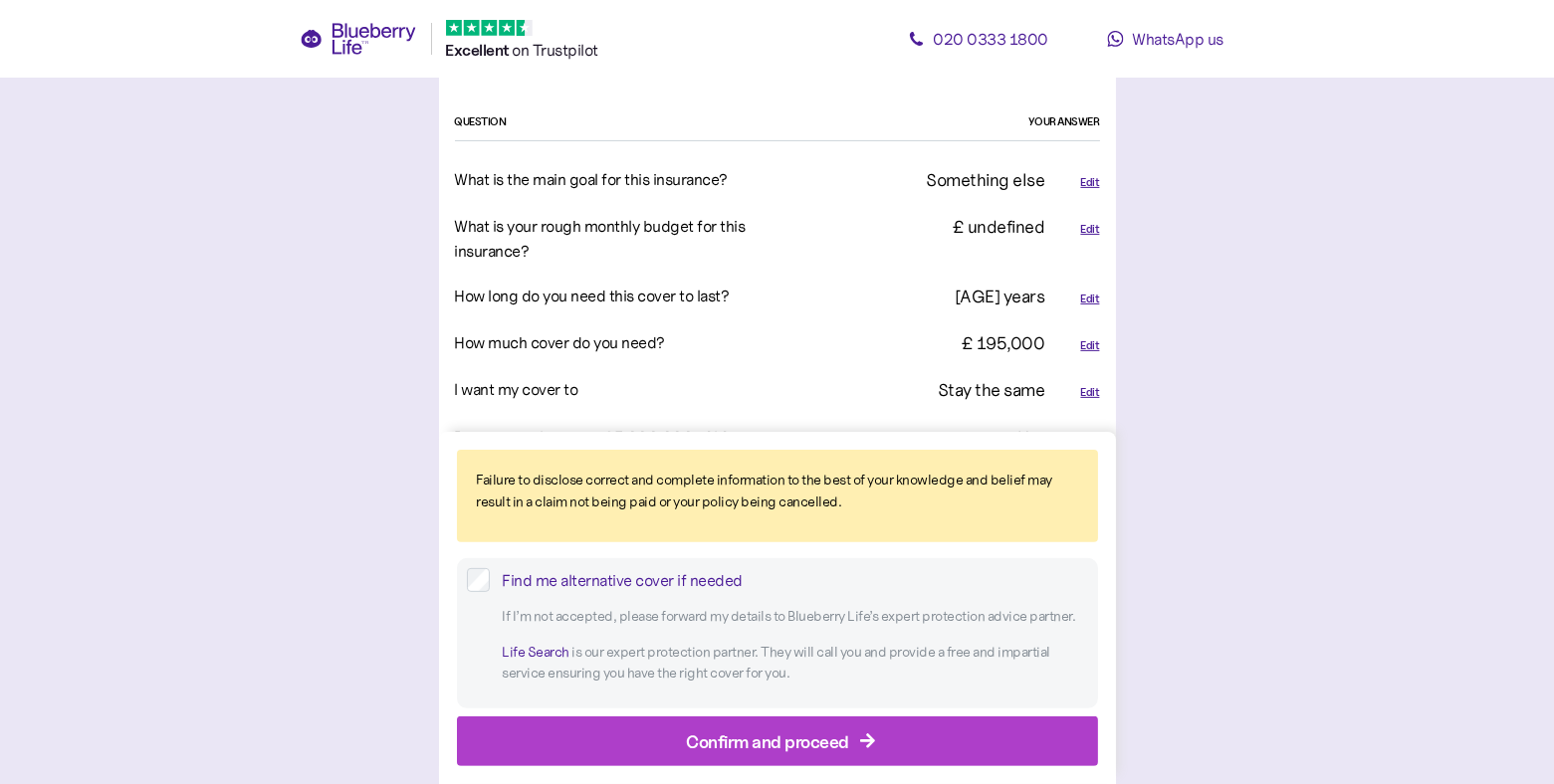 scroll, scrollTop: 1383, scrollLeft: 0, axis: vertical 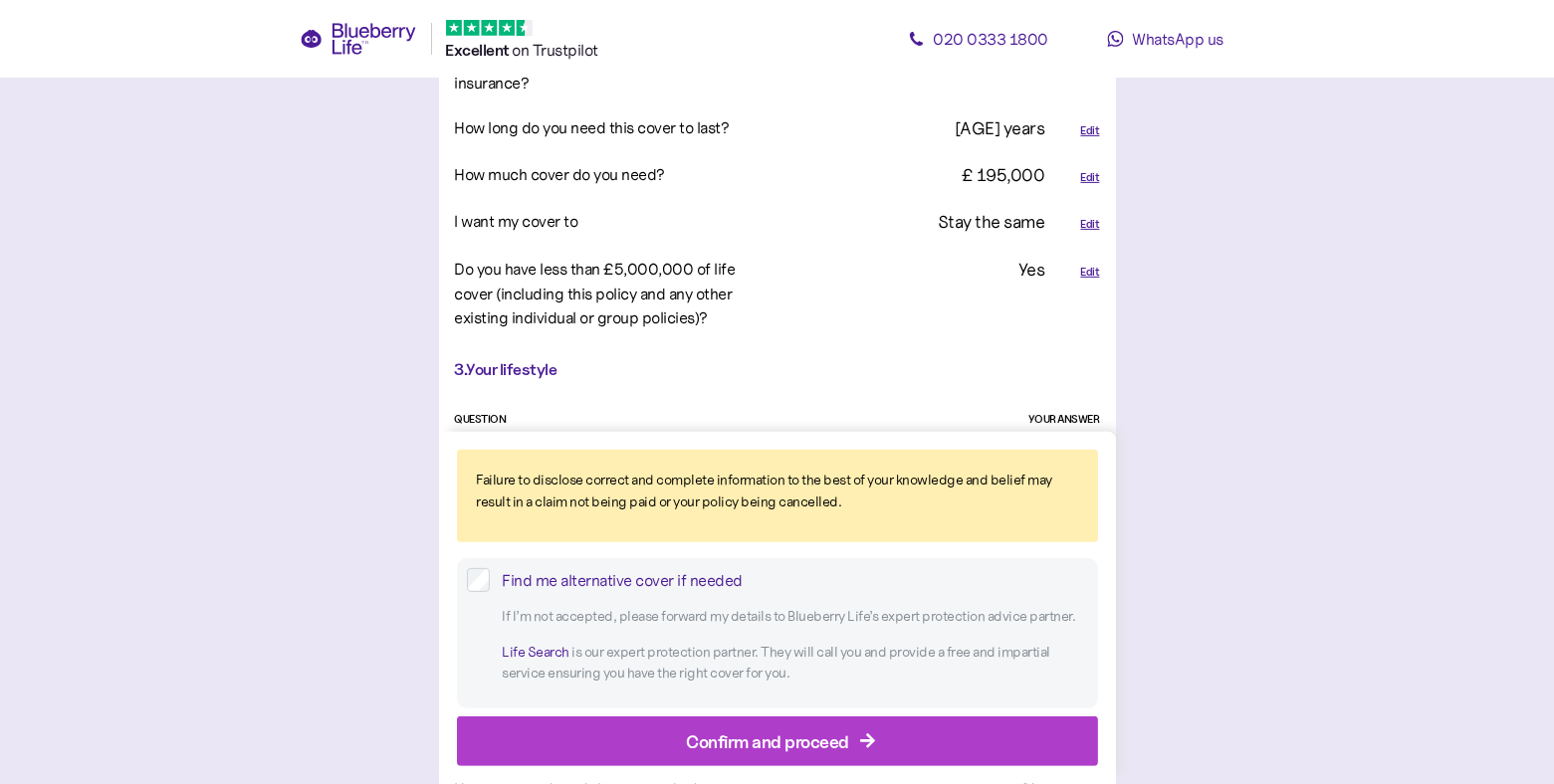click on "Confirm and proceed" at bounding box center [768, 740] 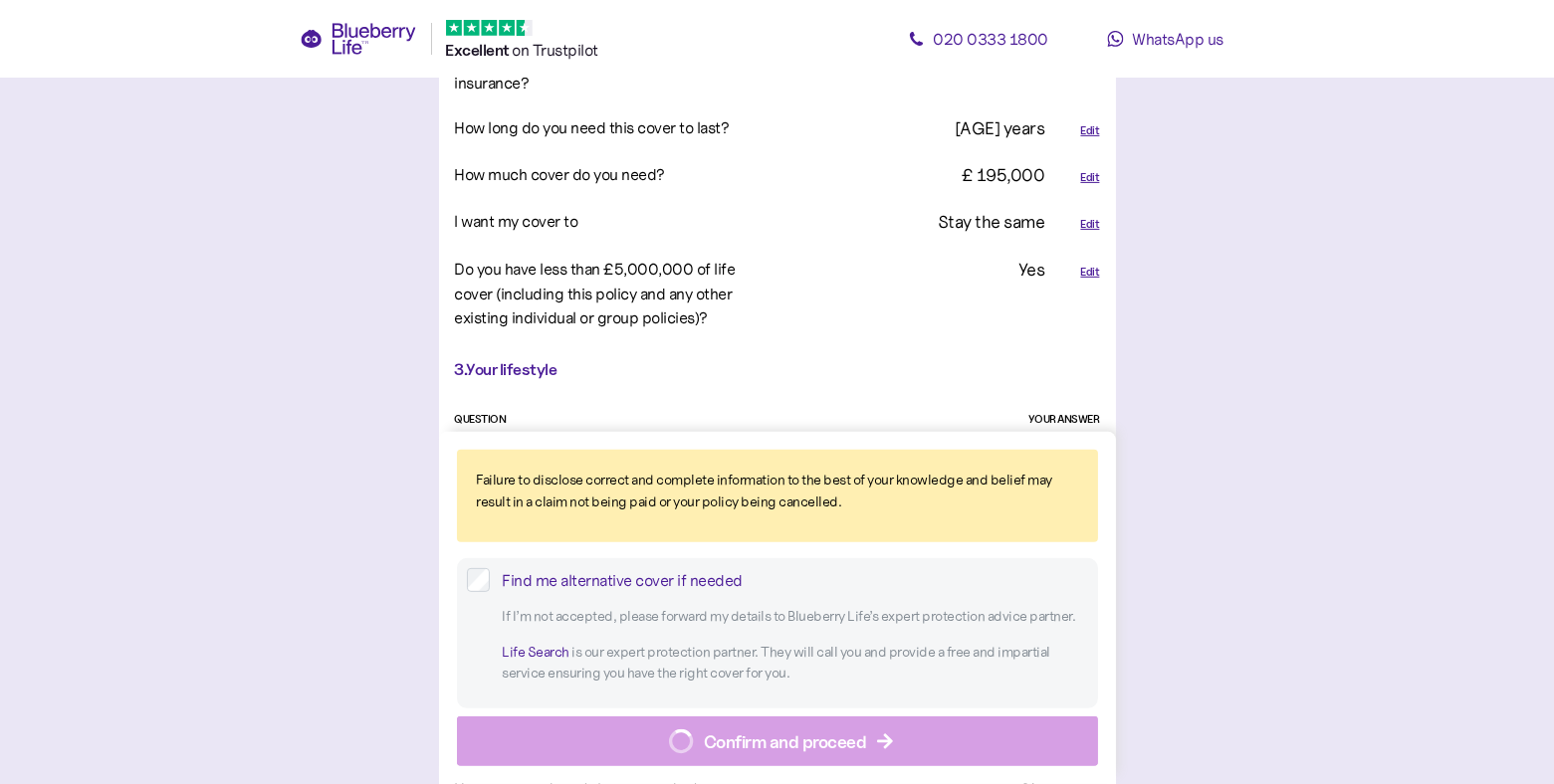 scroll, scrollTop: 0, scrollLeft: 0, axis: both 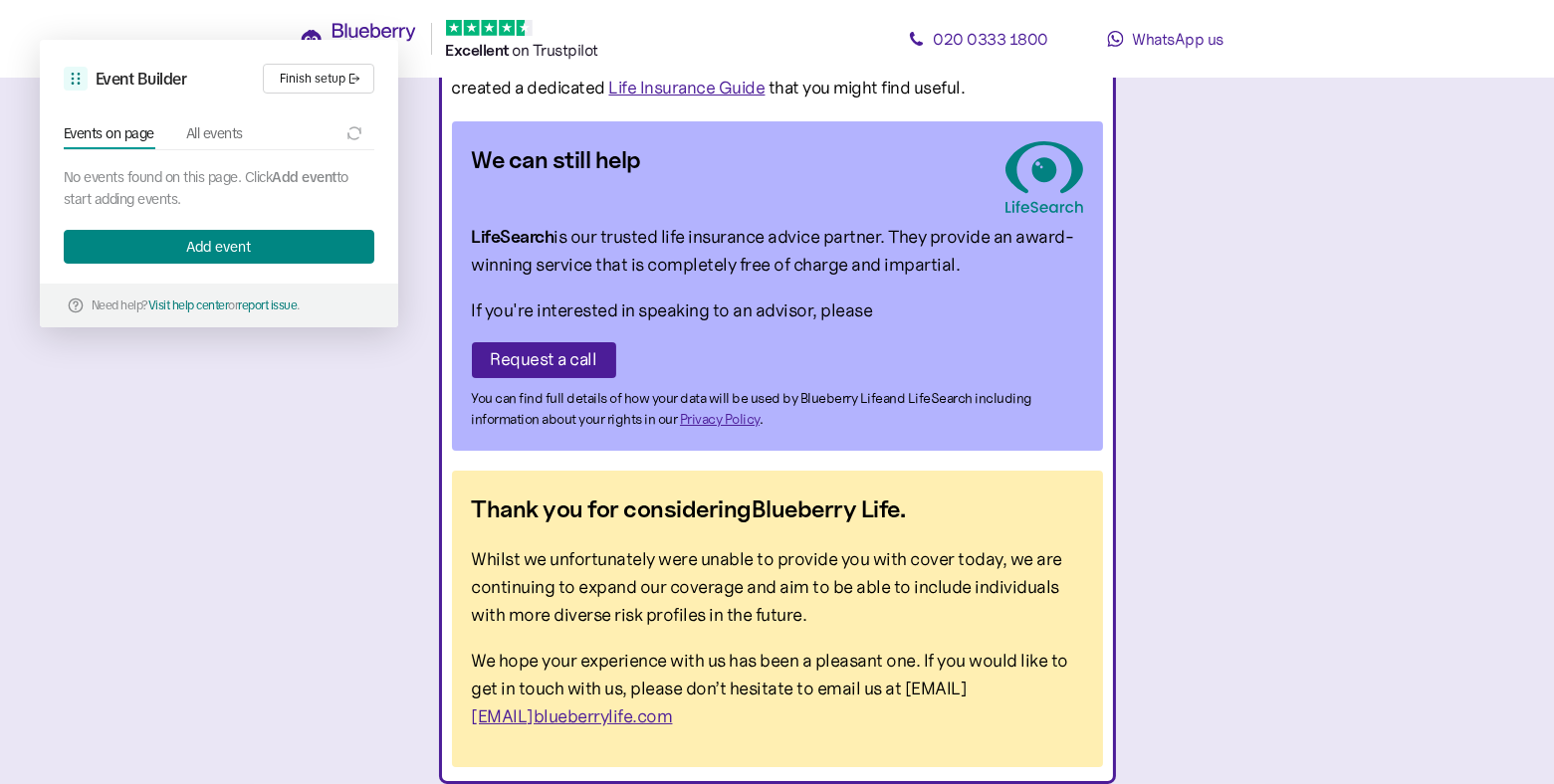 click on "Add event" at bounding box center (219, 247) 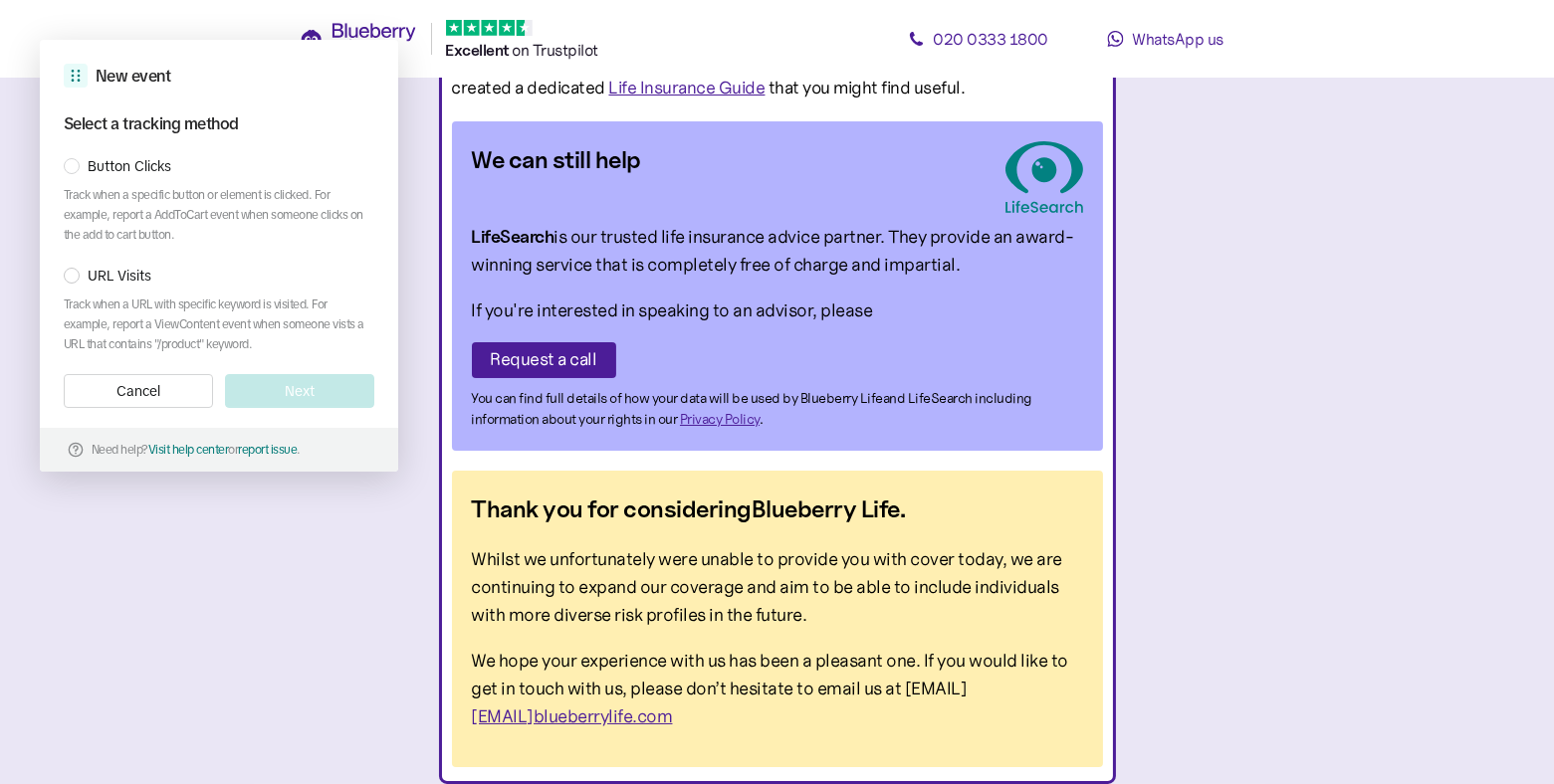 click on "URL Visits" at bounding box center [119, 276] 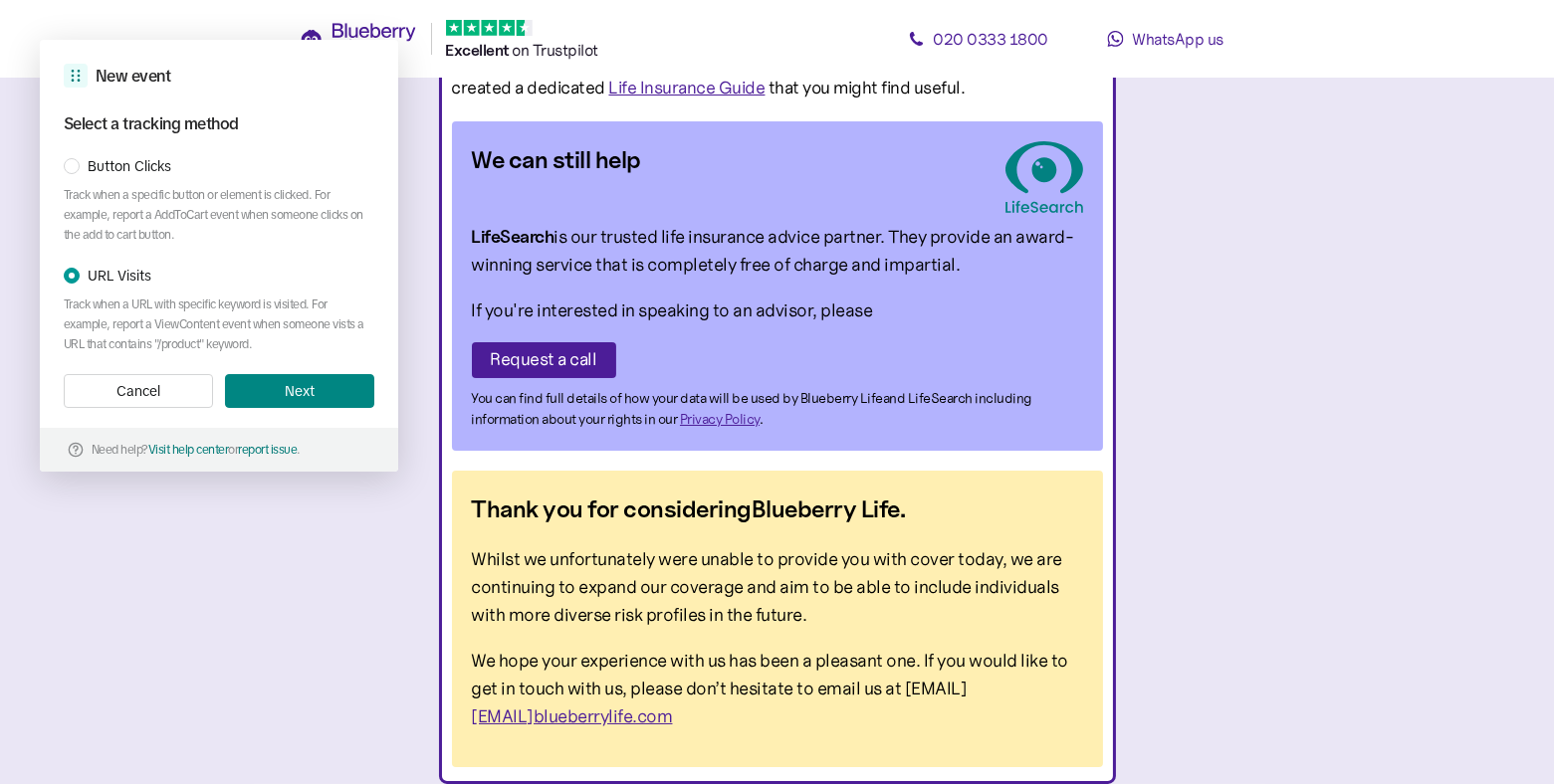 click on "Next" at bounding box center [300, 391] 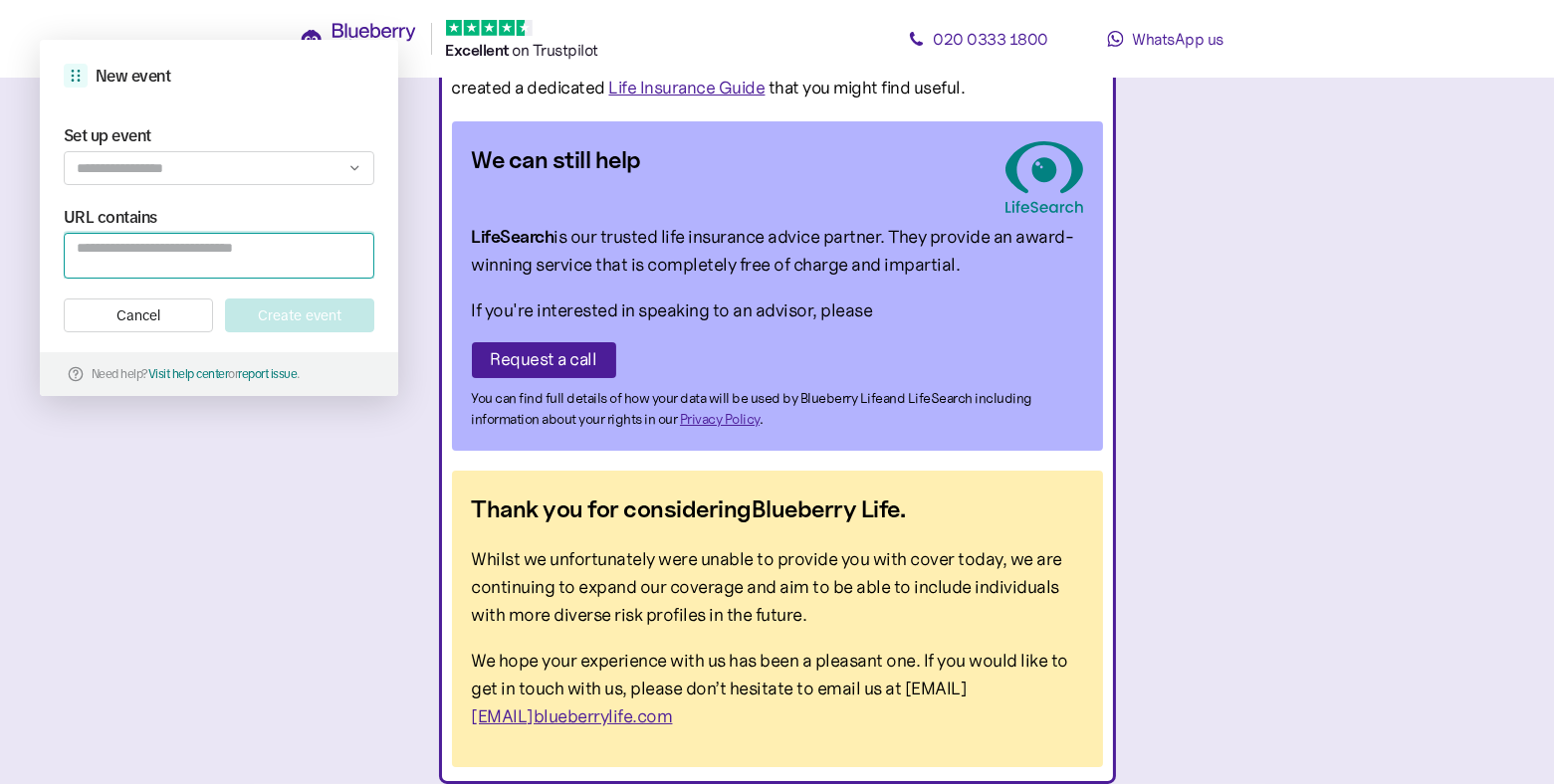 click at bounding box center (219, 256) 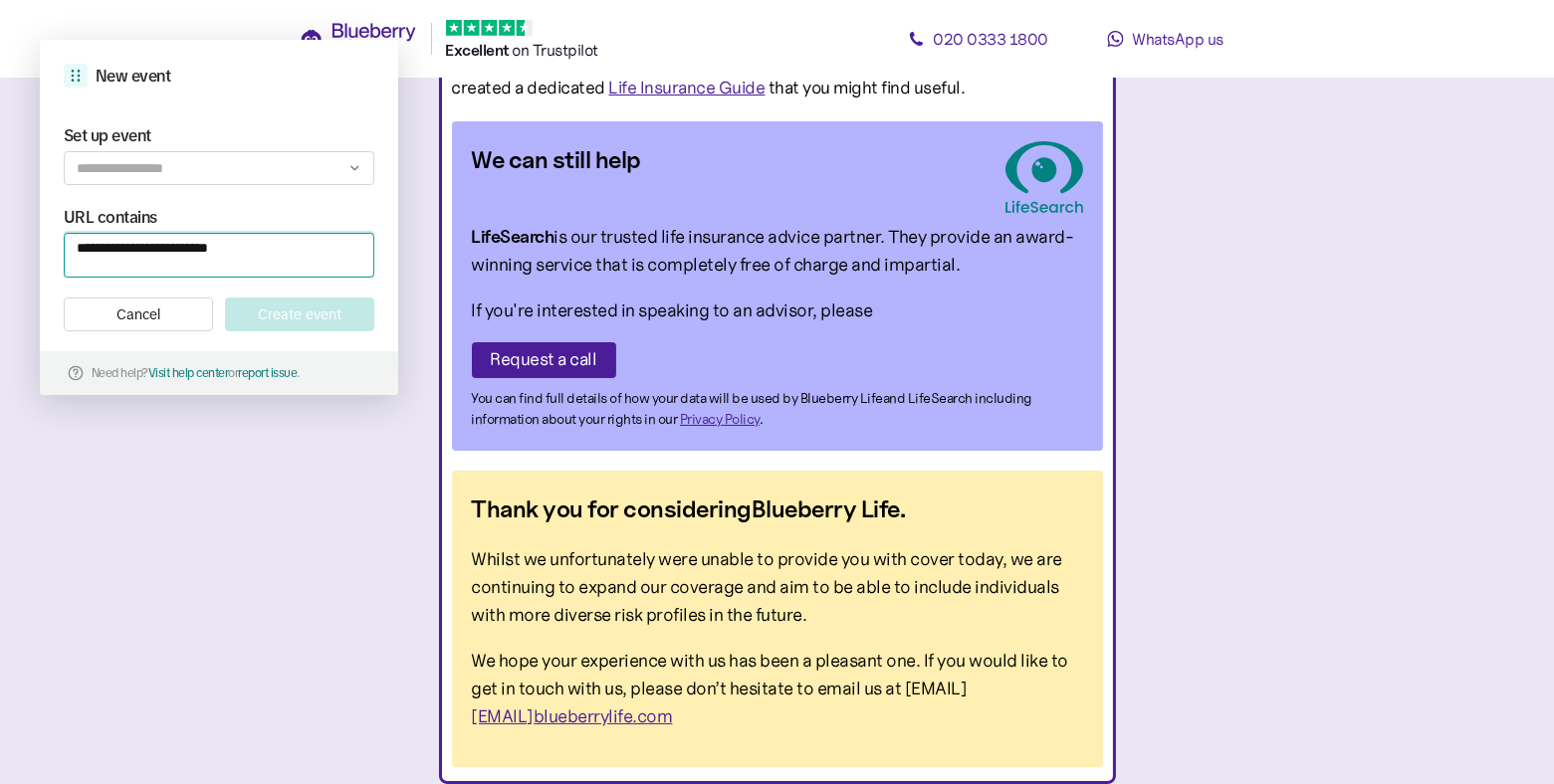 type on "**********" 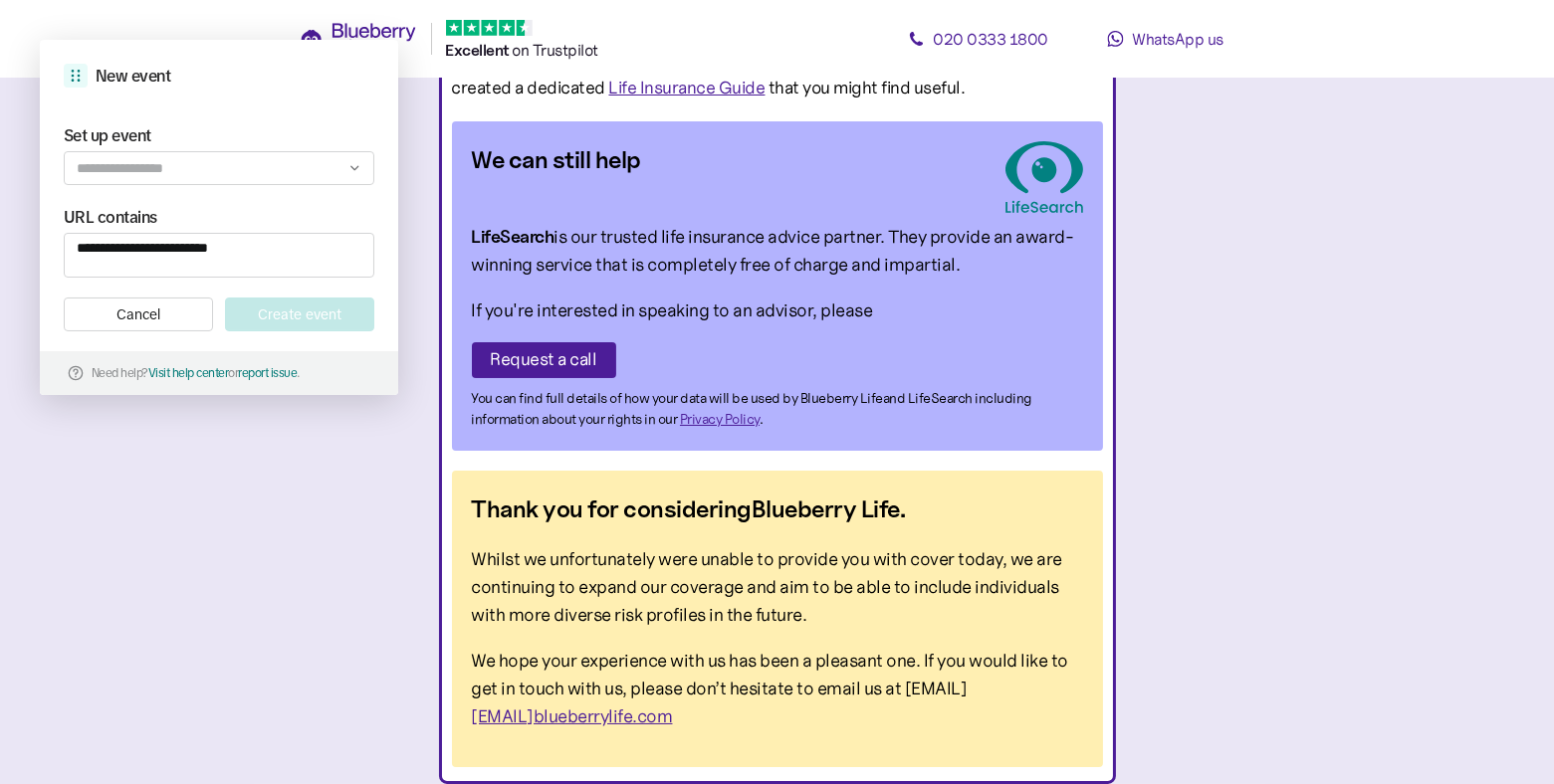click on "**********" at bounding box center (219, 221) 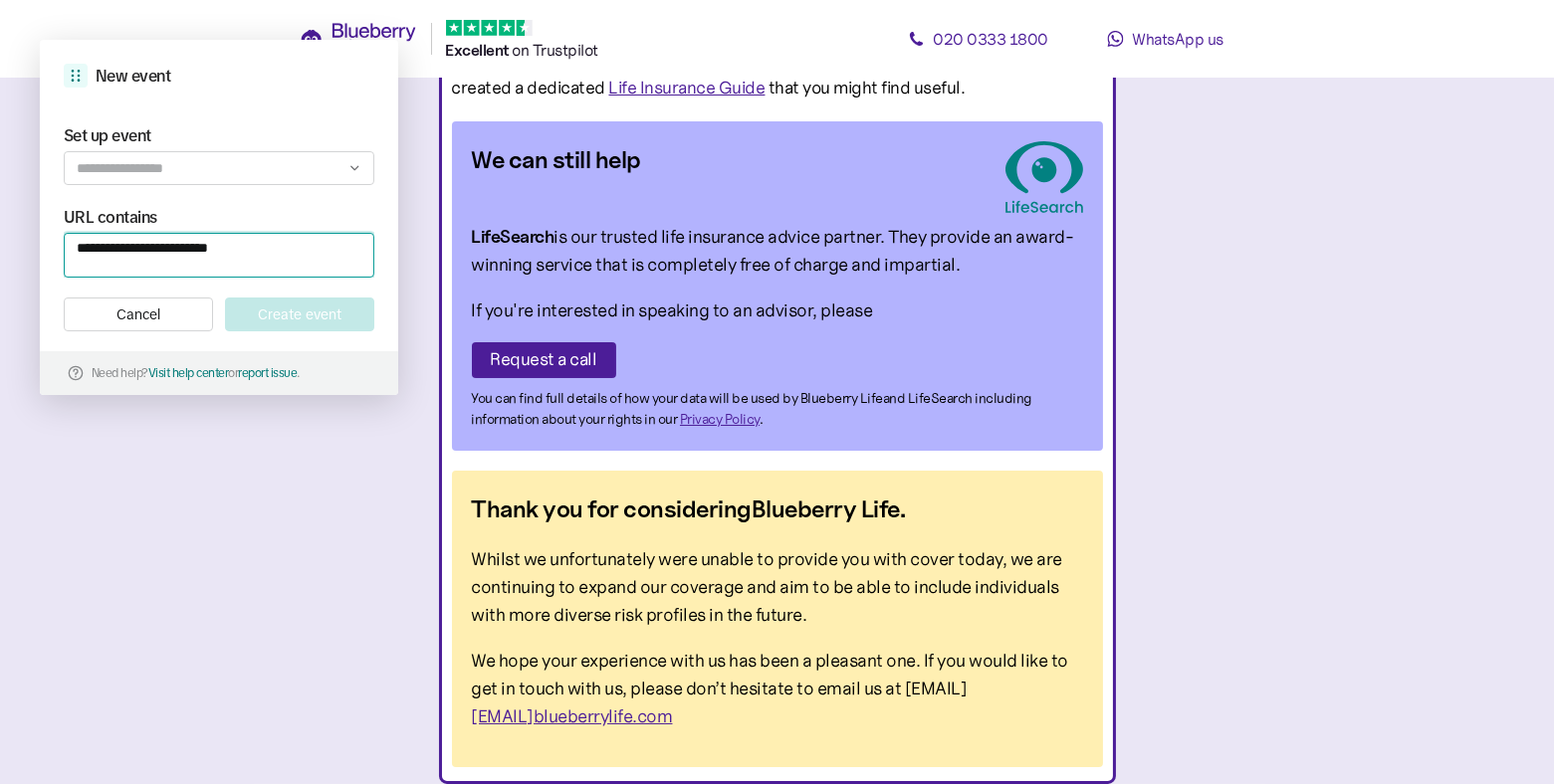 click on "**********" at bounding box center [219, 255] 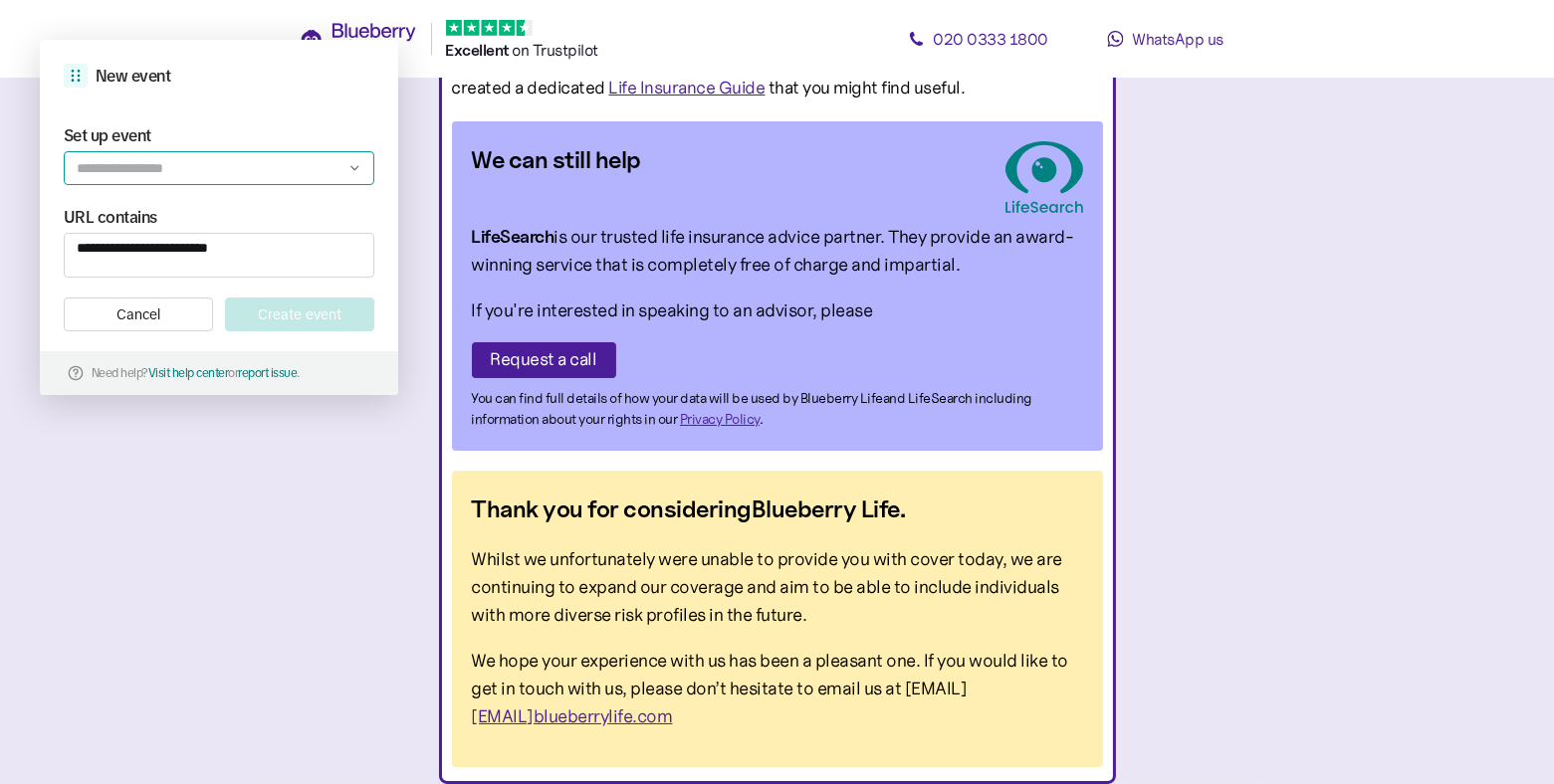 click at bounding box center (219, 168) 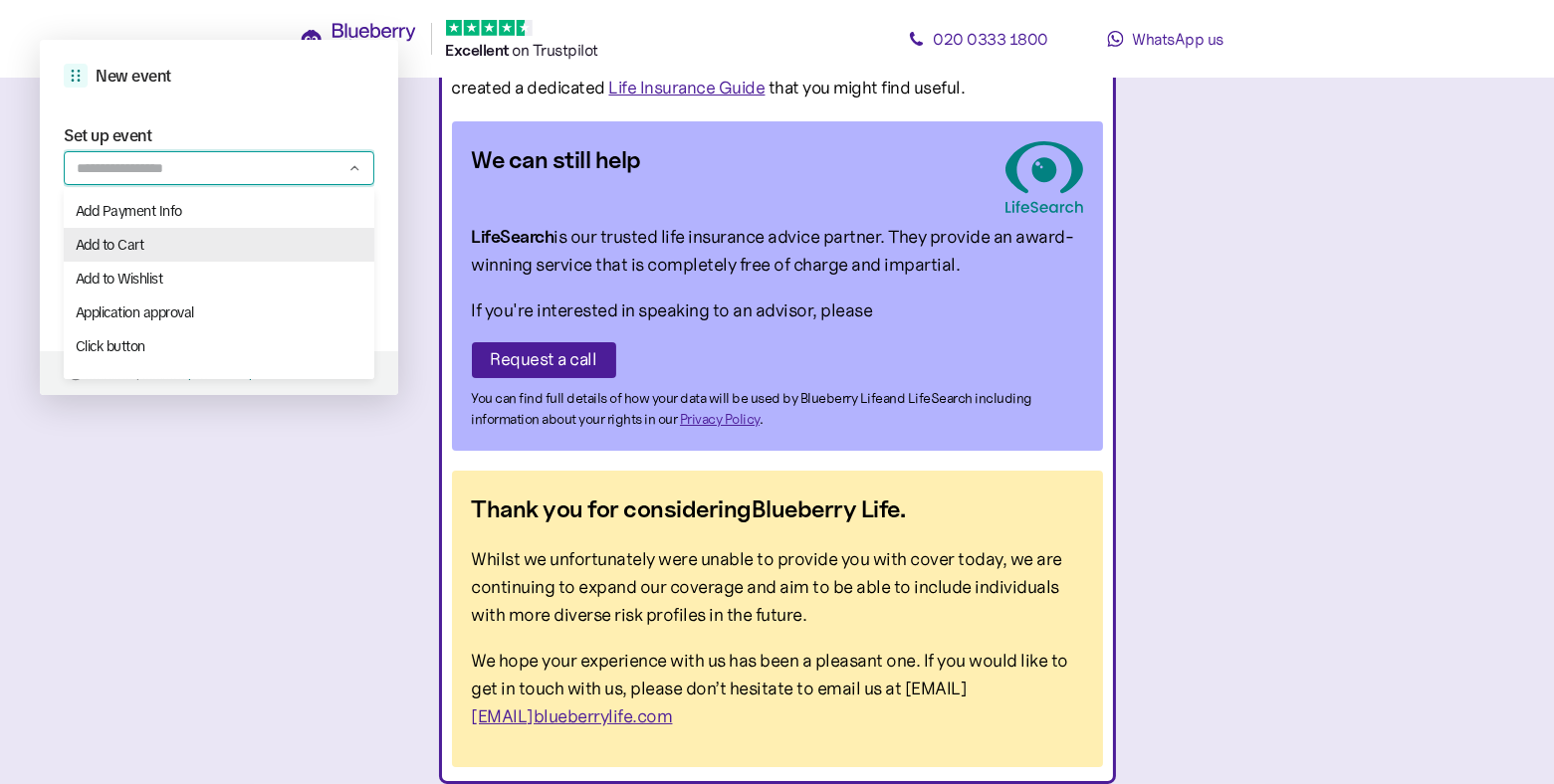 click on "Add to Cart" at bounding box center (222, 245) 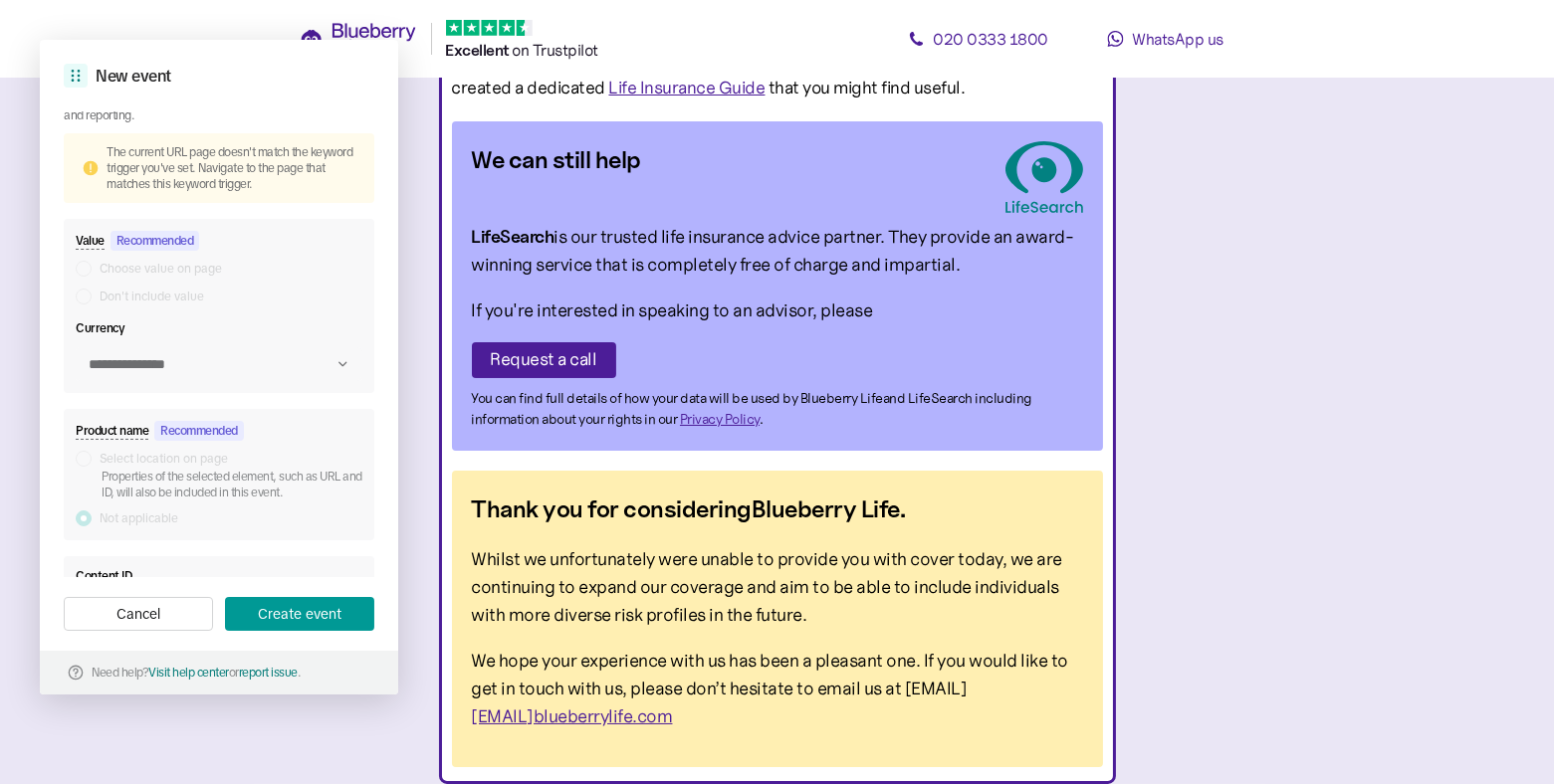 scroll, scrollTop: 413, scrollLeft: 0, axis: vertical 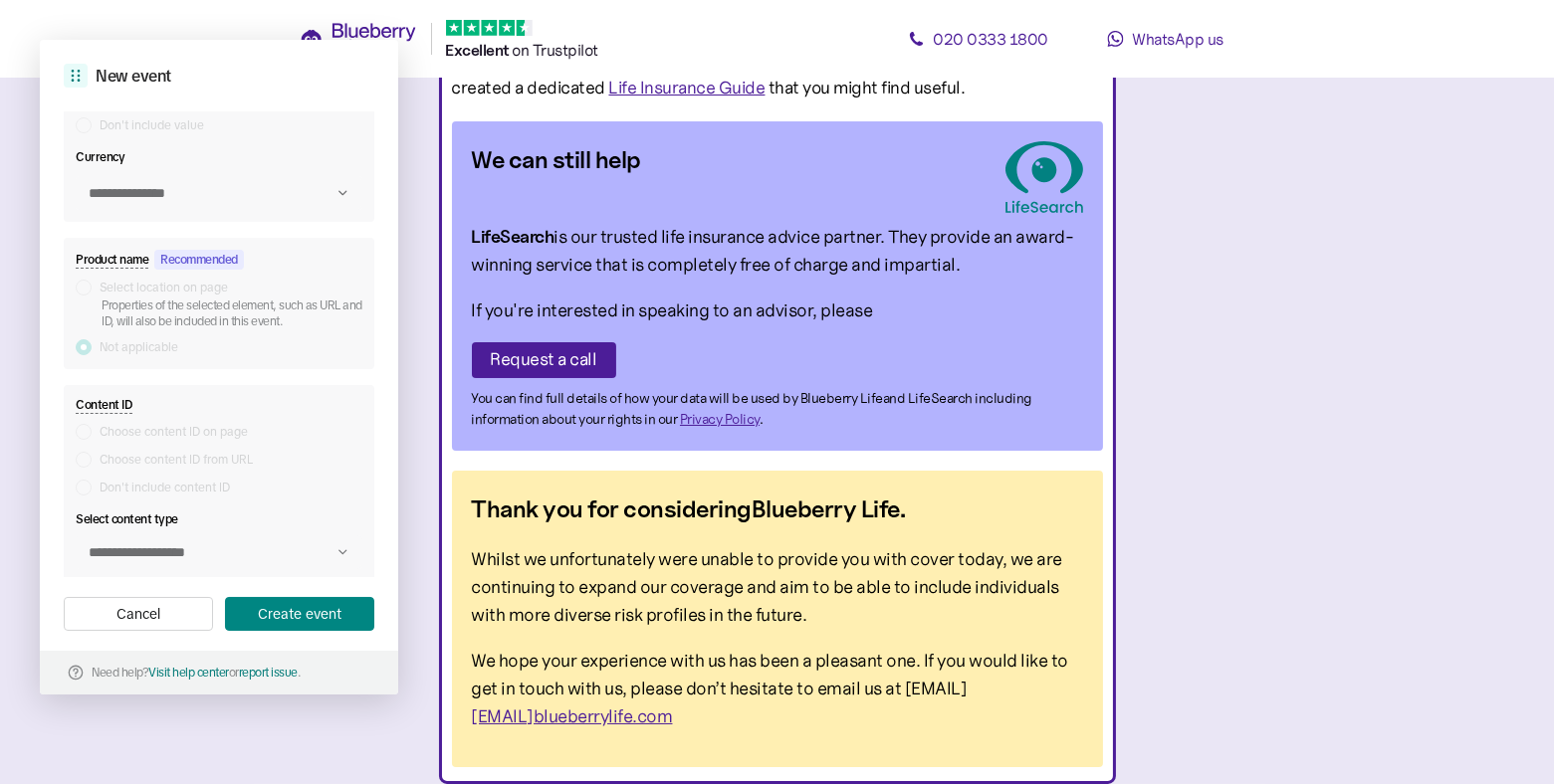 click on "Create event" at bounding box center [300, 614] 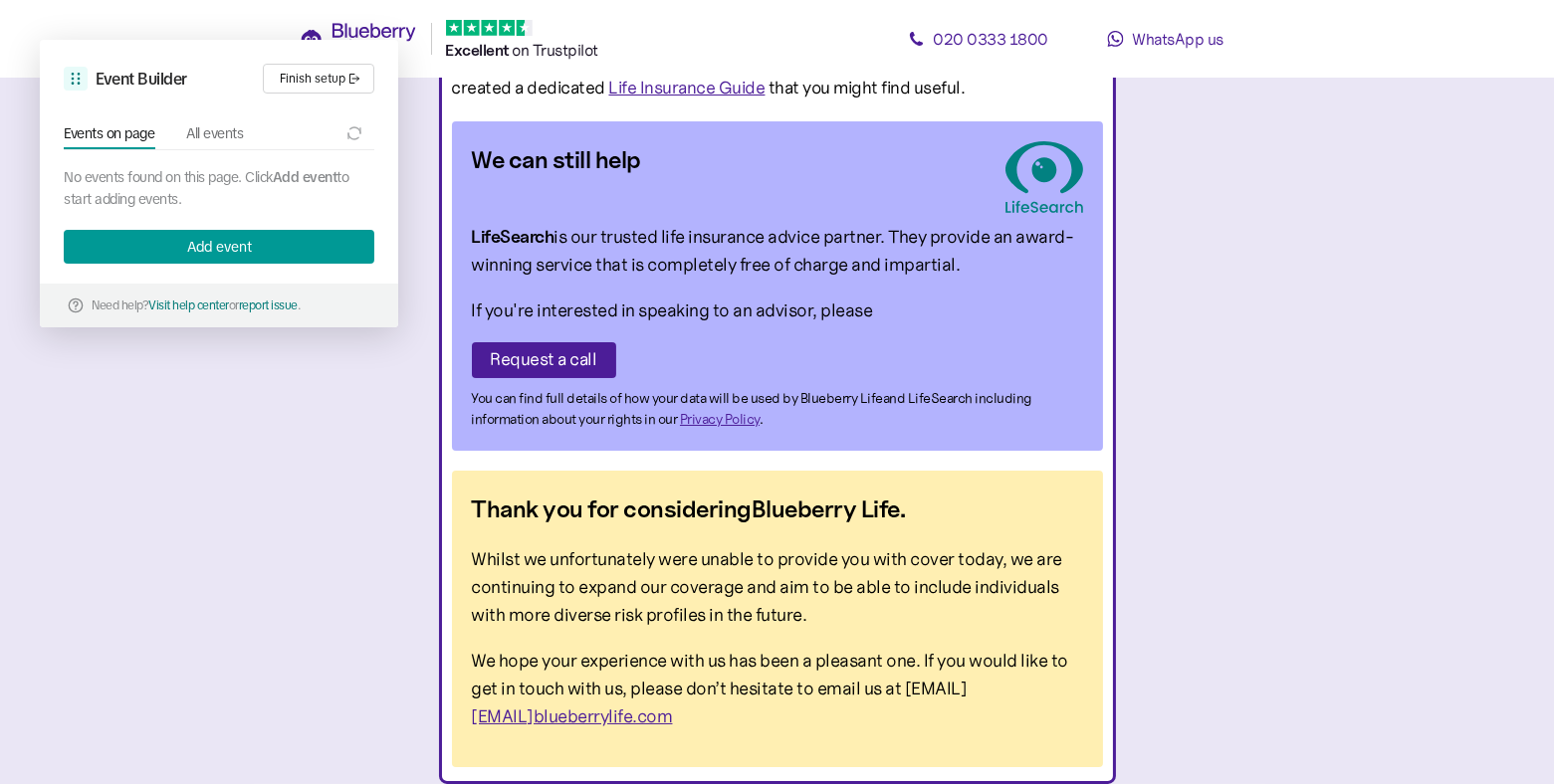 click on "All events" at bounding box center (214, 133) 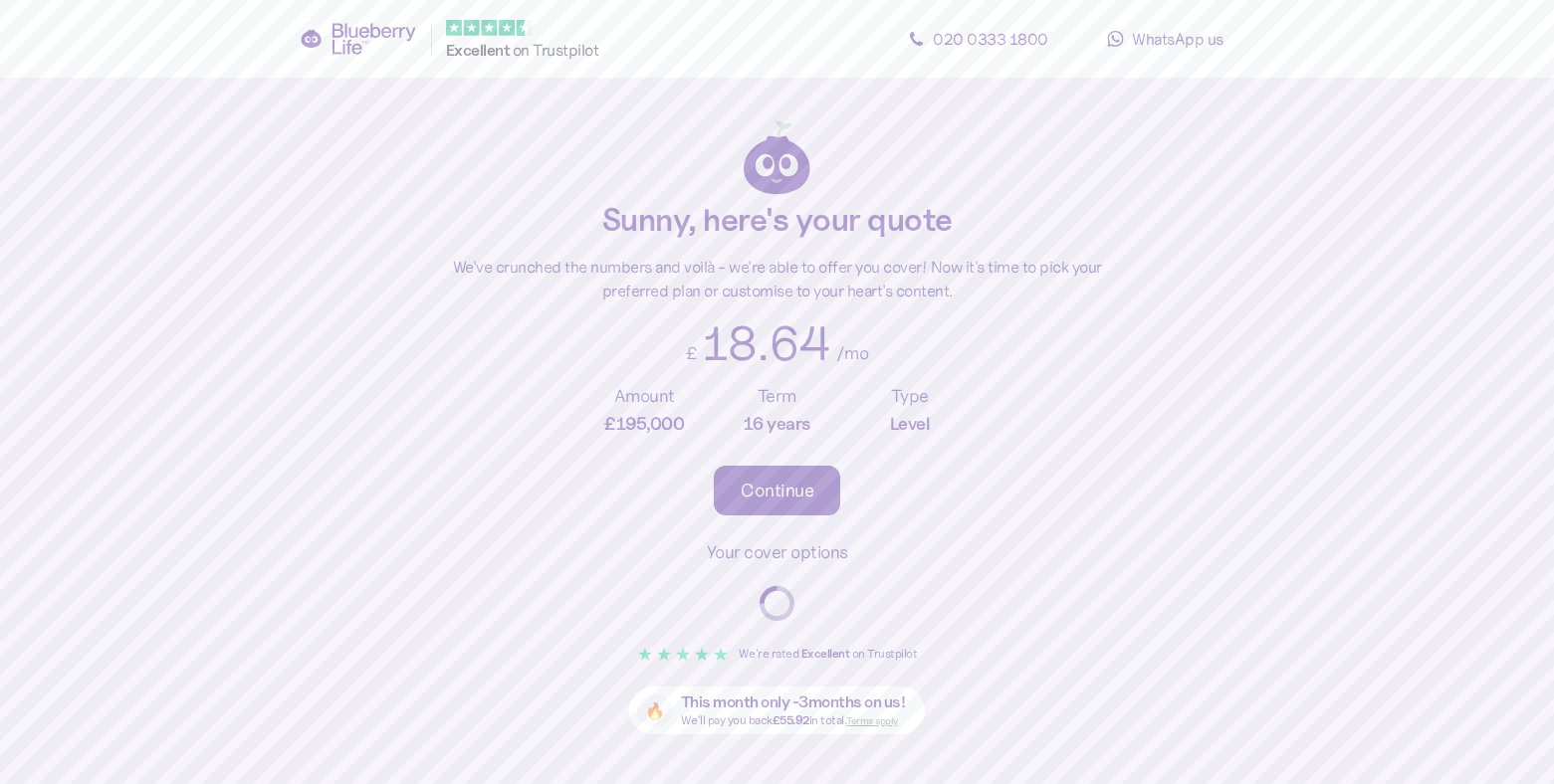 scroll, scrollTop: 0, scrollLeft: 0, axis: both 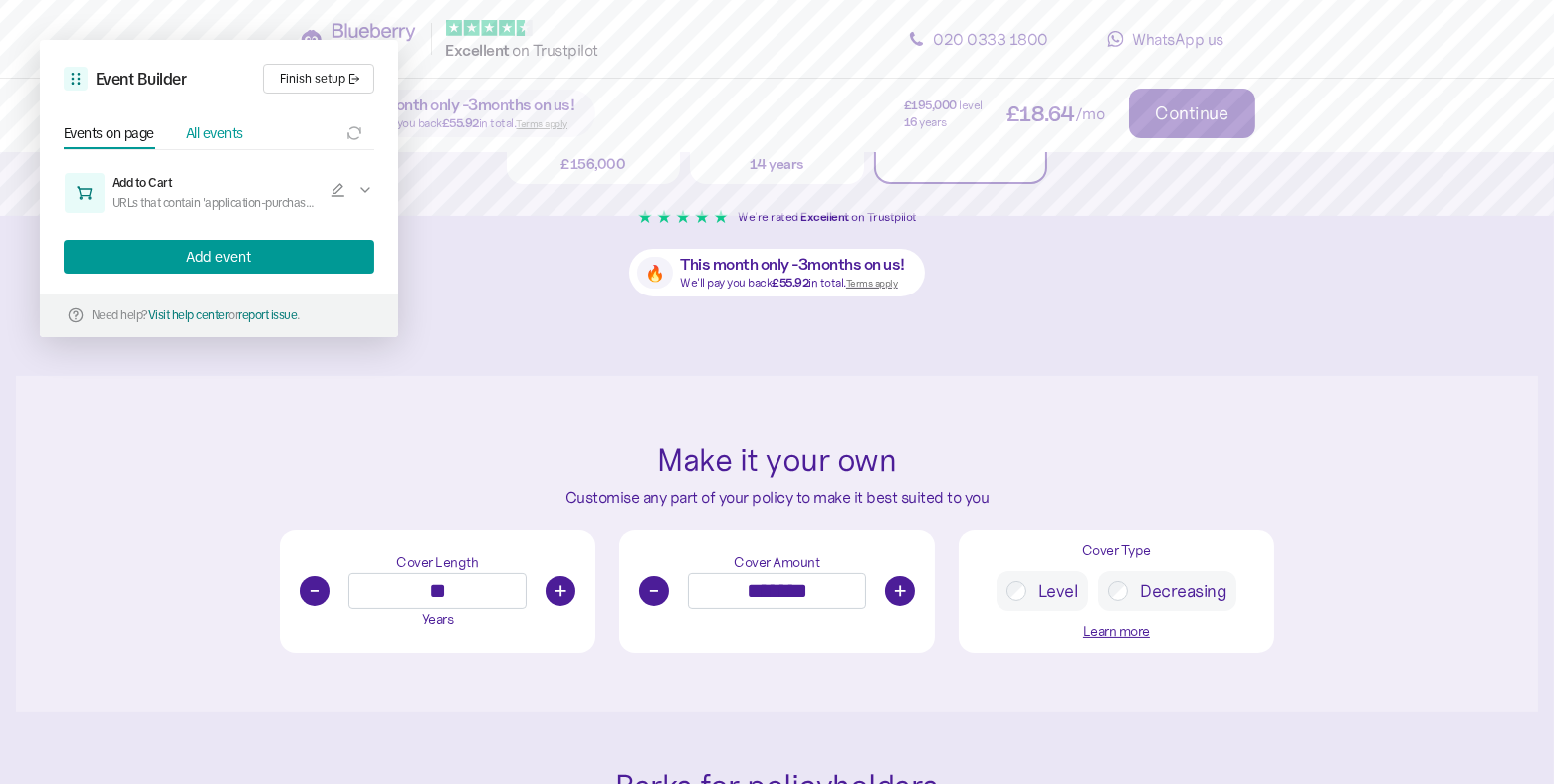click on "All events" at bounding box center (214, 133) 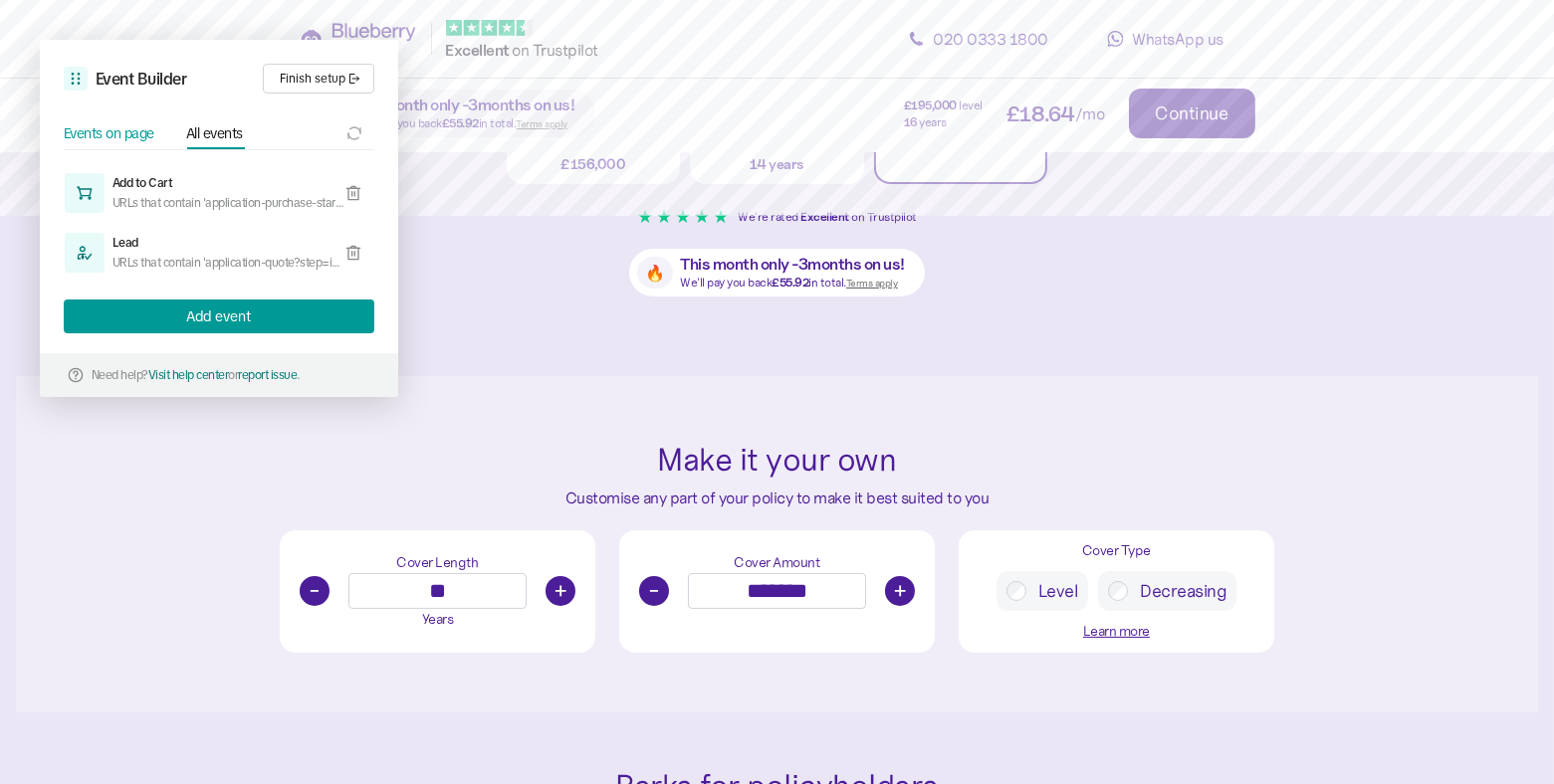 click on "Events on page" at bounding box center [109, 133] 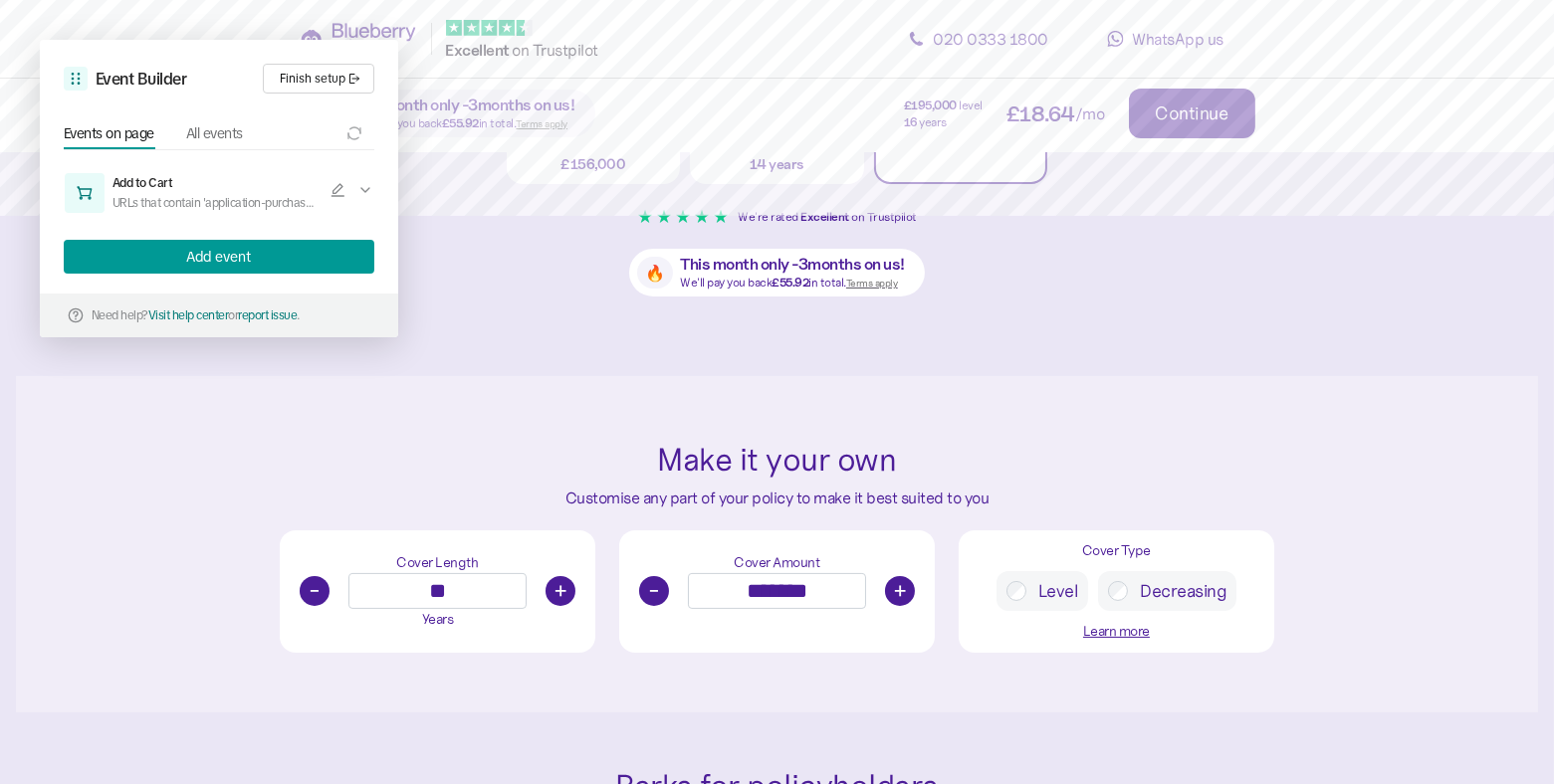 click 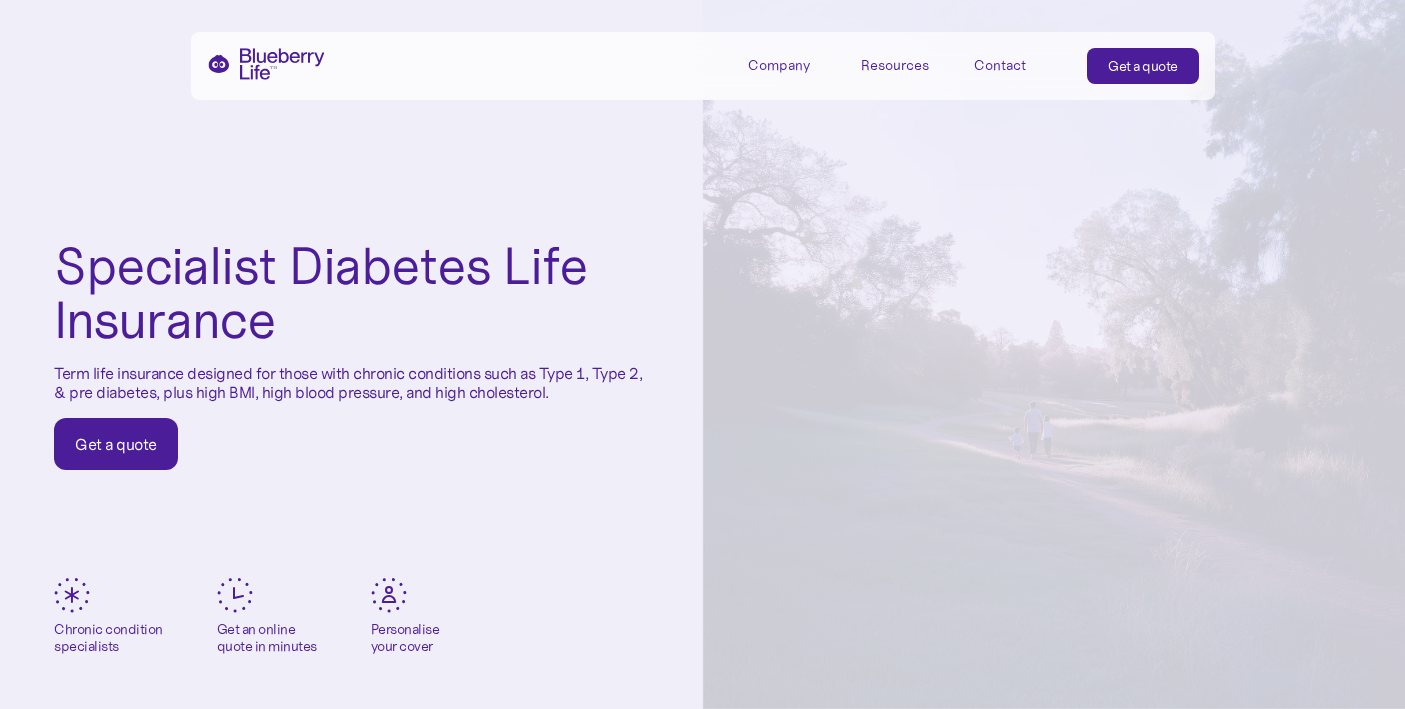 scroll, scrollTop: 0, scrollLeft: 0, axis: both 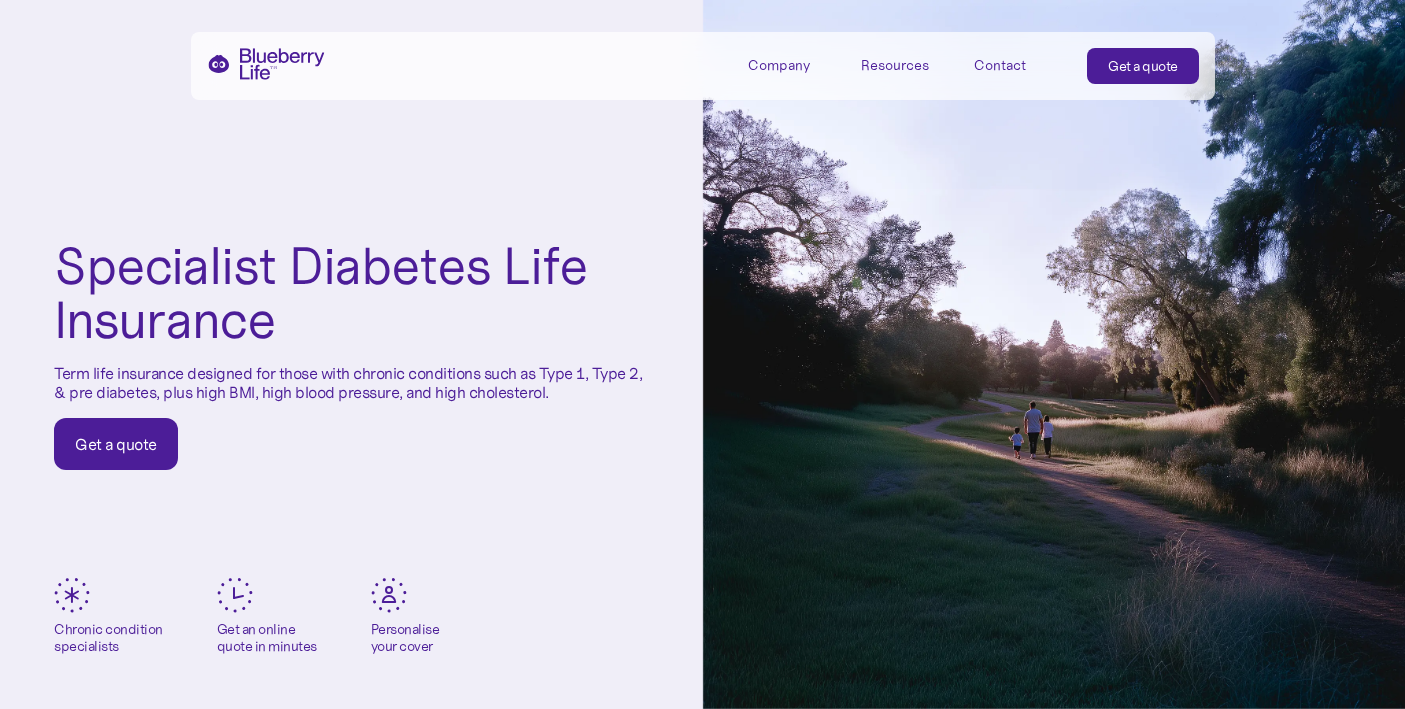 click on "Get a quote" at bounding box center [116, 444] 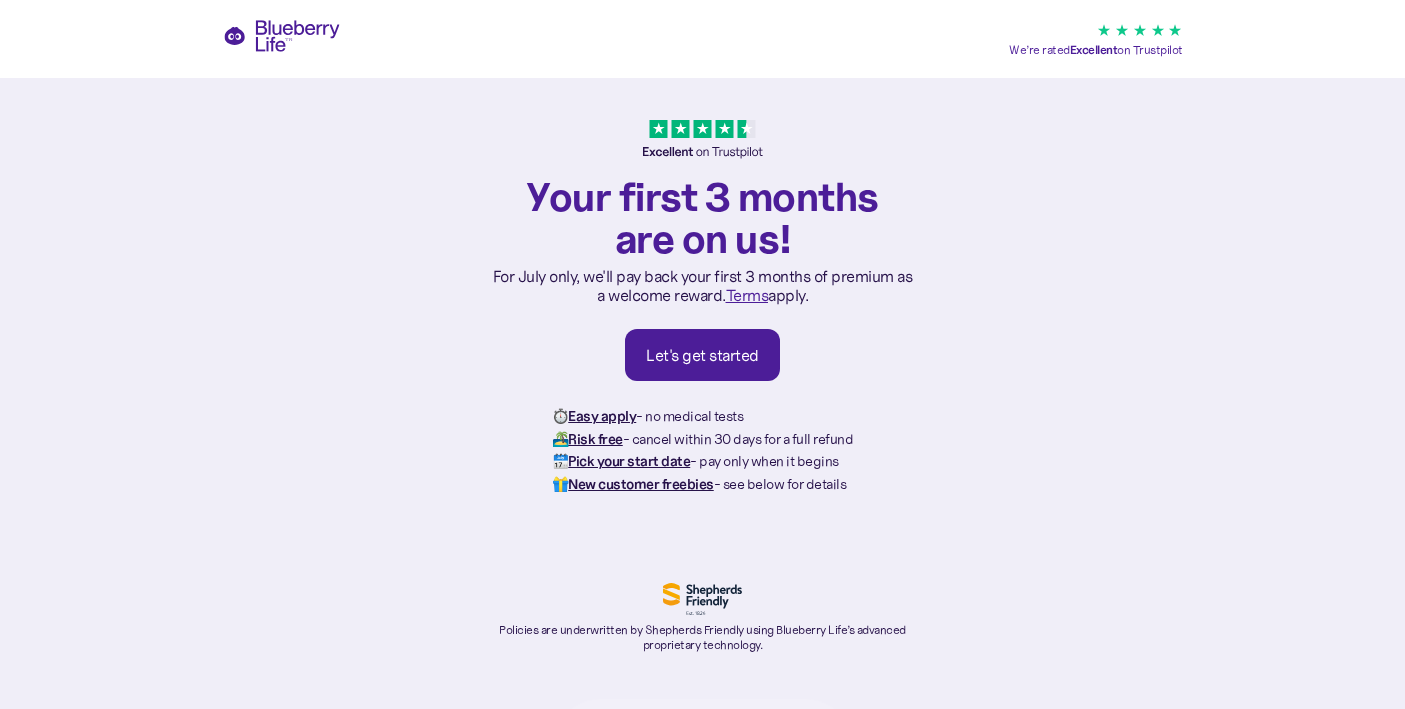 scroll, scrollTop: 0, scrollLeft: 0, axis: both 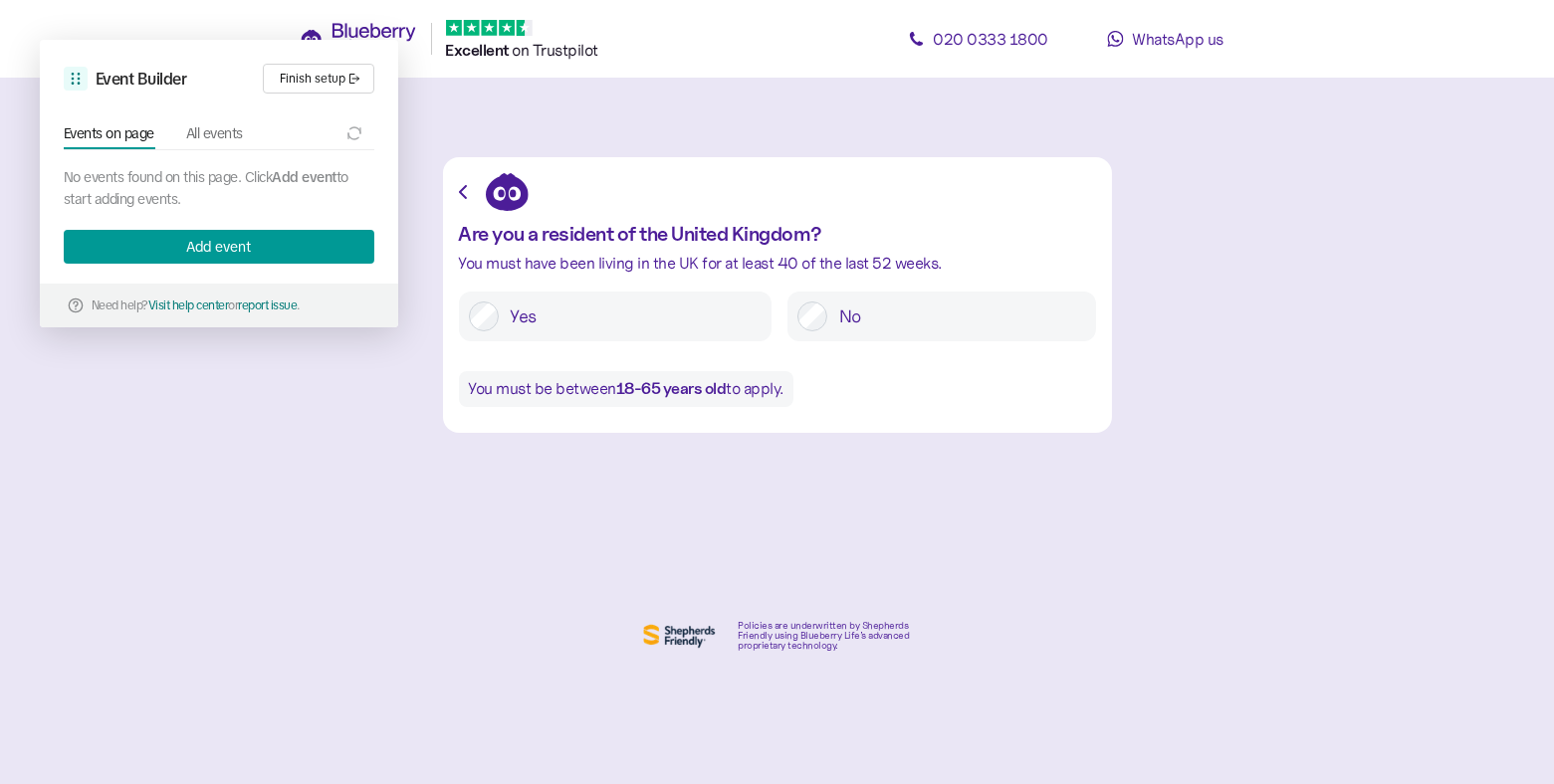 click on "Yes" at bounding box center [630, 316] 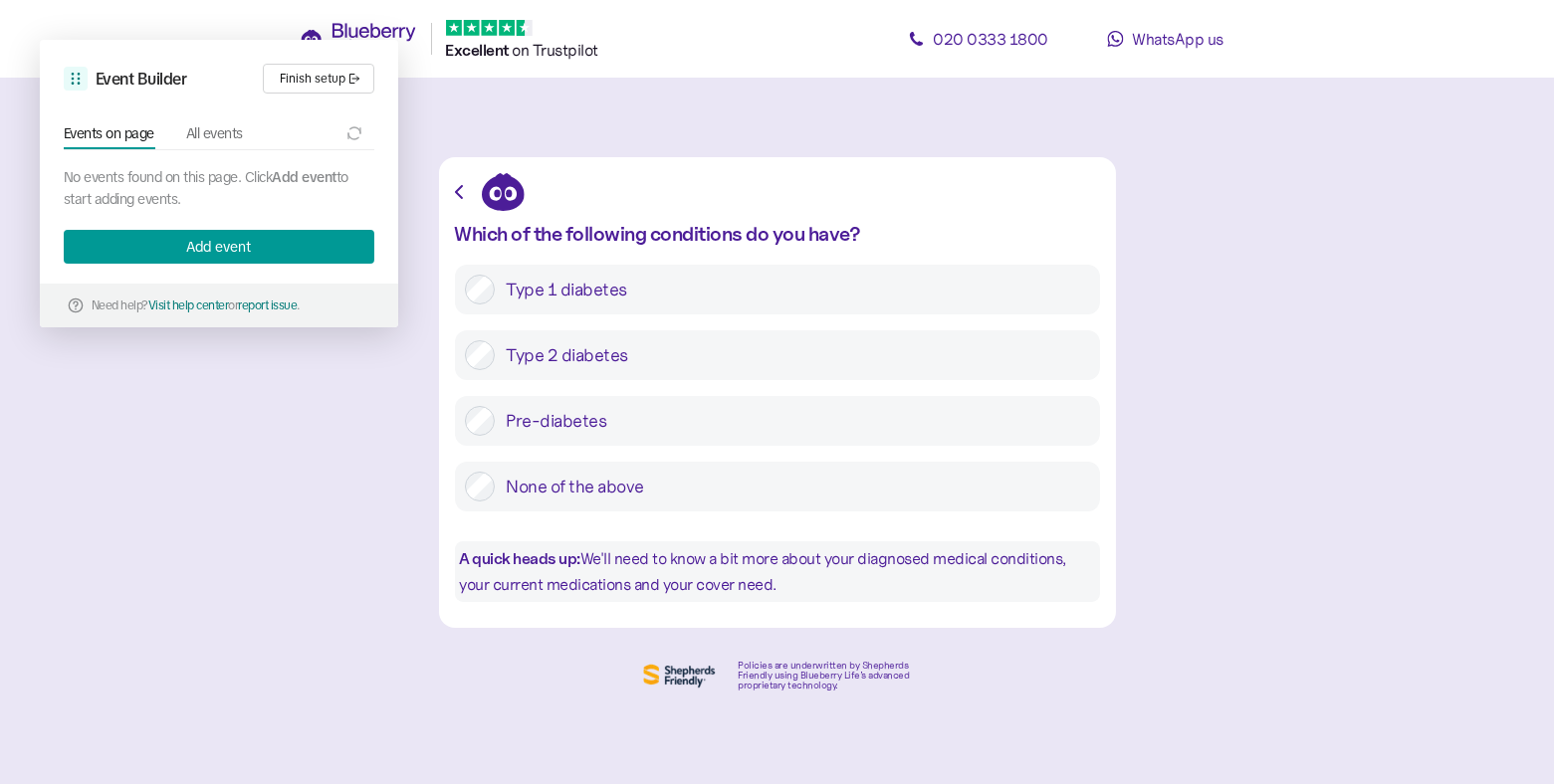 click on "Pre-diabetes" at bounding box center [792, 421] 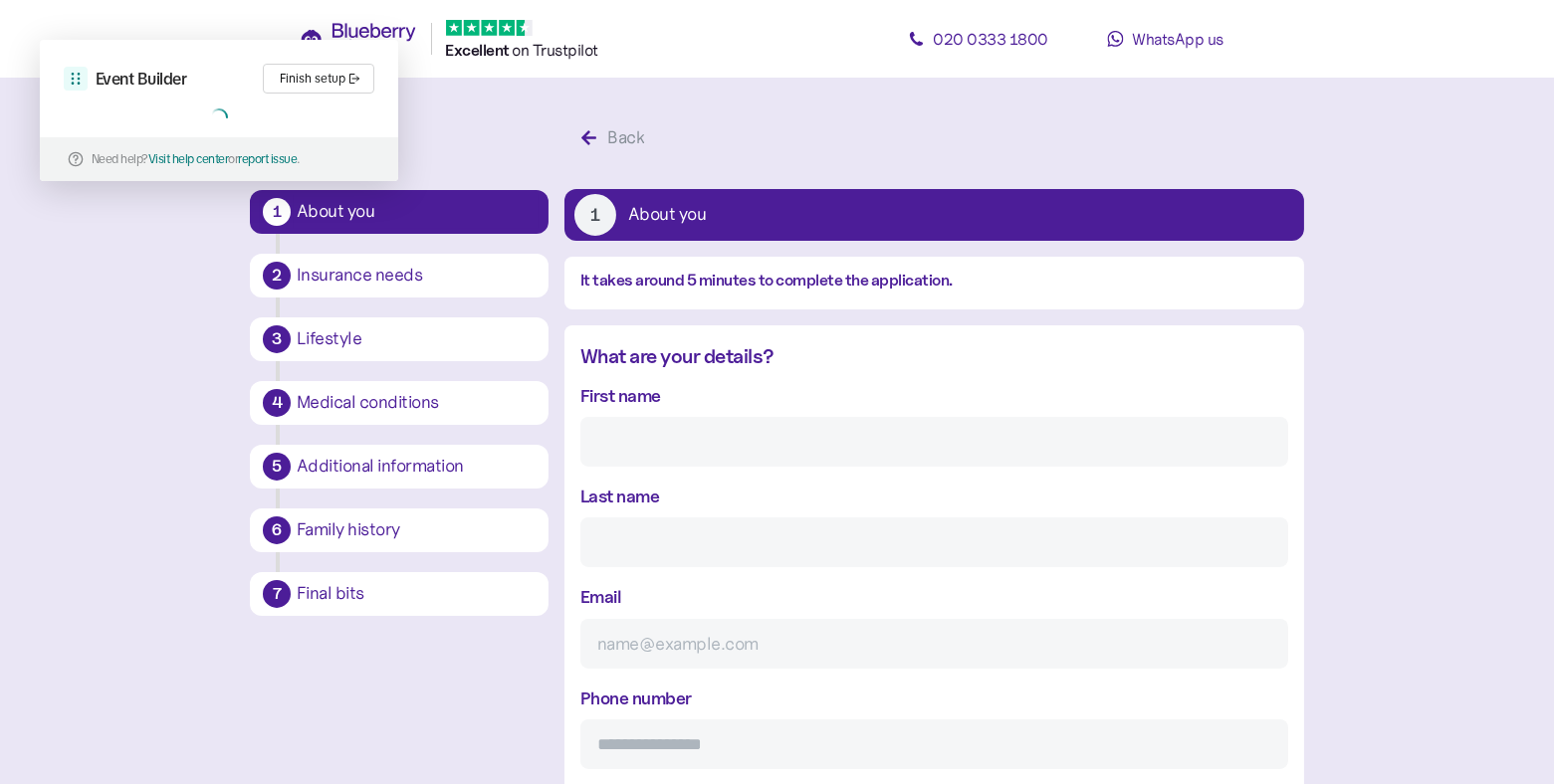 scroll, scrollTop: 37, scrollLeft: 0, axis: vertical 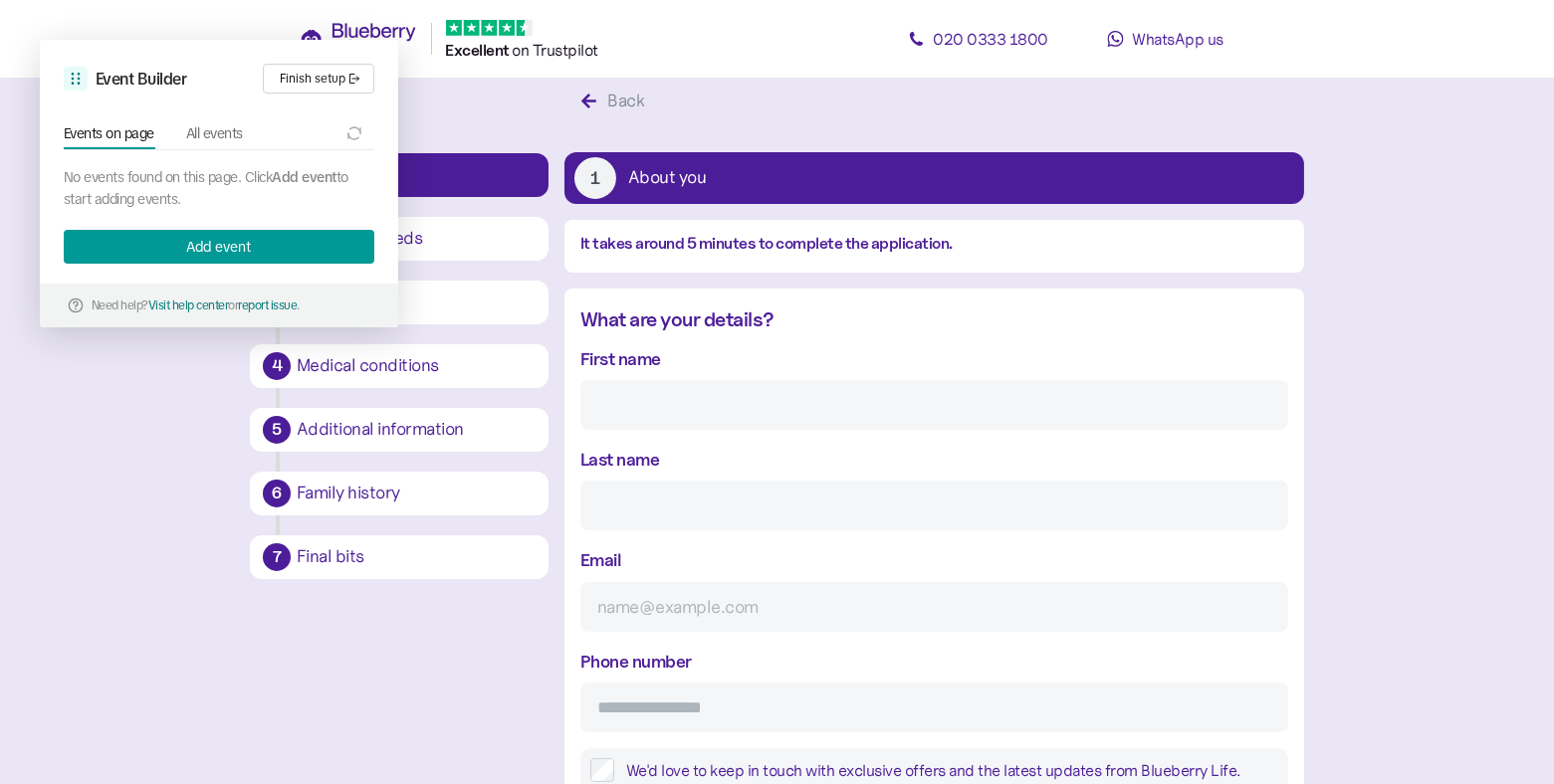 click on "First name" at bounding box center (934, 405) 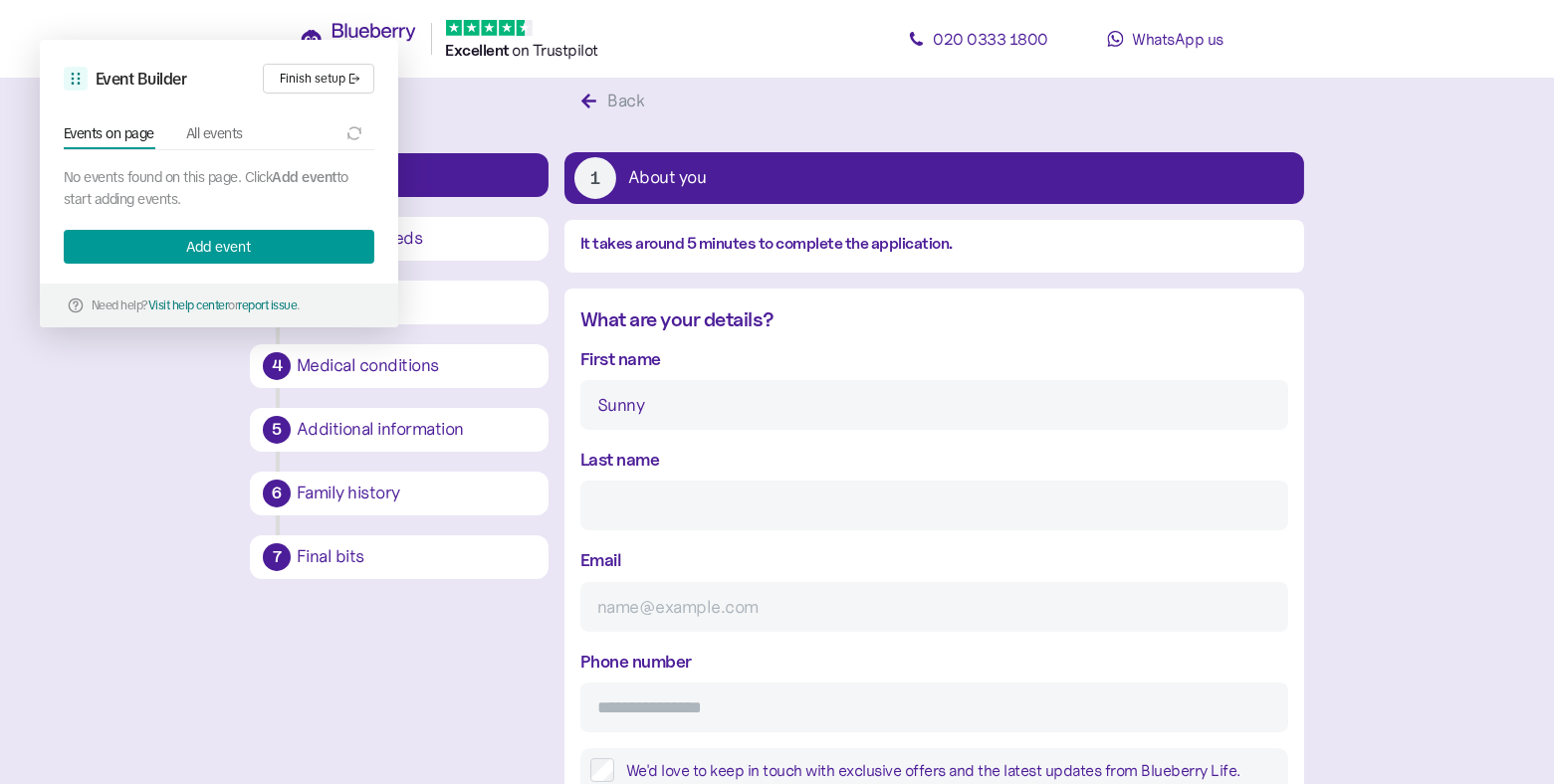 type on "Sunny" 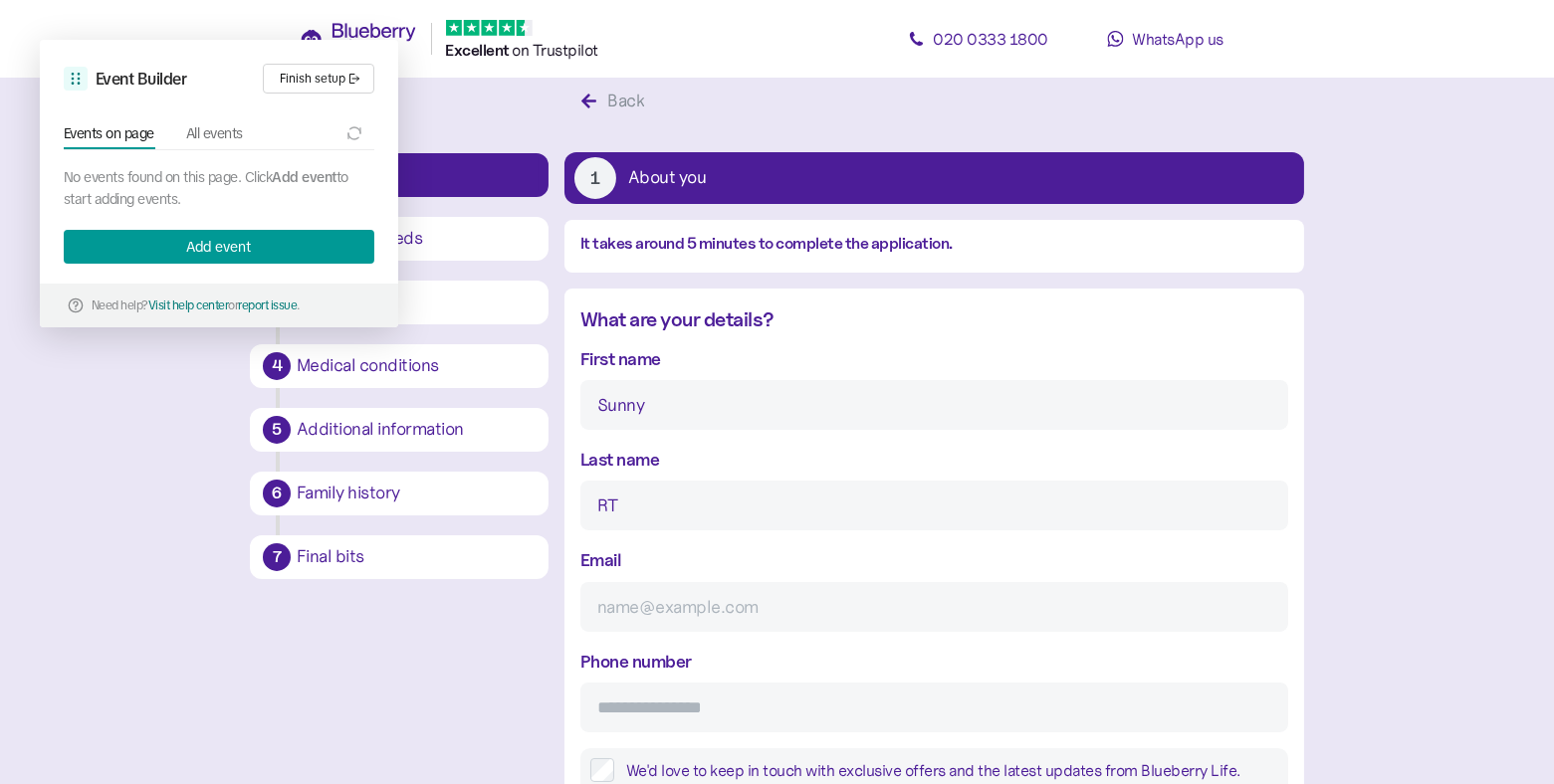 type on "R" 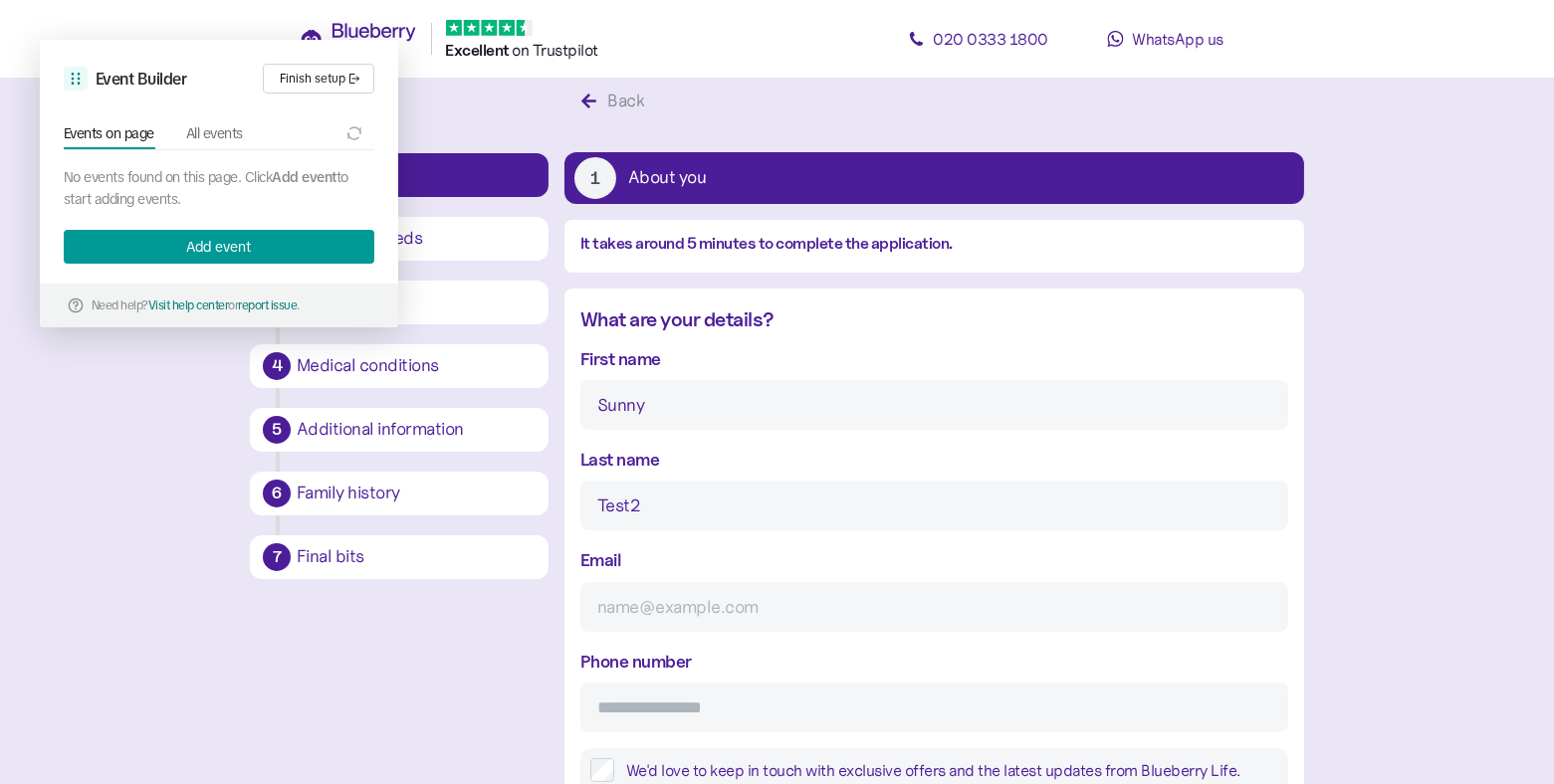 type on "Test2" 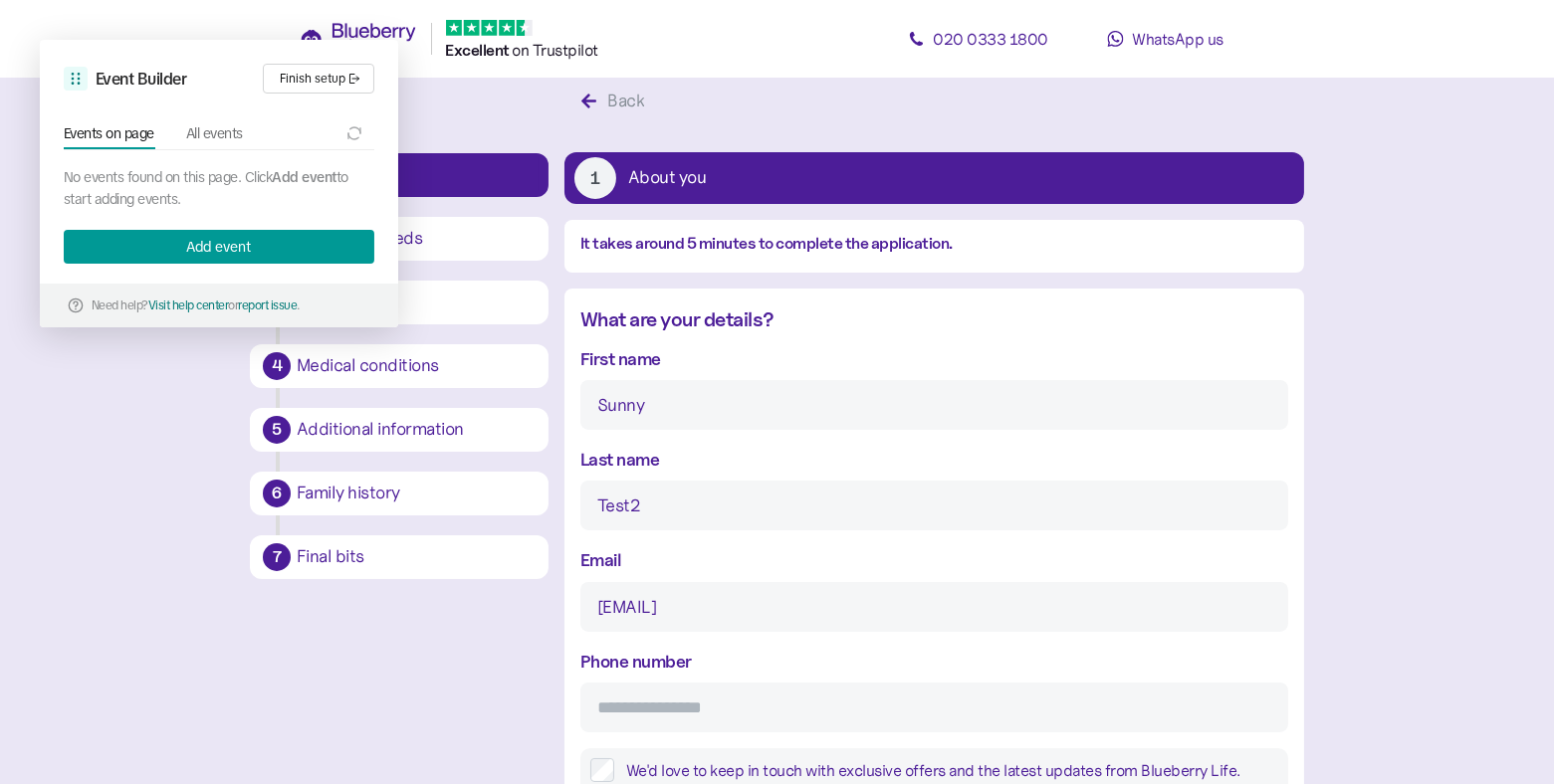 type on "[EMAIL]" 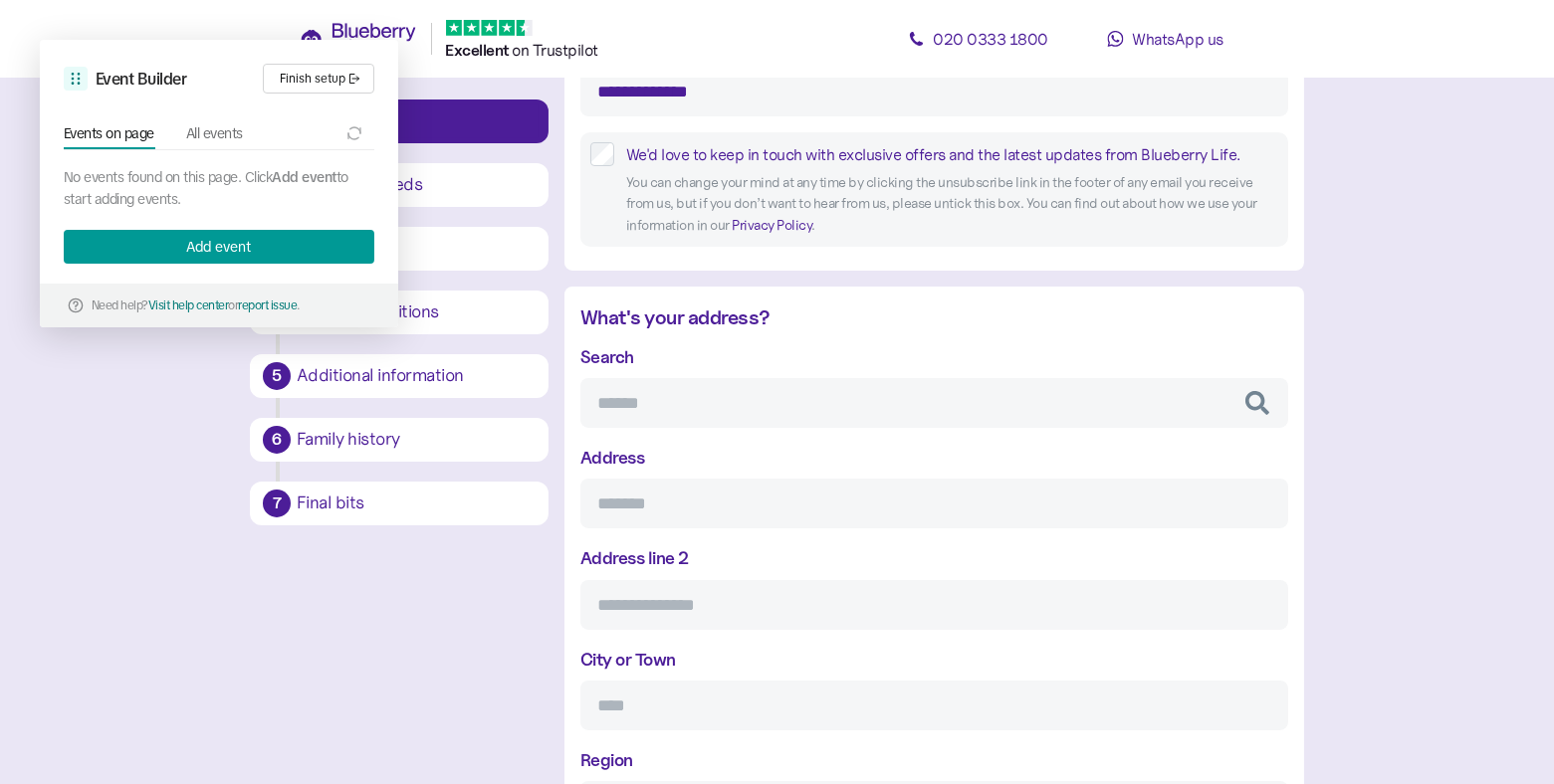 scroll, scrollTop: 687, scrollLeft: 0, axis: vertical 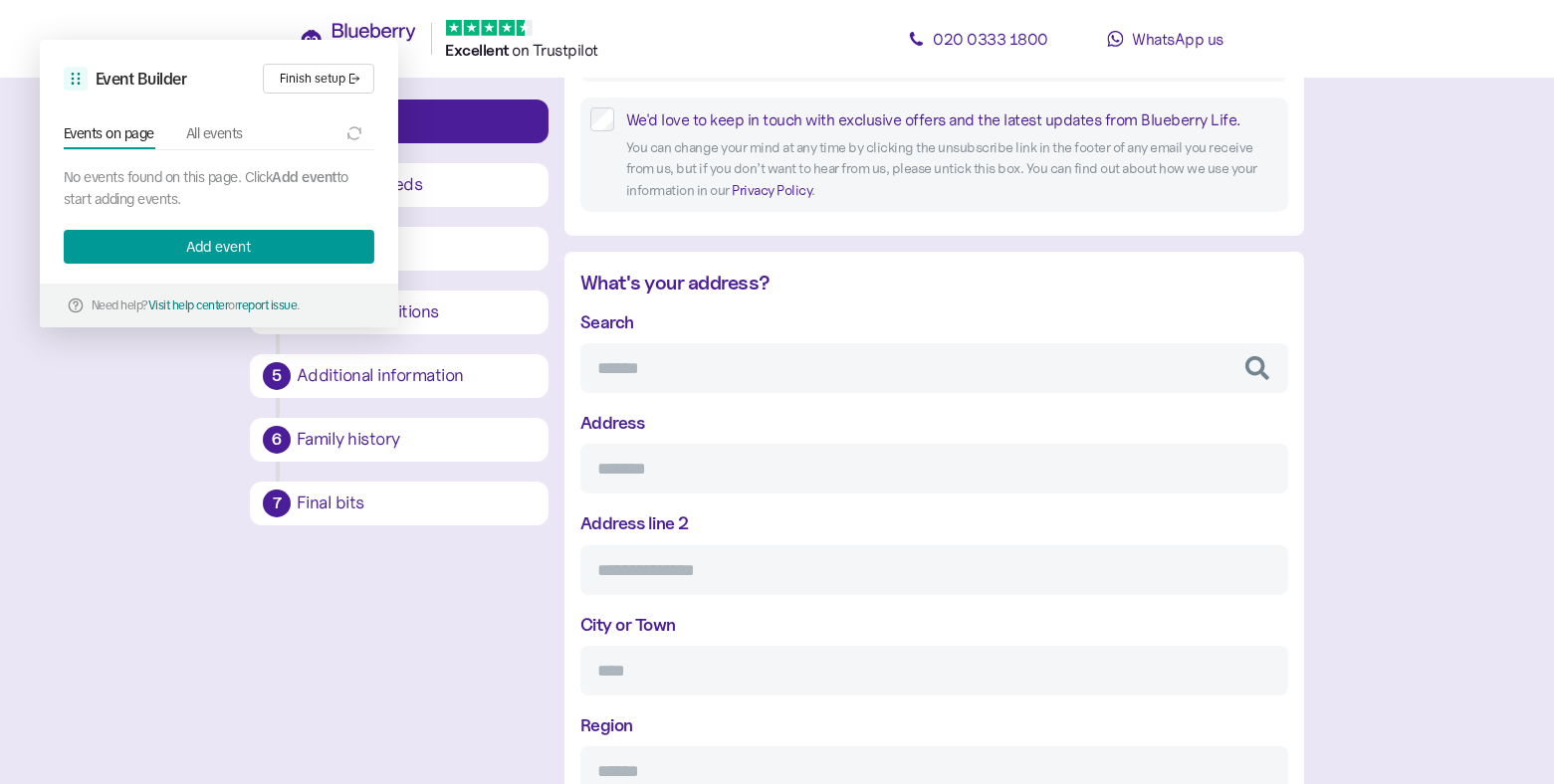 type on "**********" 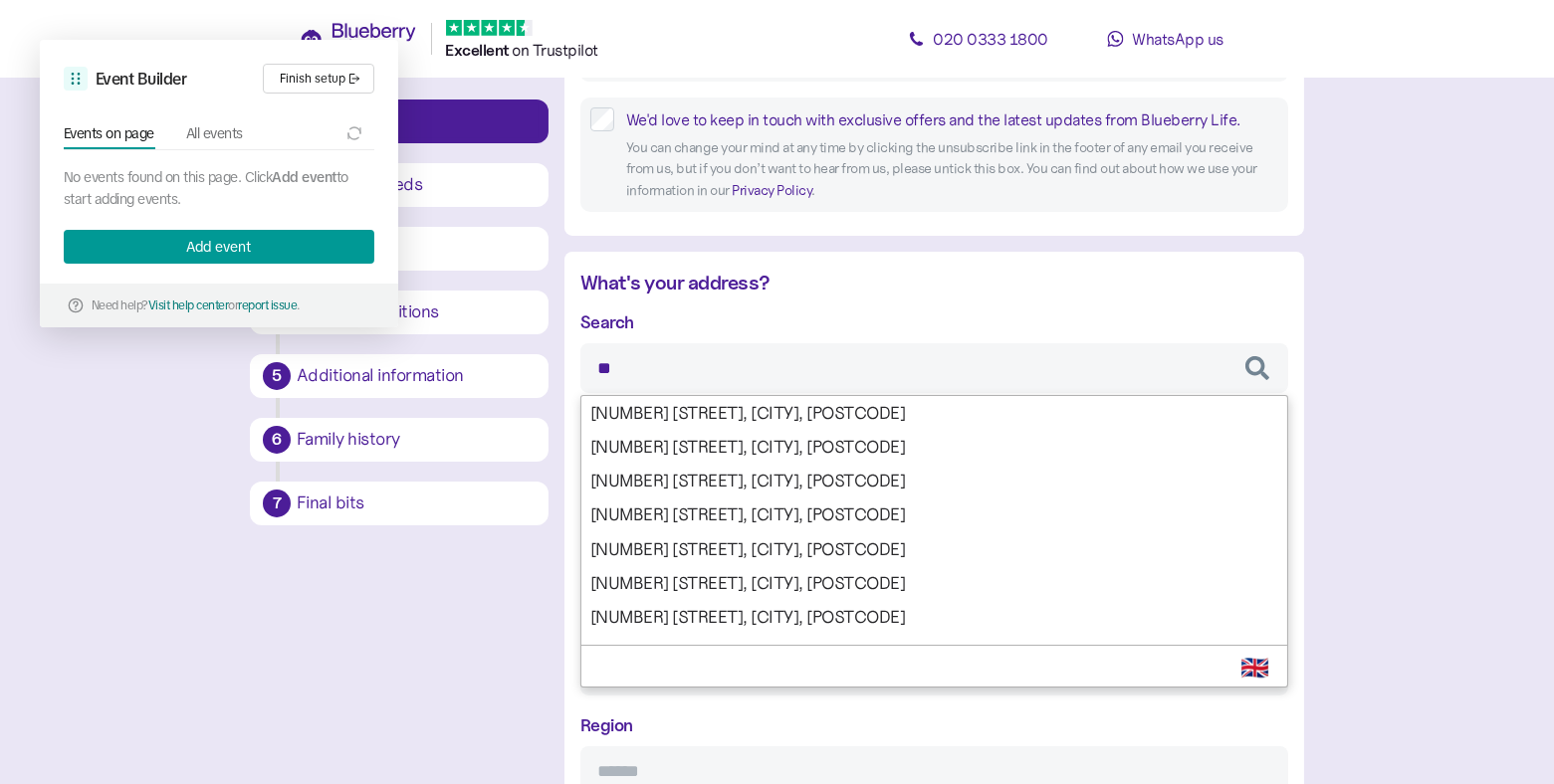 type on "*" 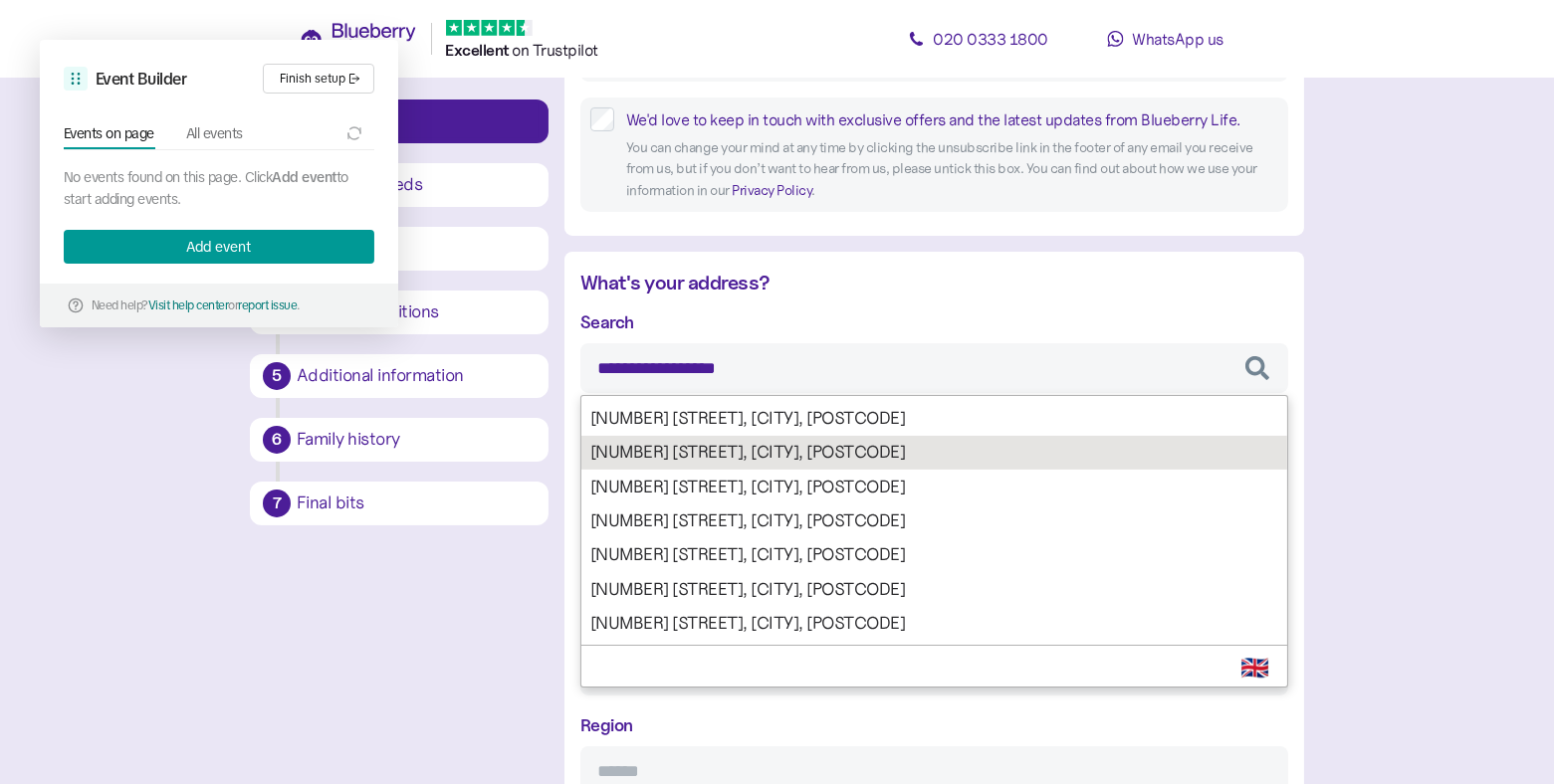 scroll, scrollTop: 93, scrollLeft: 0, axis: vertical 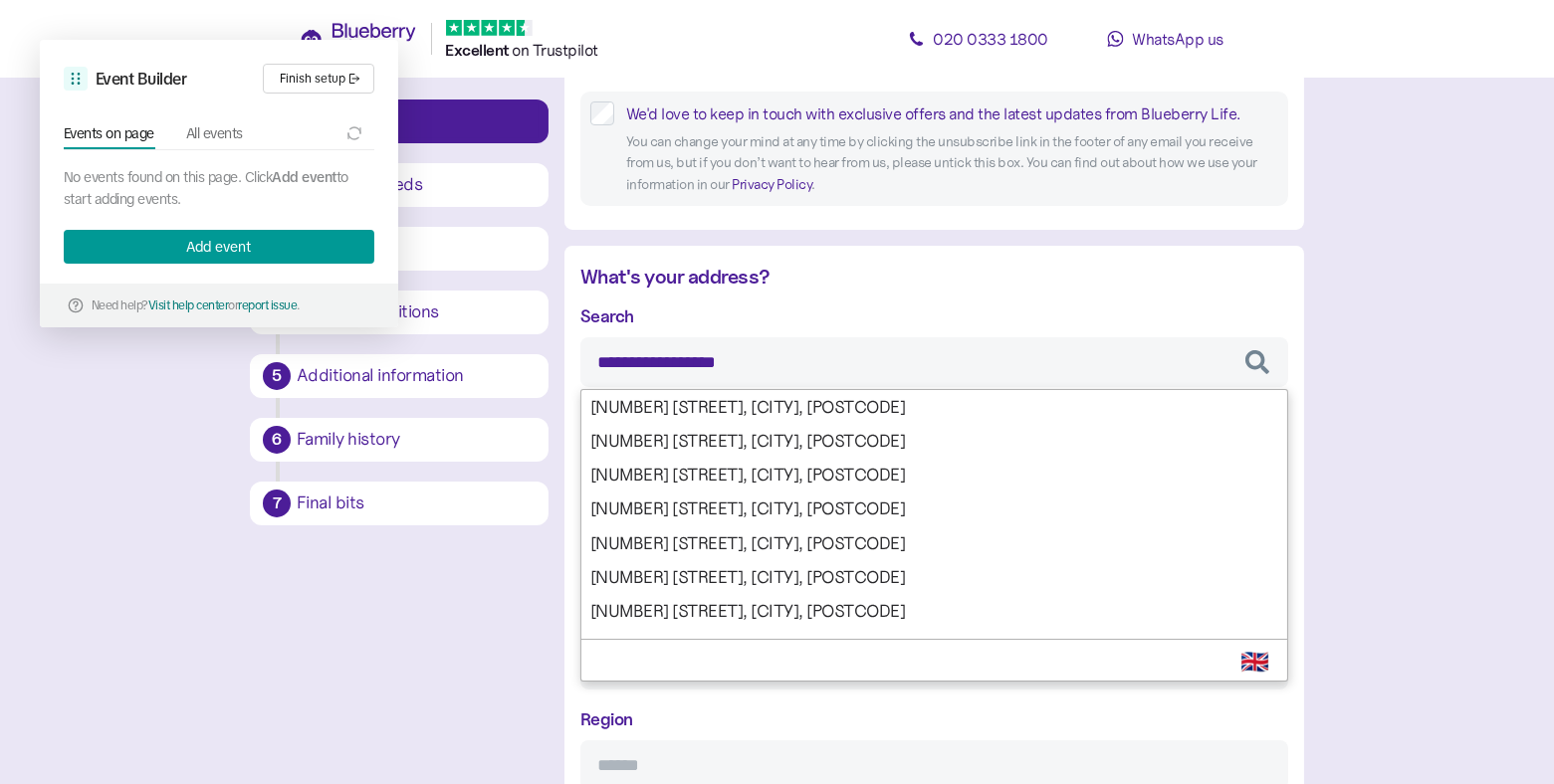 click on "**********" at bounding box center (934, 362) 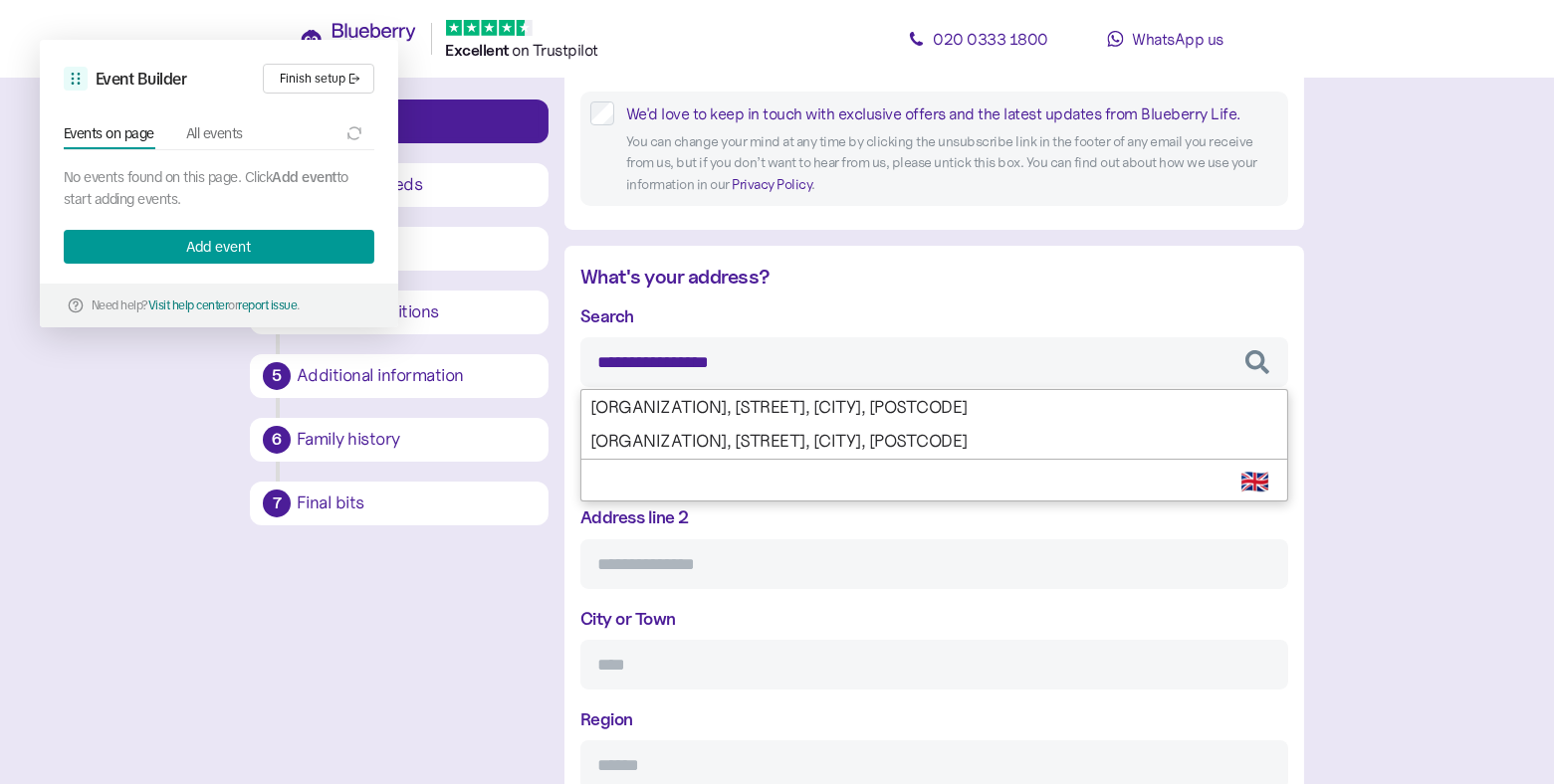 type on "**********" 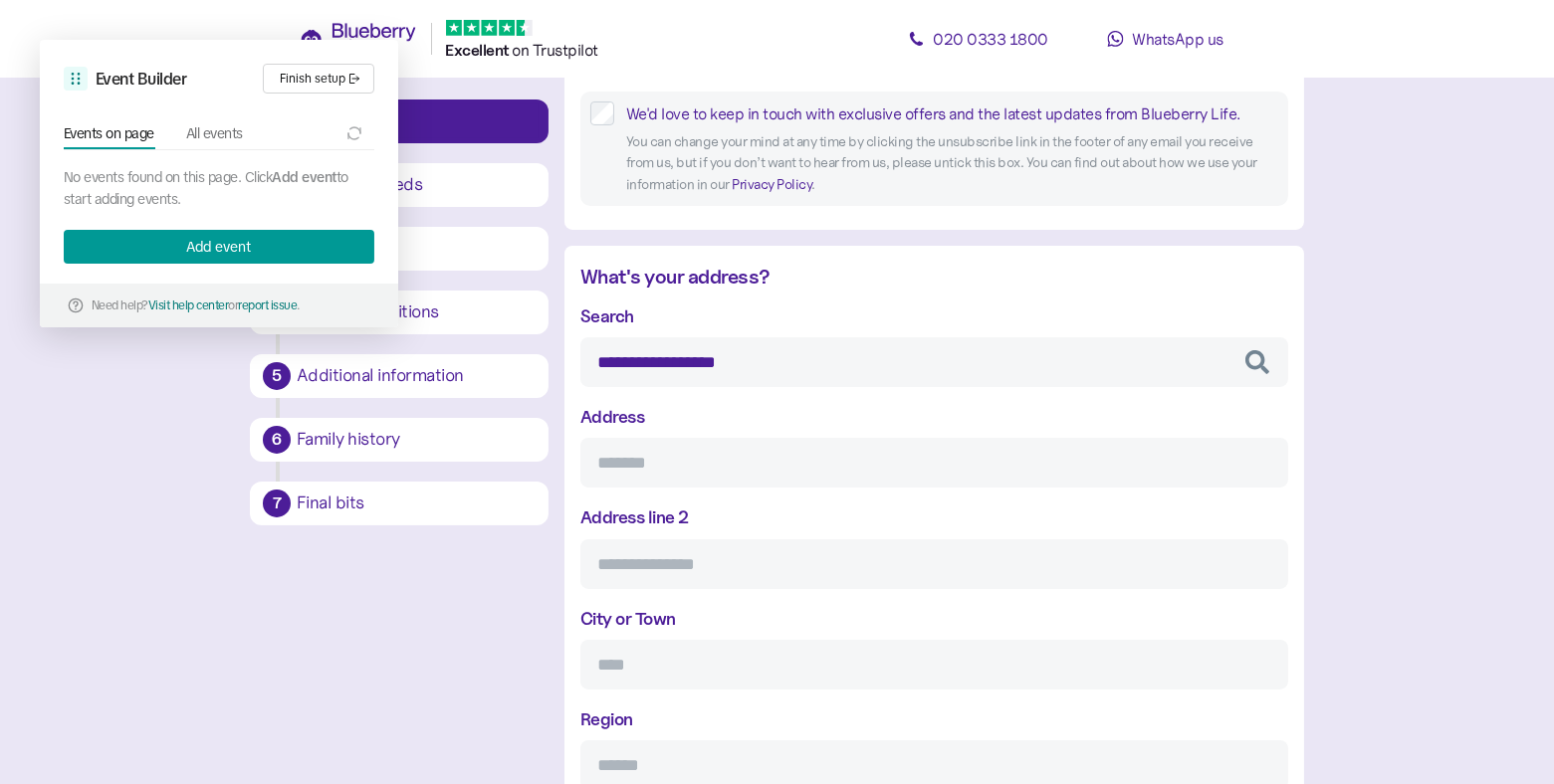 type on "**********" 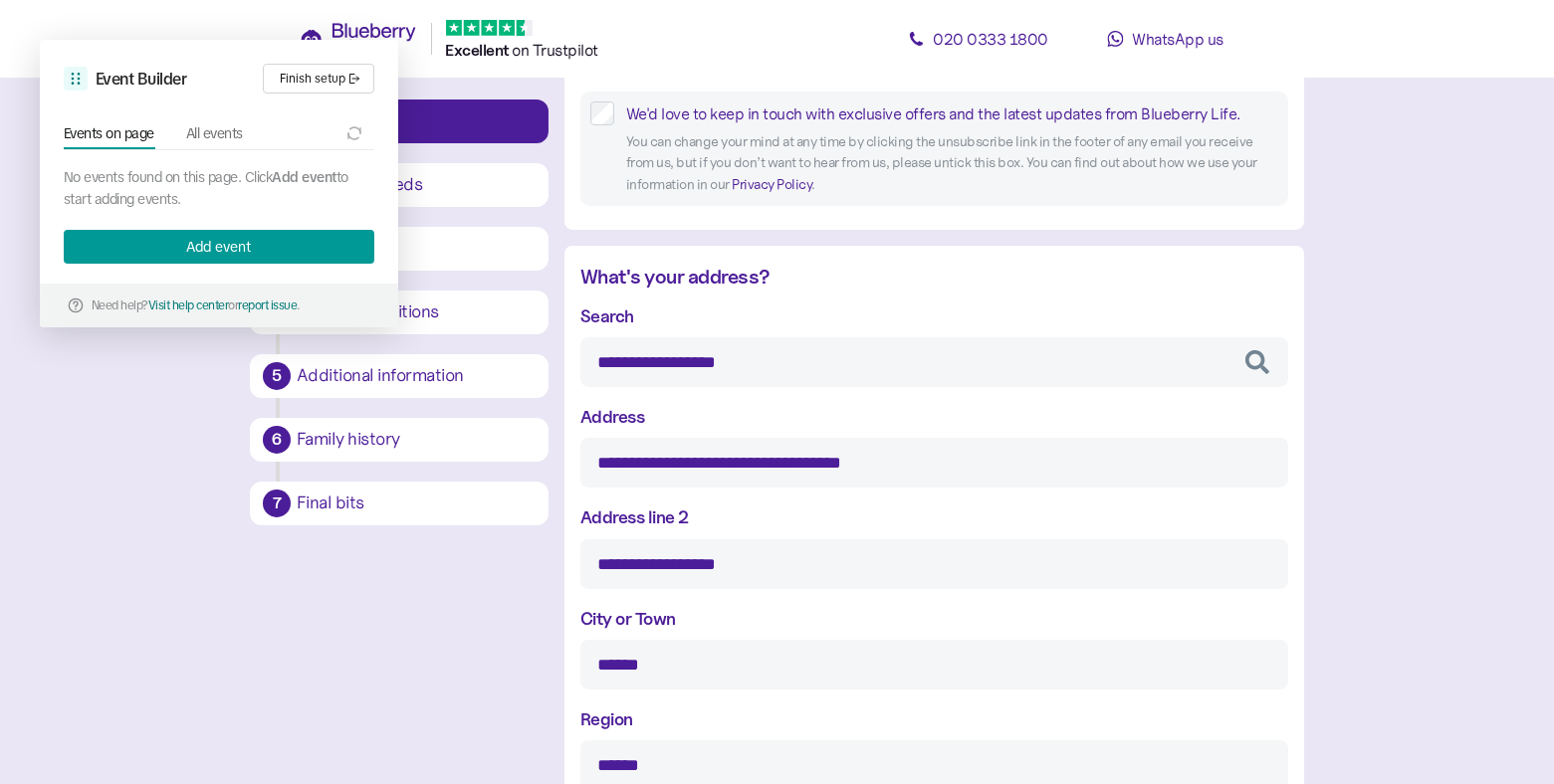 click on "**********" at bounding box center [934, 597] 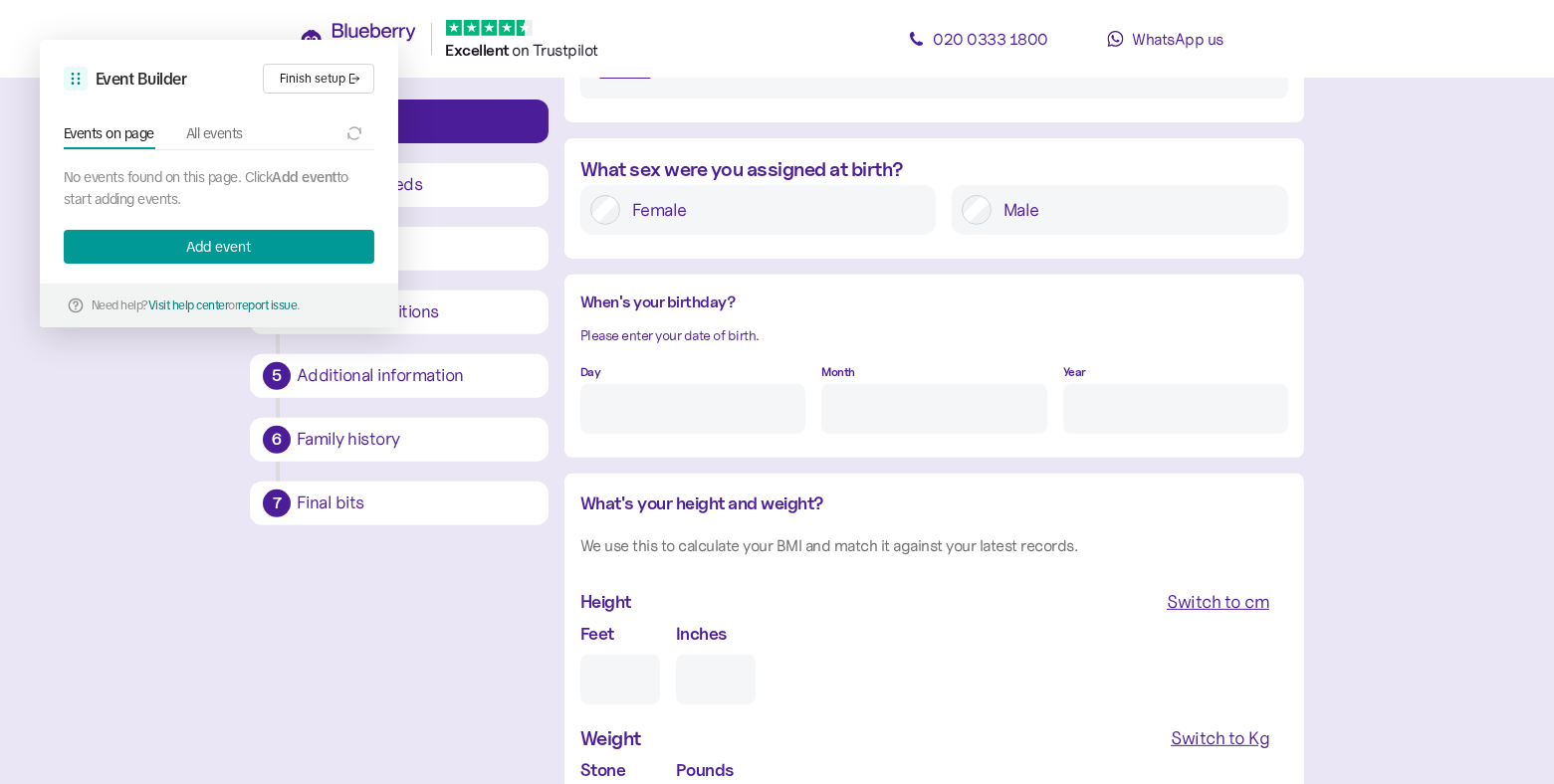 scroll, scrollTop: 1171, scrollLeft: 0, axis: vertical 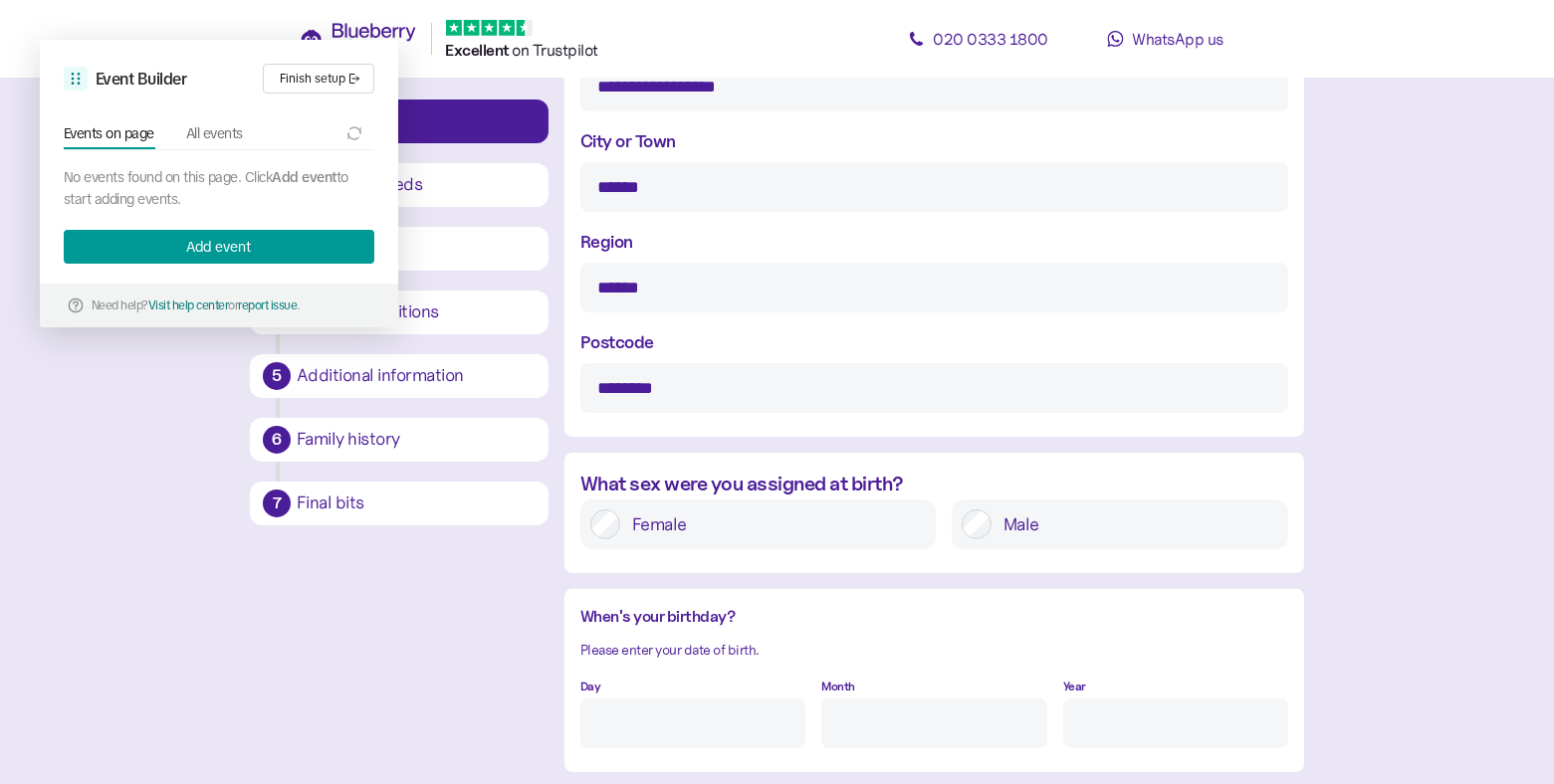 type on "**********" 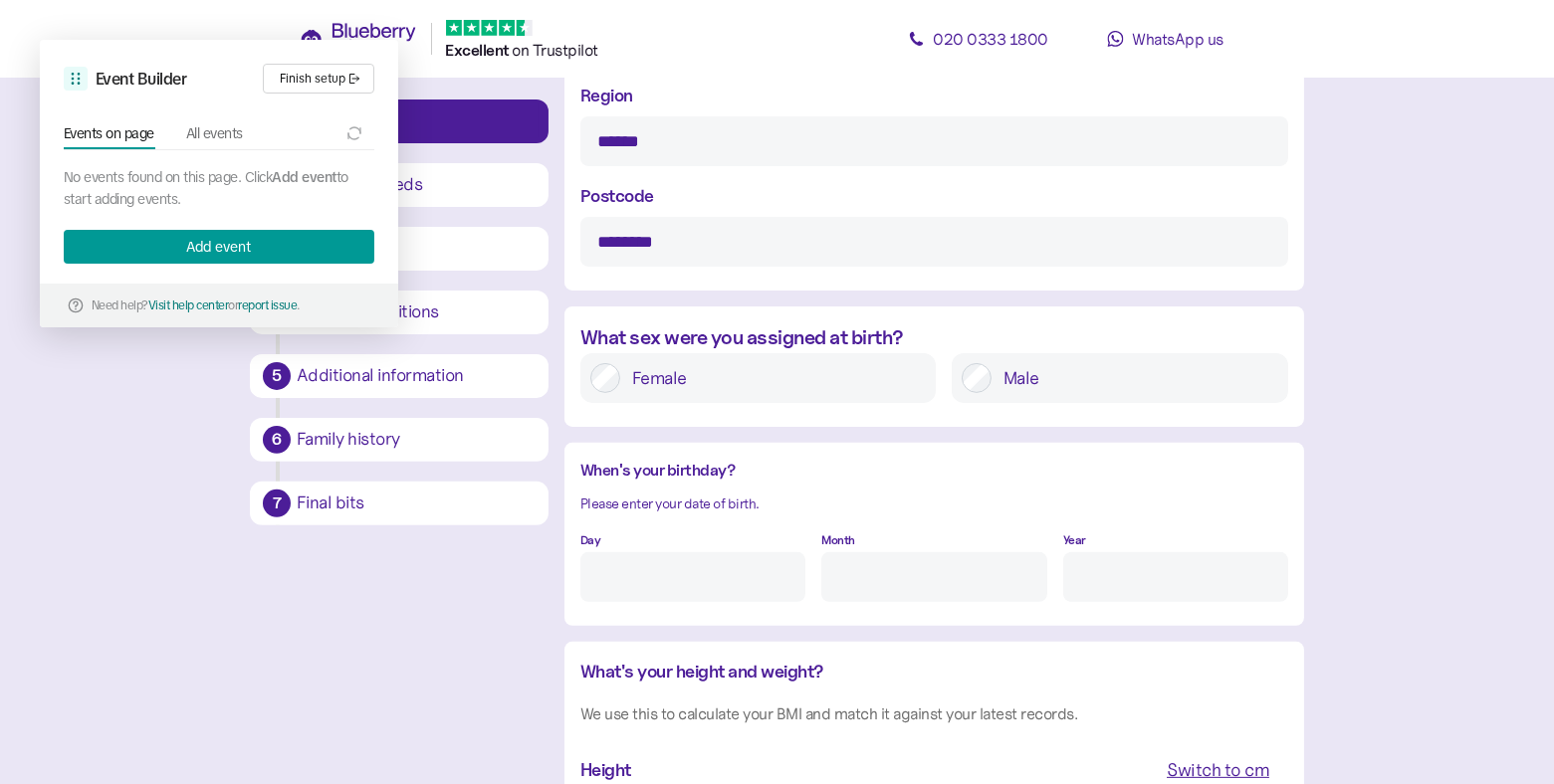 scroll, scrollTop: 1326, scrollLeft: 0, axis: vertical 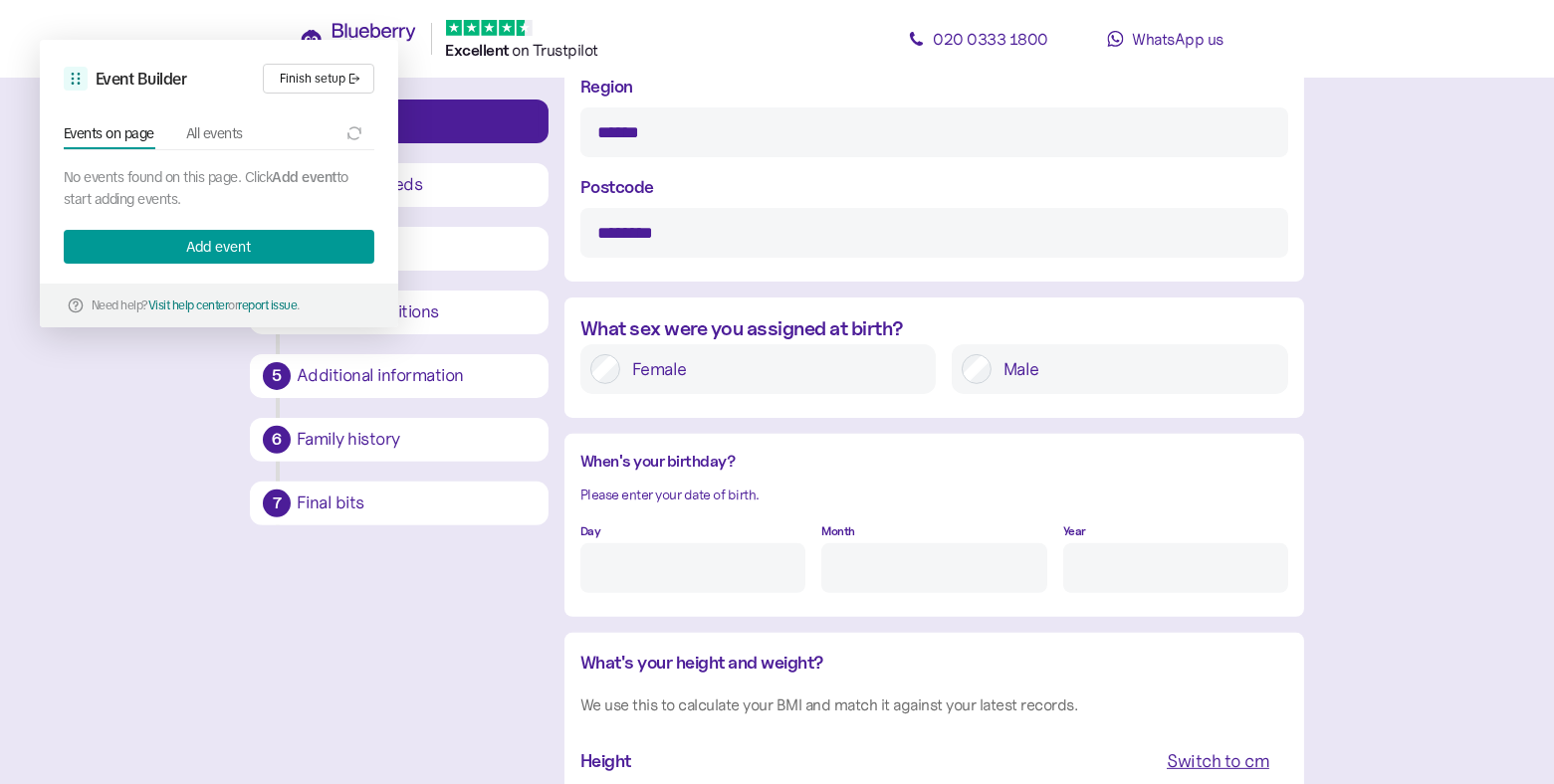 click on "Day" at bounding box center [693, 568] 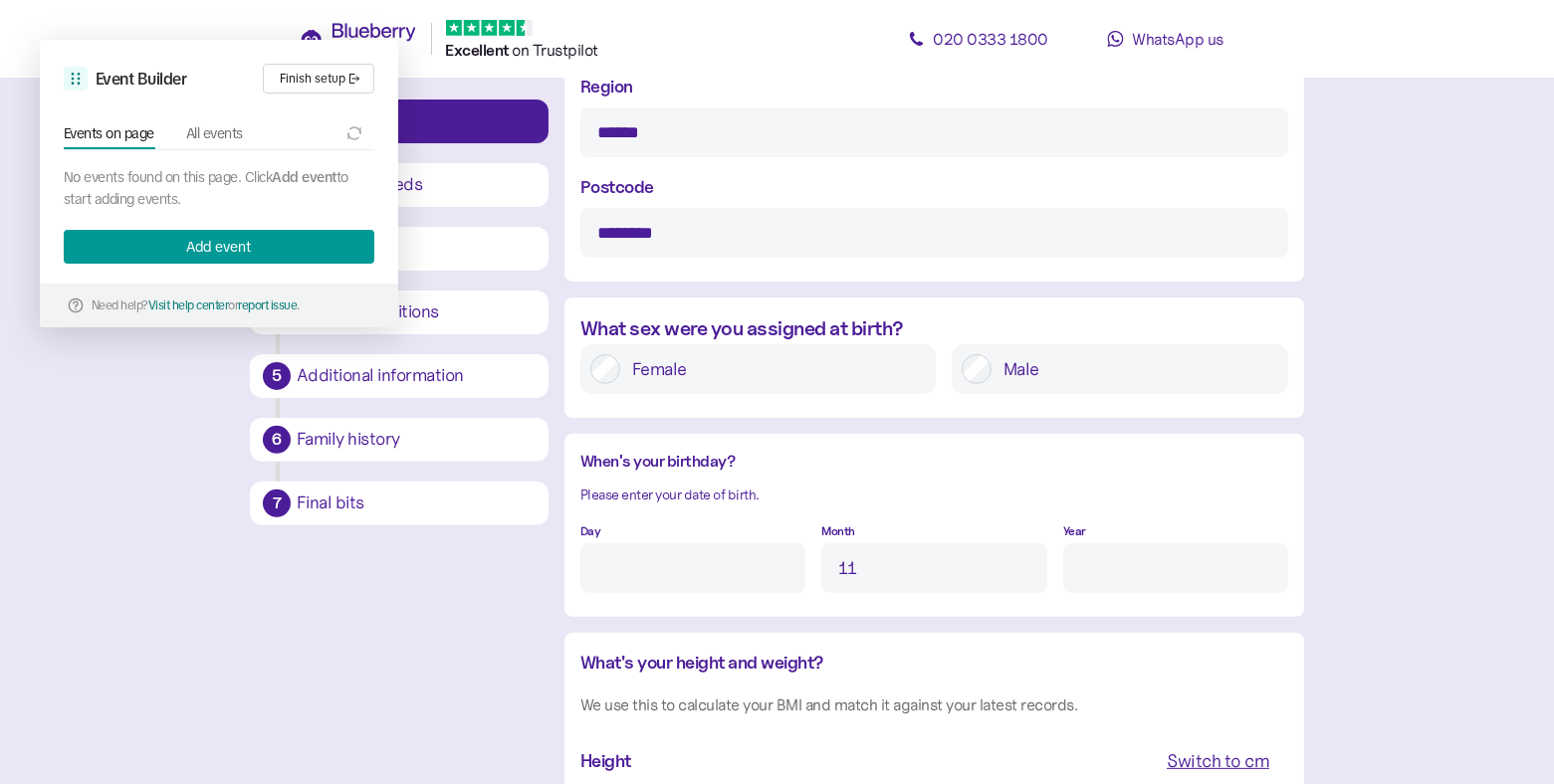 type on "11" 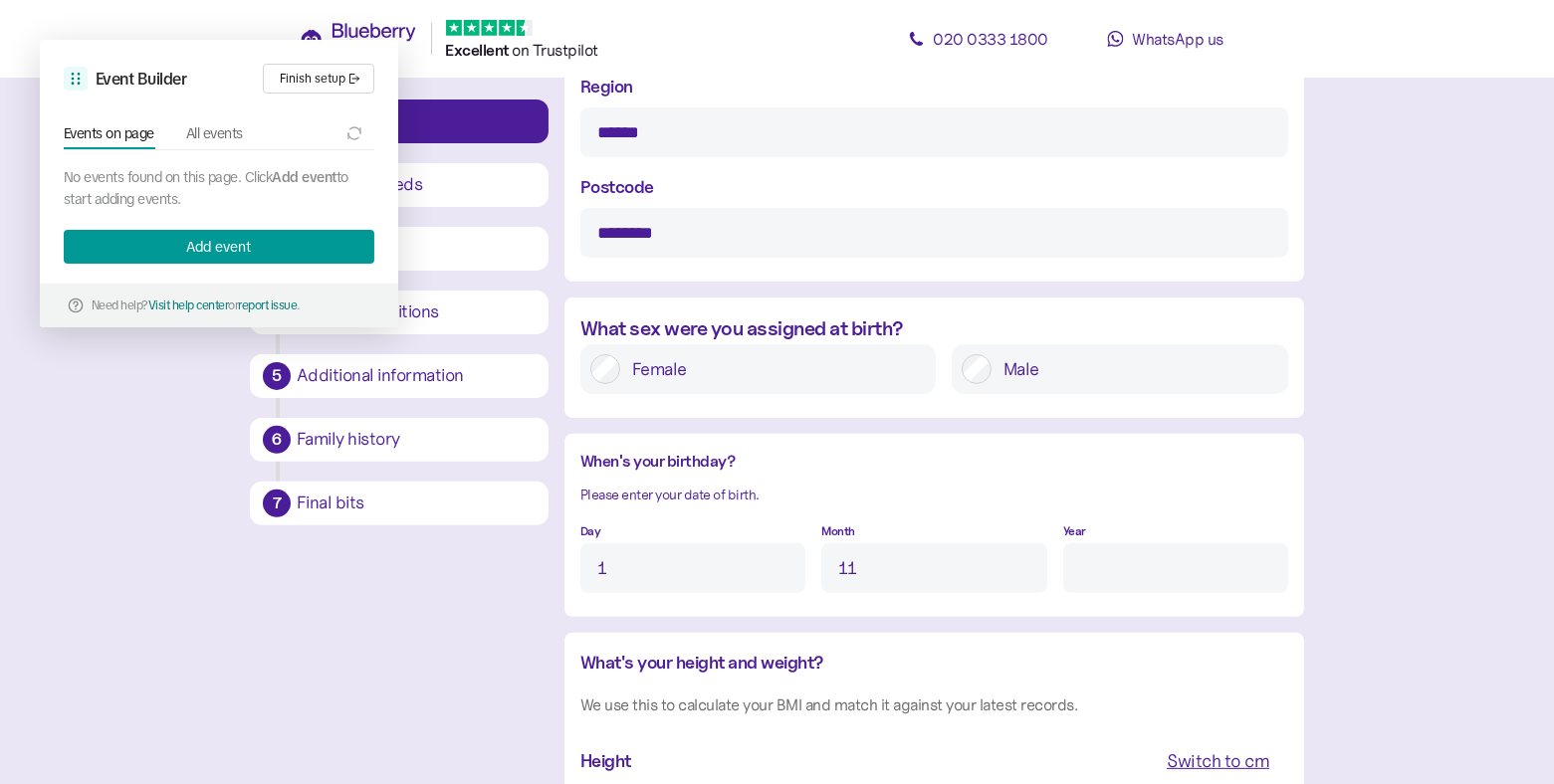 type on "1" 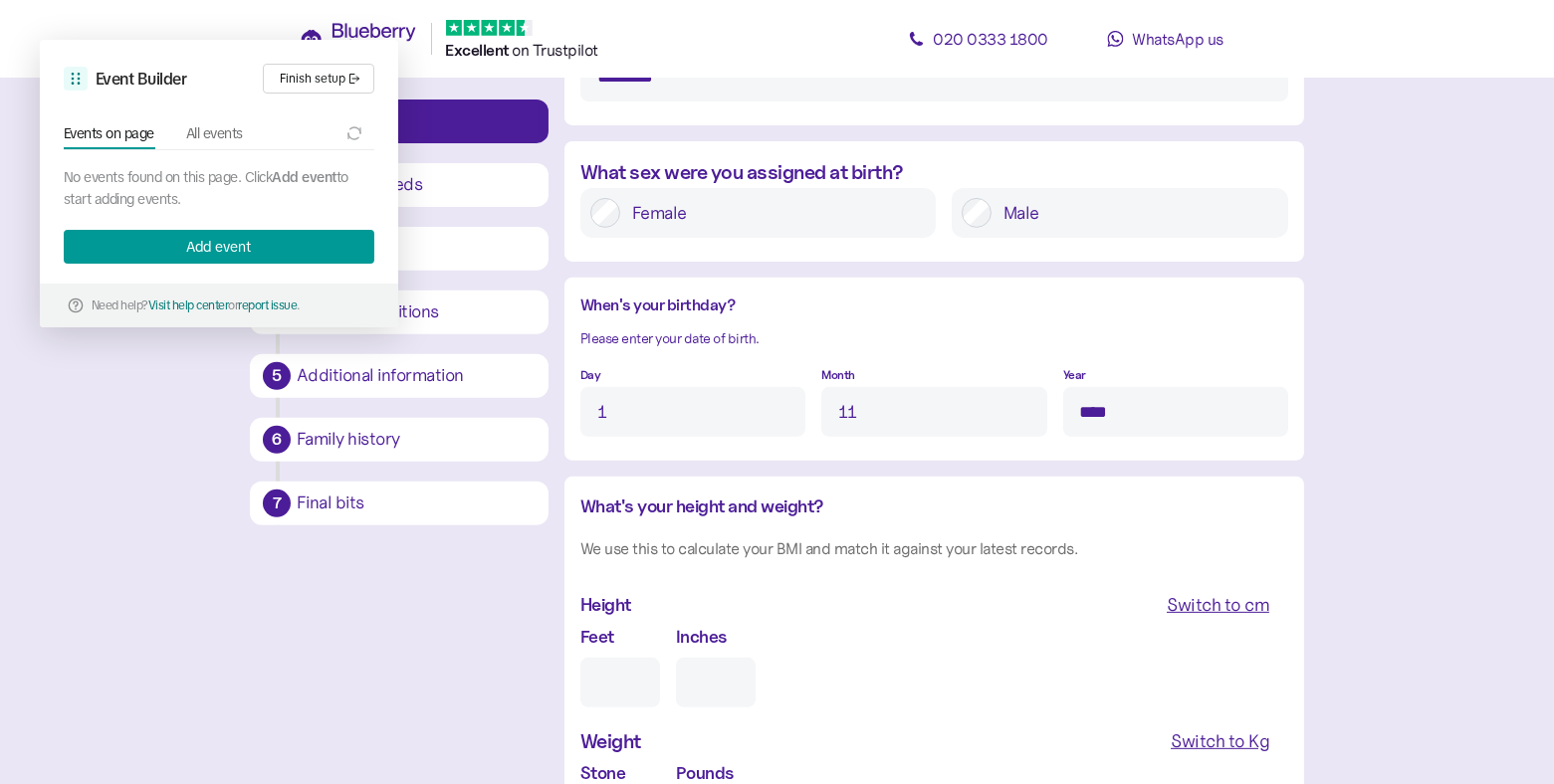 scroll, scrollTop: 1687, scrollLeft: 0, axis: vertical 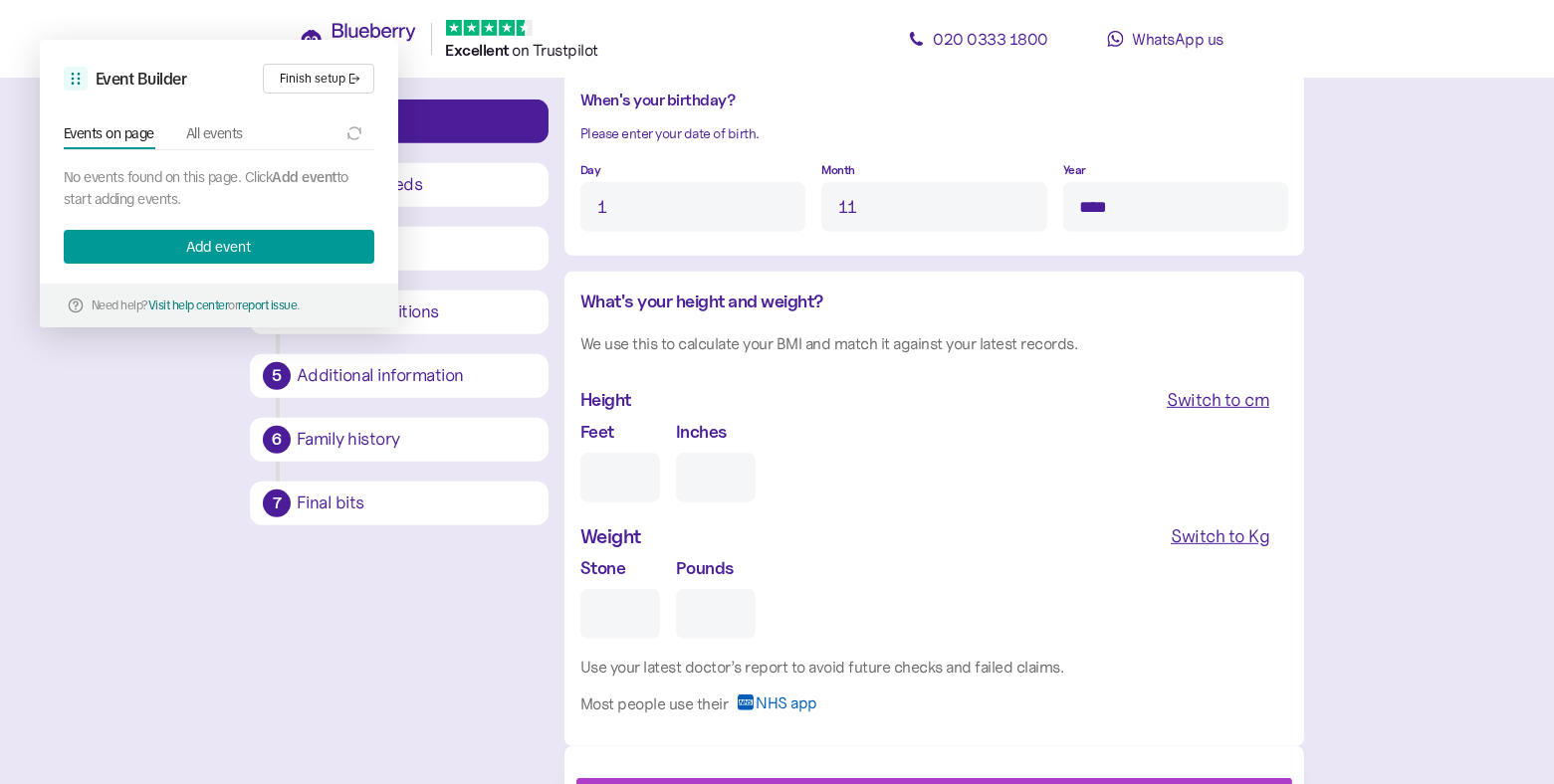 type on "****" 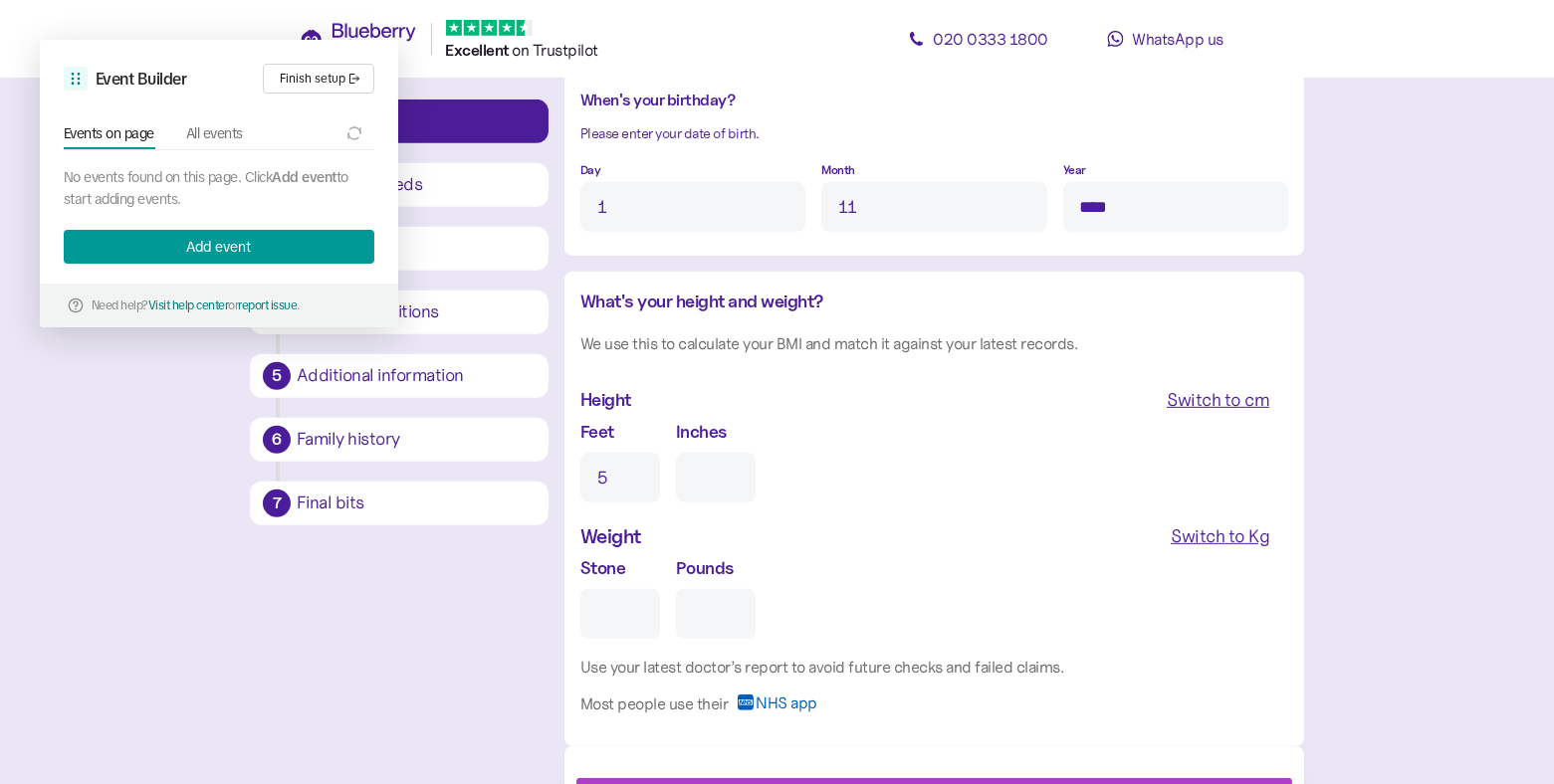 type on "0" 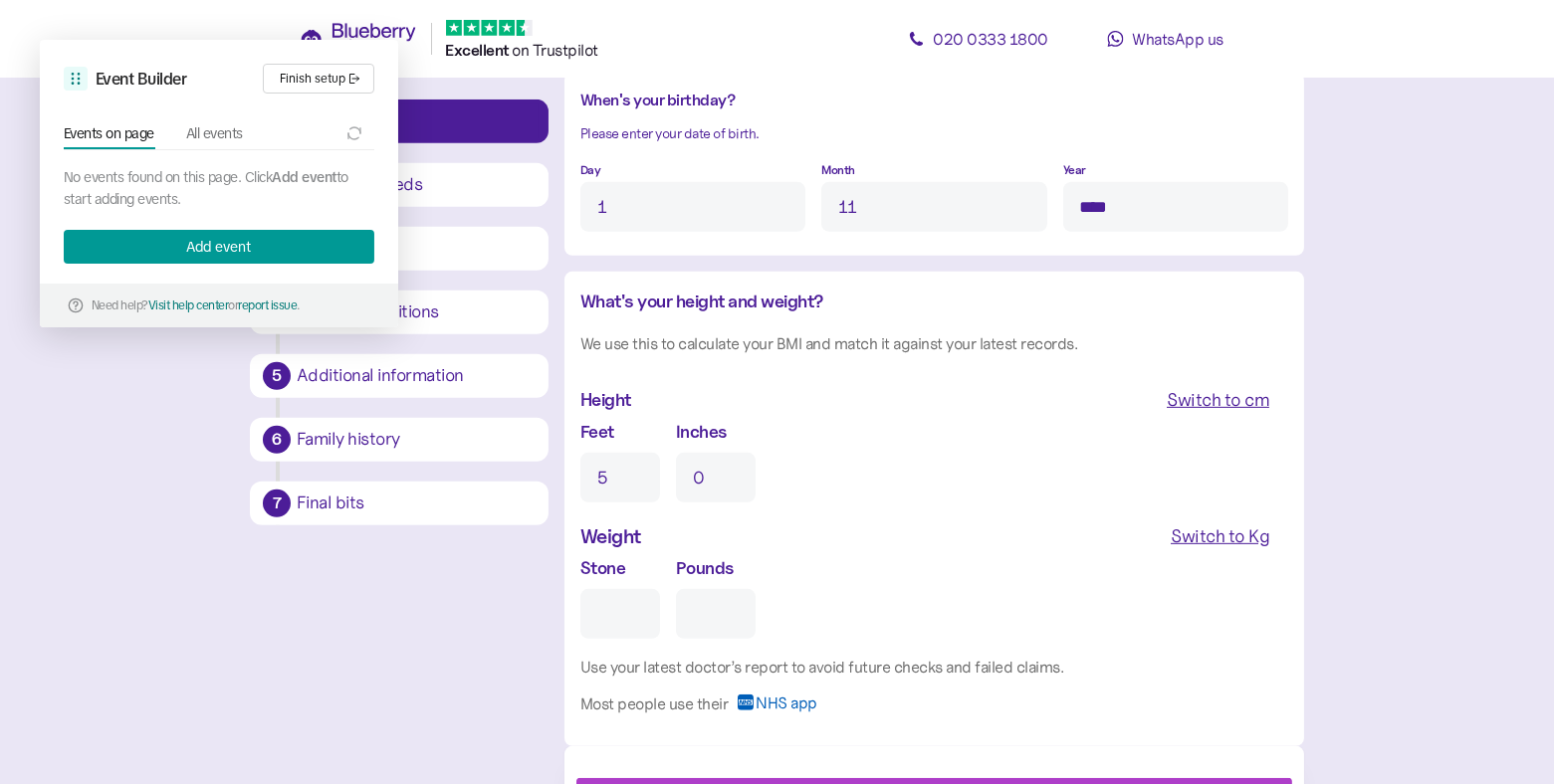 type on "5" 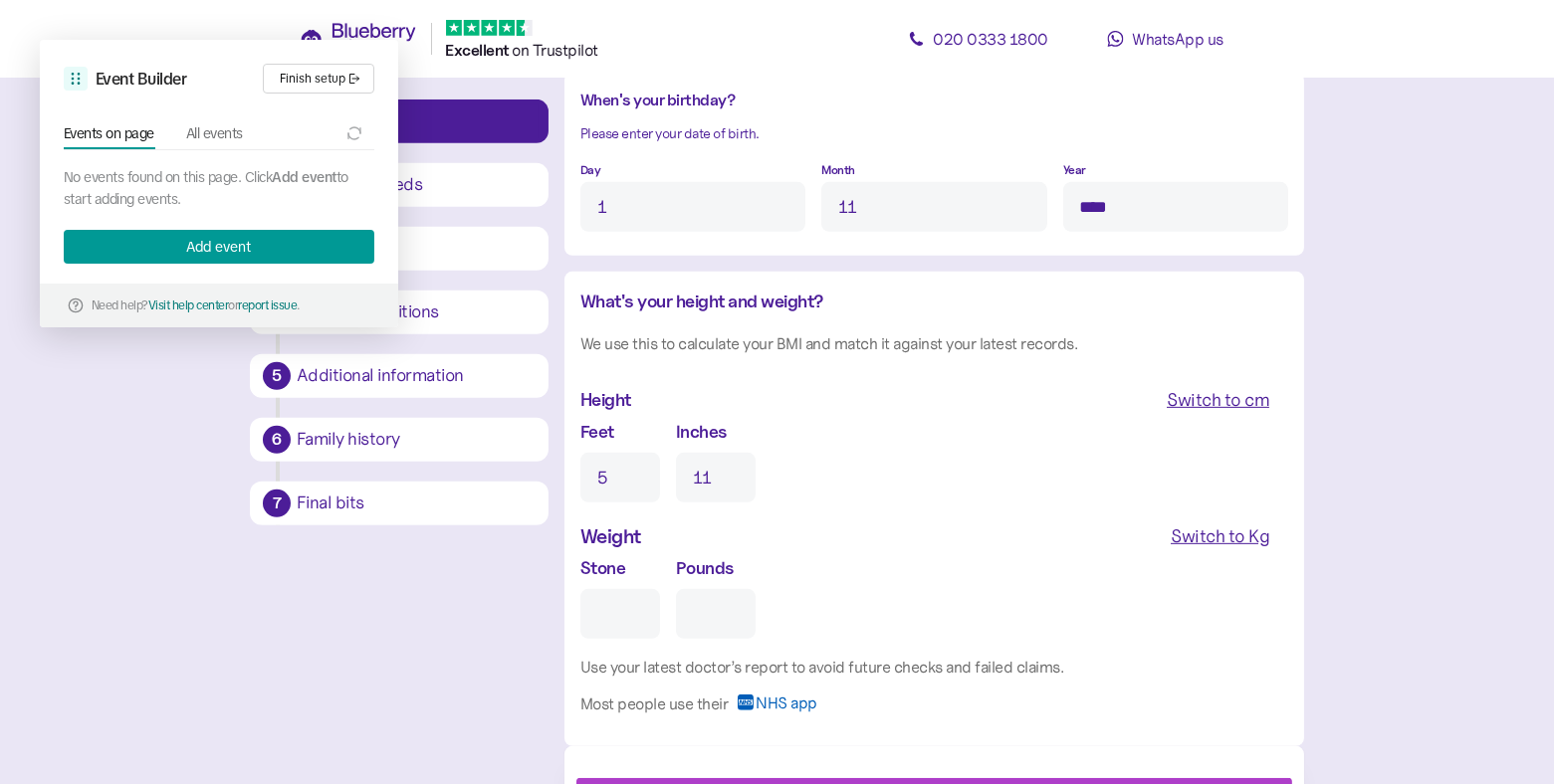 type on "11" 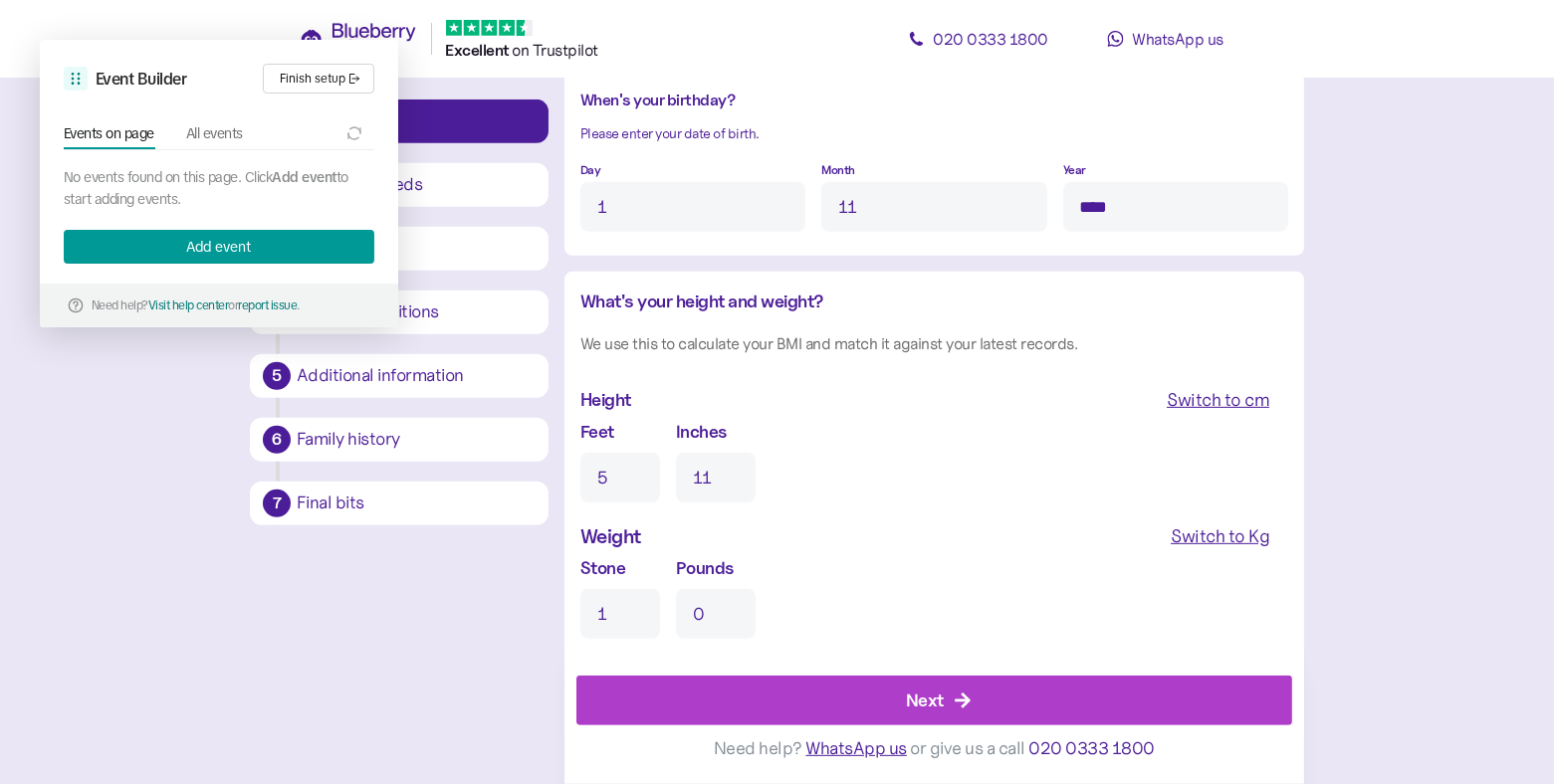 type on "0" 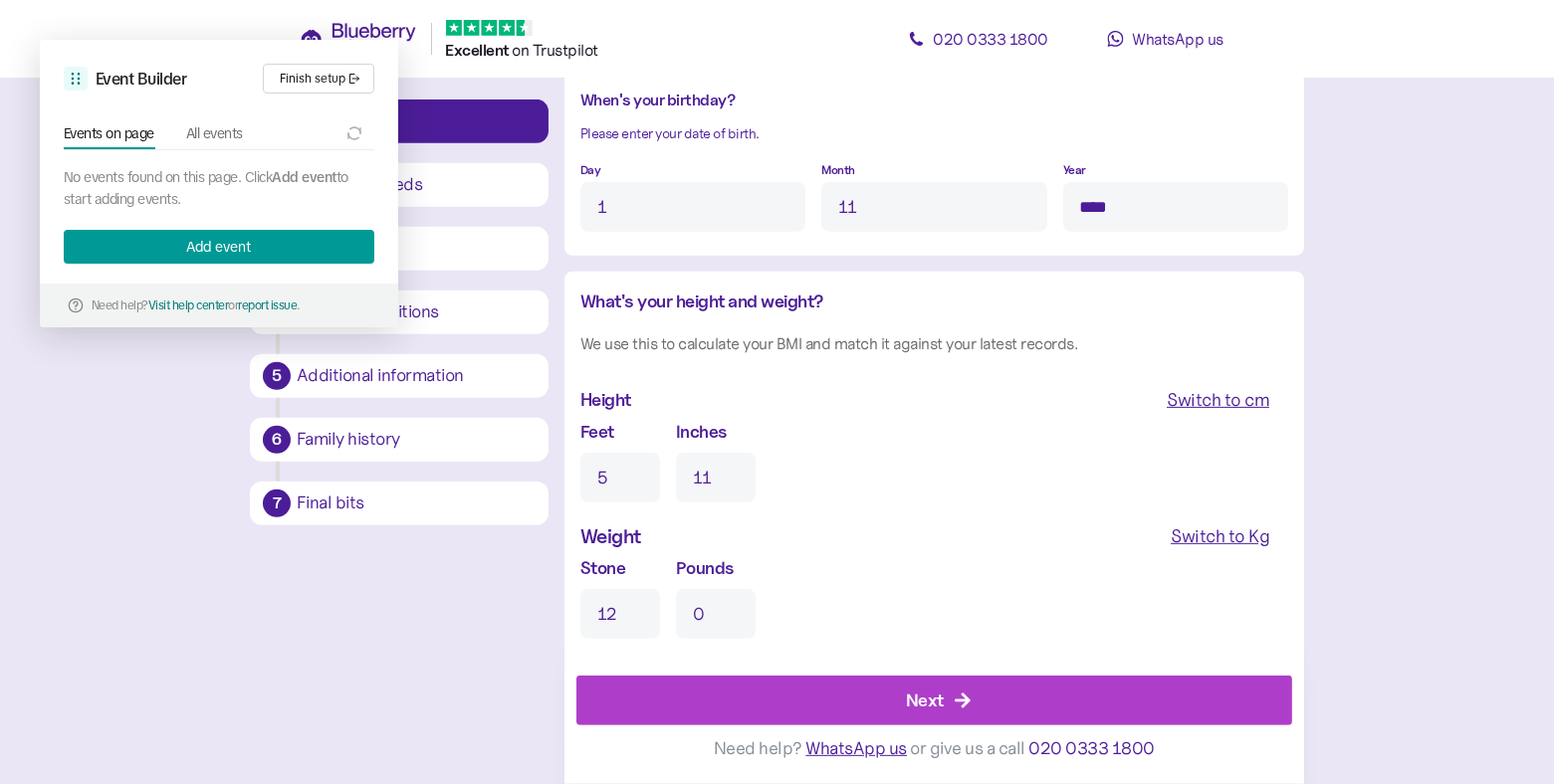 type on "12" 